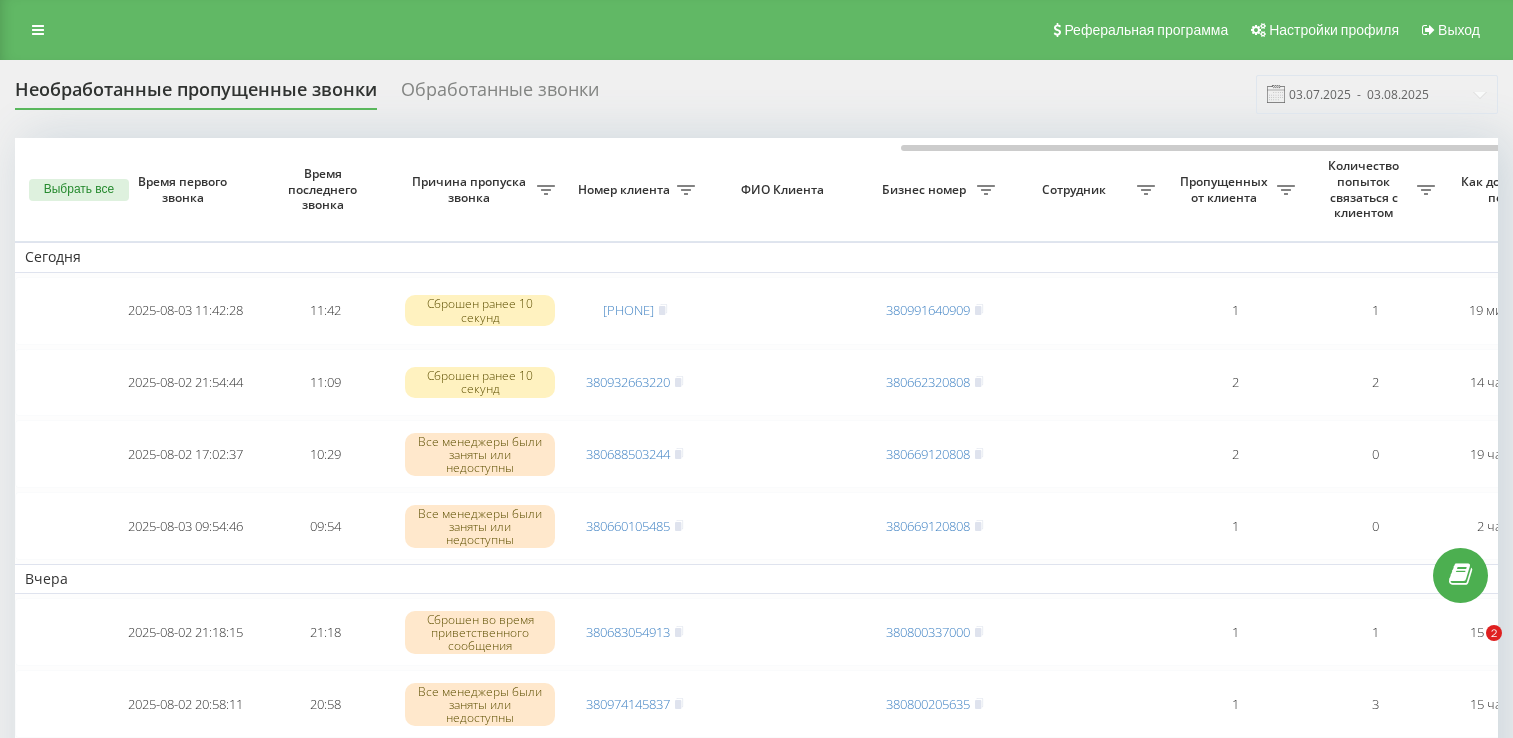 scroll, scrollTop: 0, scrollLeft: 0, axis: both 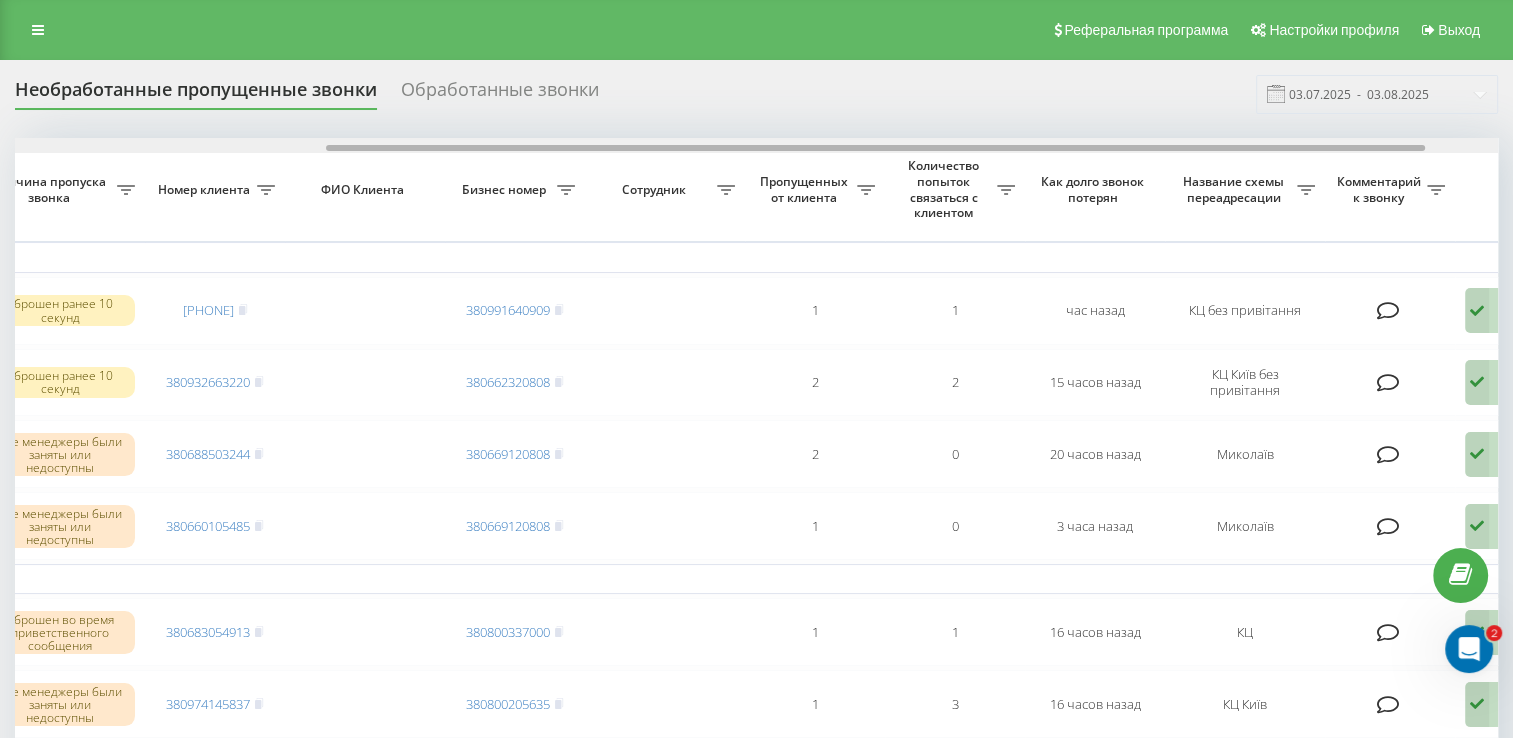 drag, startPoint x: 540, startPoint y: 145, endPoint x: 852, endPoint y: 222, distance: 321.36118 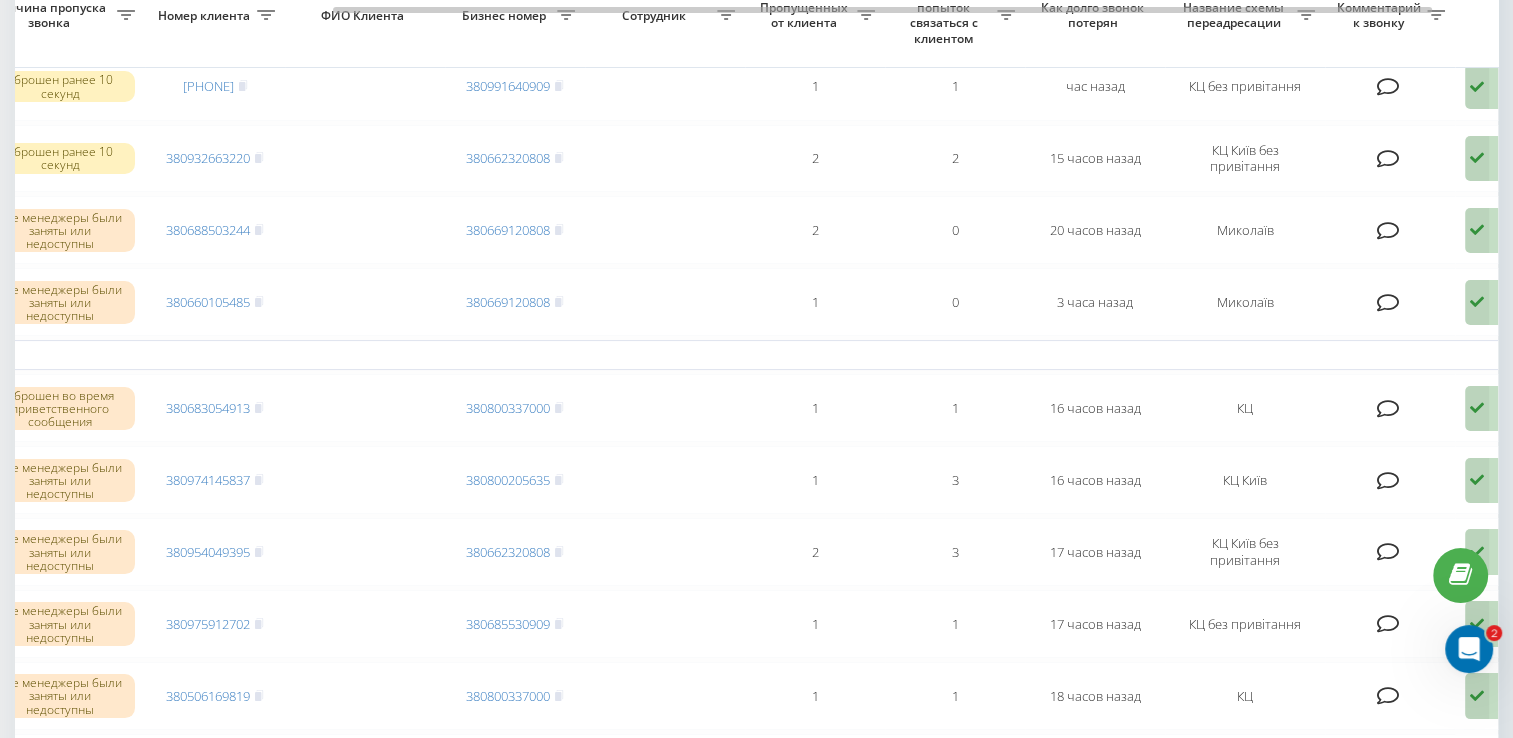 scroll, scrollTop: 300, scrollLeft: 0, axis: vertical 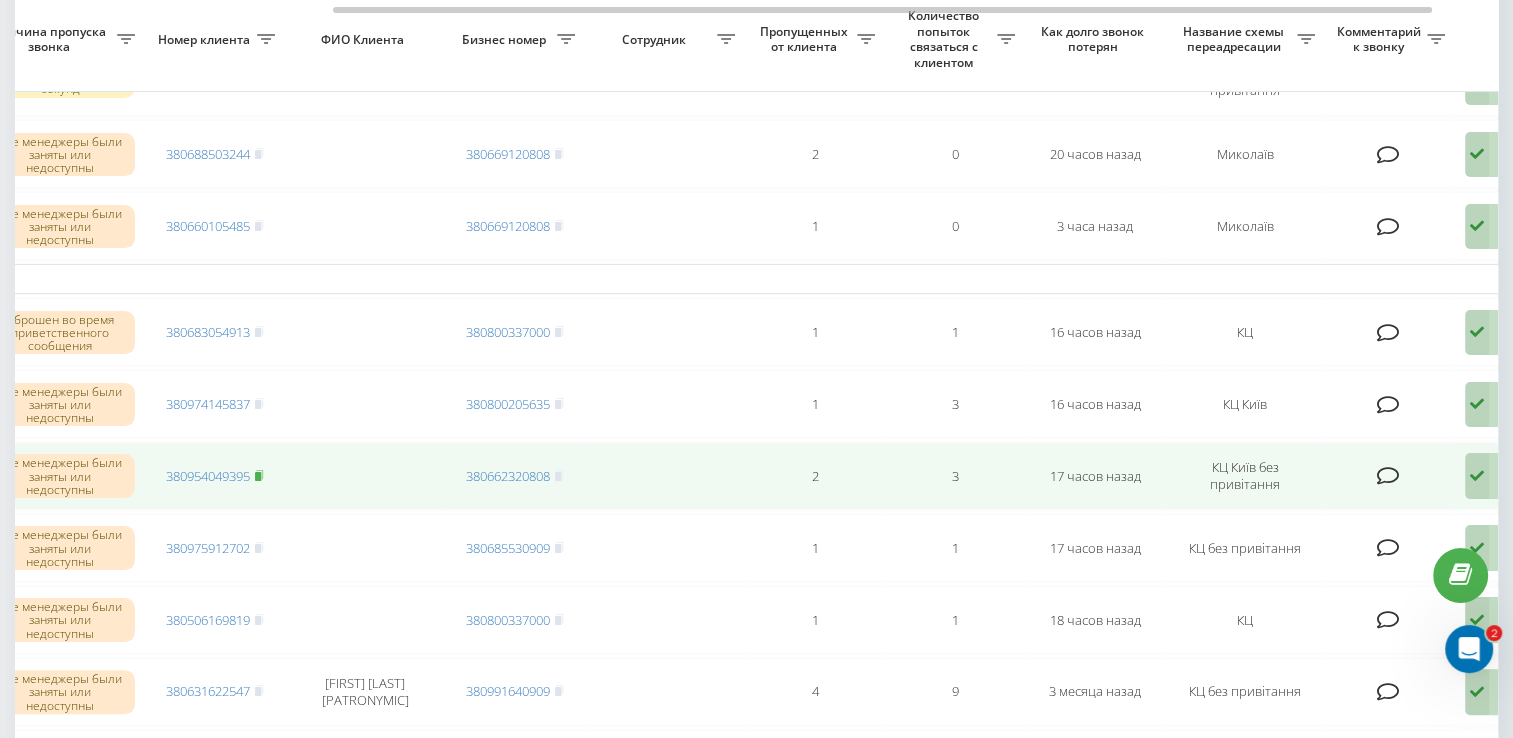 click 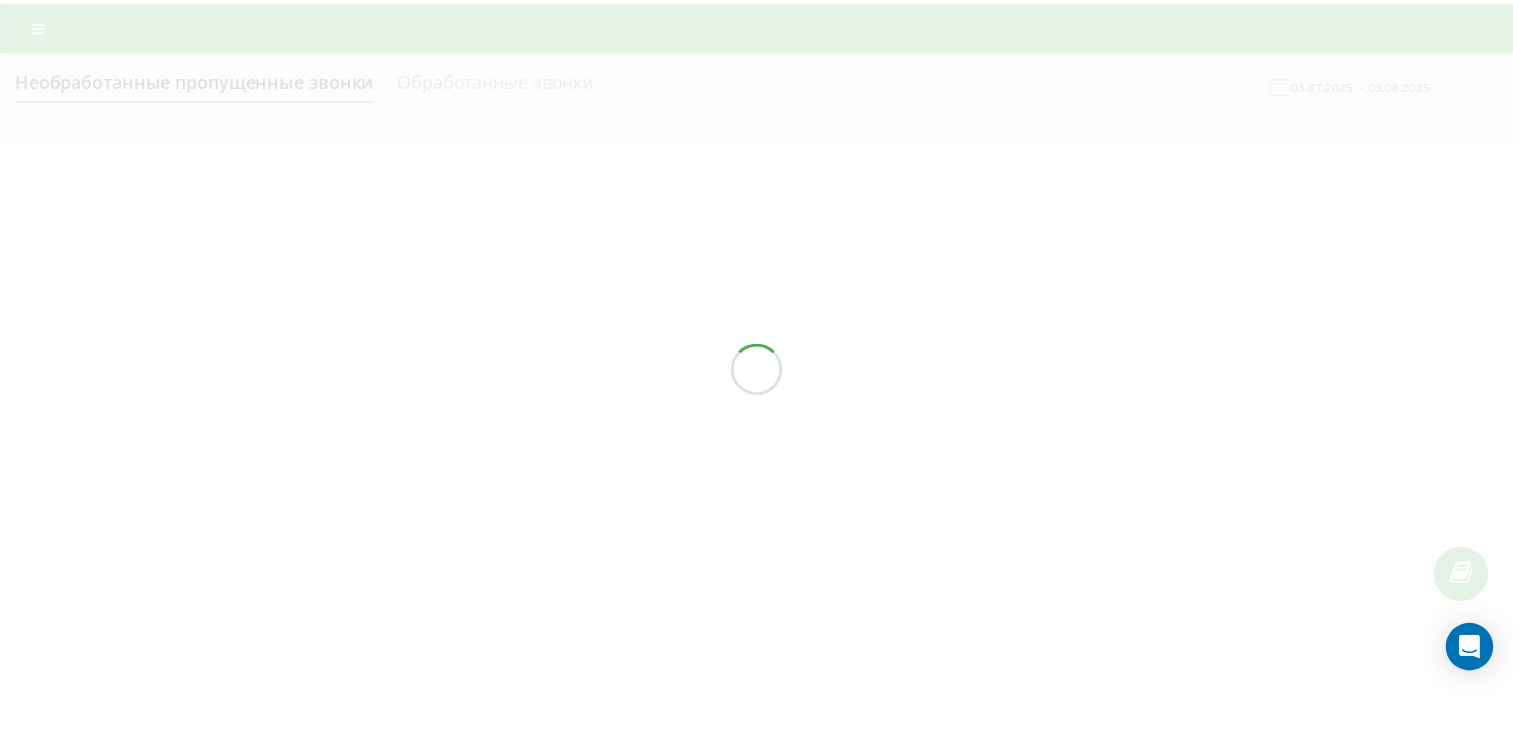 scroll, scrollTop: 0, scrollLeft: 0, axis: both 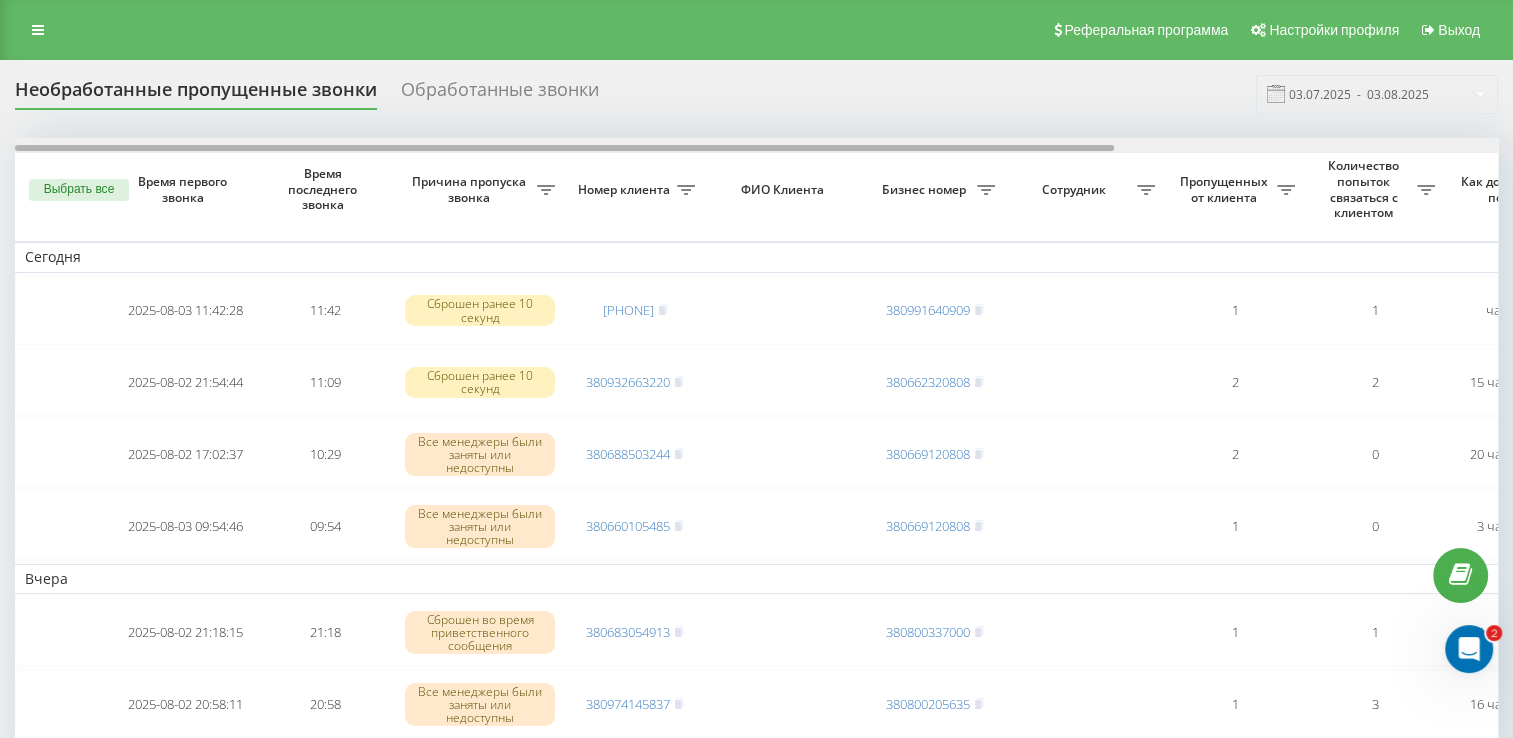 drag, startPoint x: 374, startPoint y: 146, endPoint x: 133, endPoint y: 114, distance: 243.1152 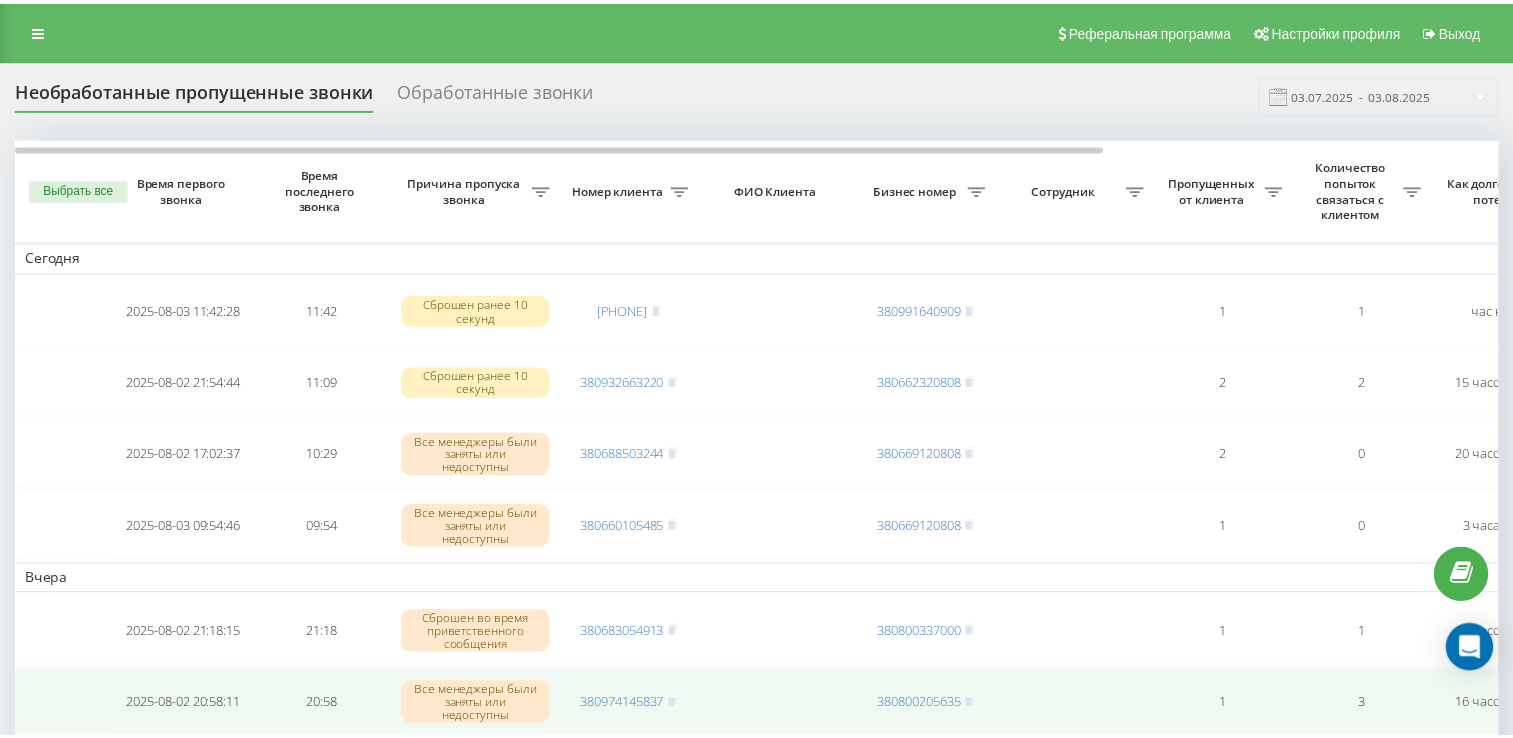 scroll, scrollTop: 0, scrollLeft: 0, axis: both 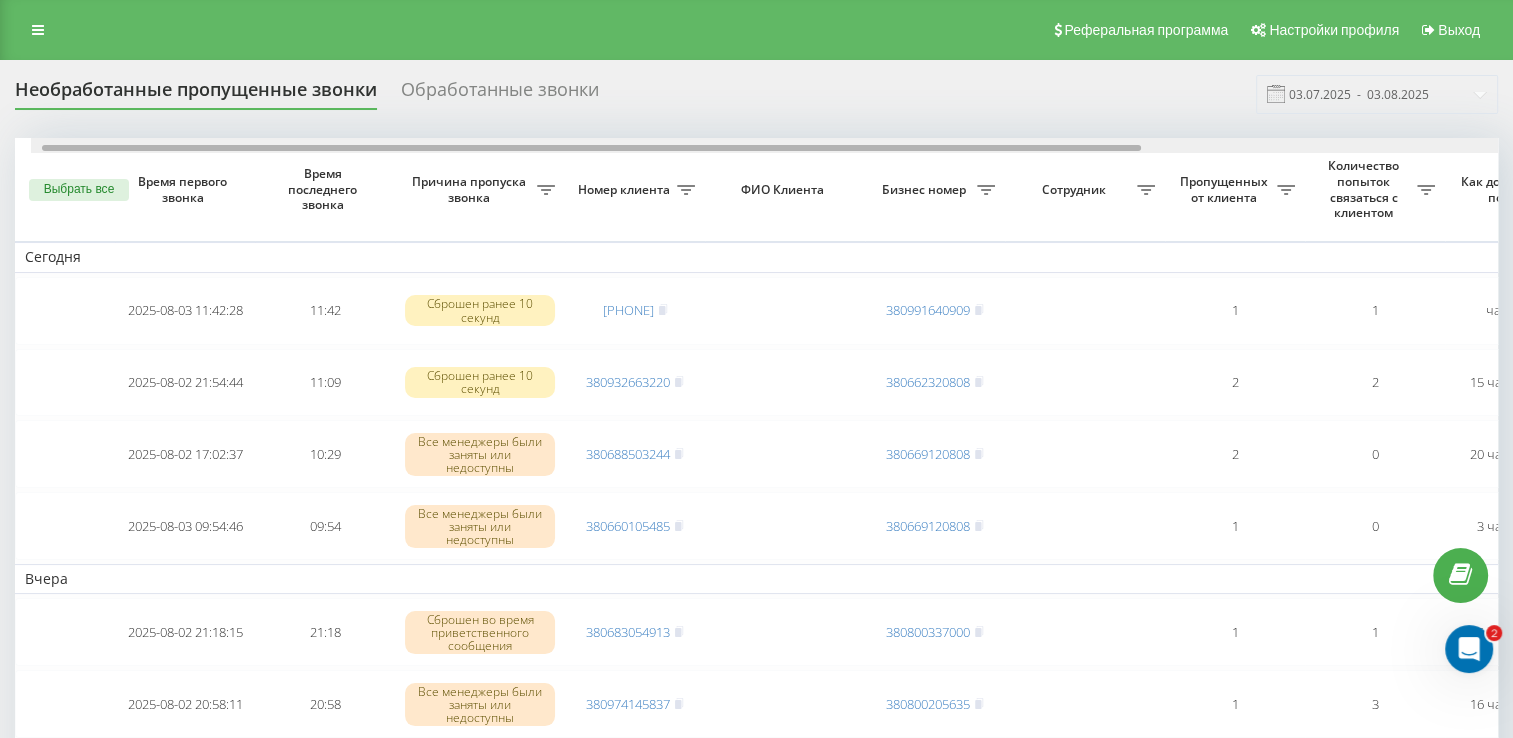 drag, startPoint x: 715, startPoint y: 147, endPoint x: 546, endPoint y: 163, distance: 169.7557 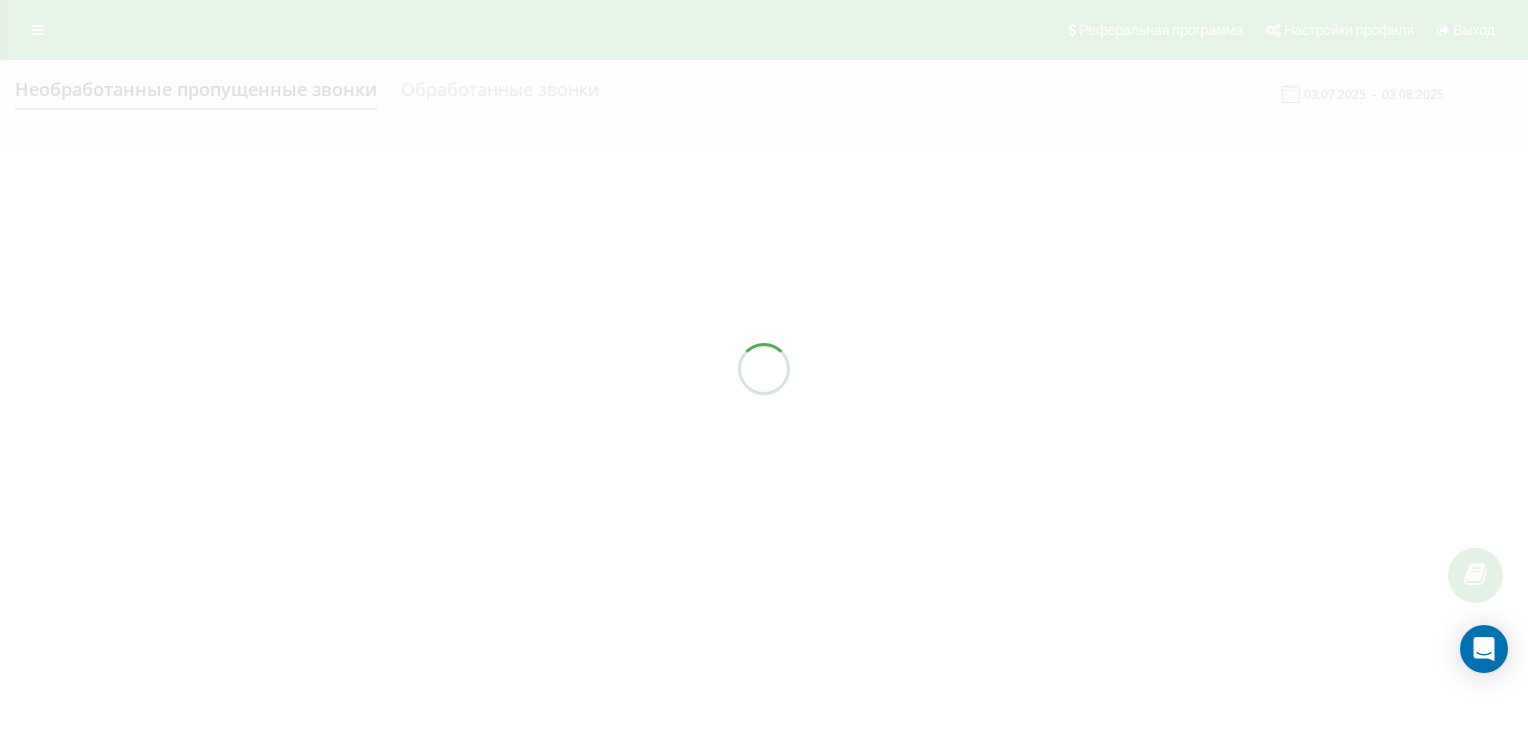 scroll, scrollTop: 0, scrollLeft: 0, axis: both 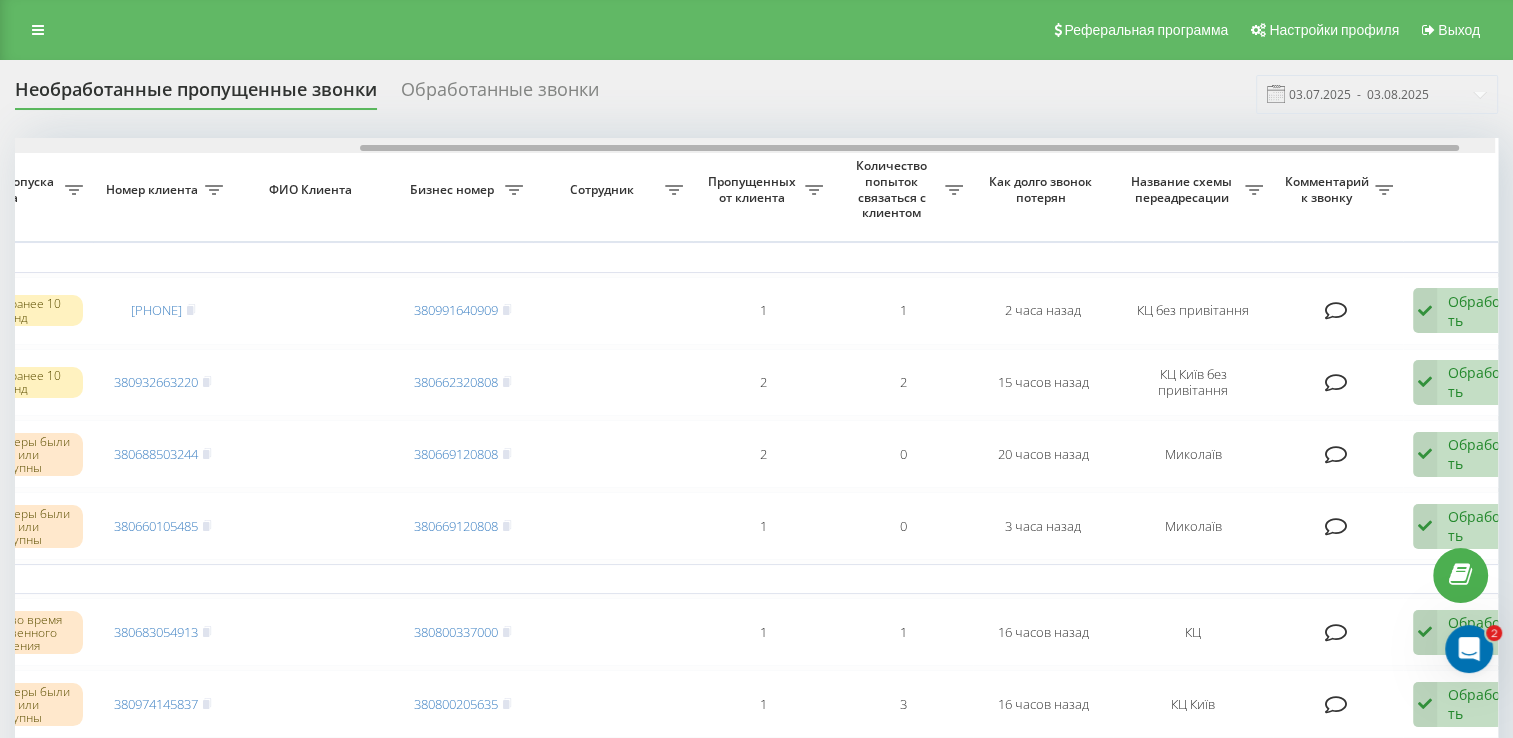 drag, startPoint x: 426, startPoint y: 146, endPoint x: 777, endPoint y: 178, distance: 352.45566 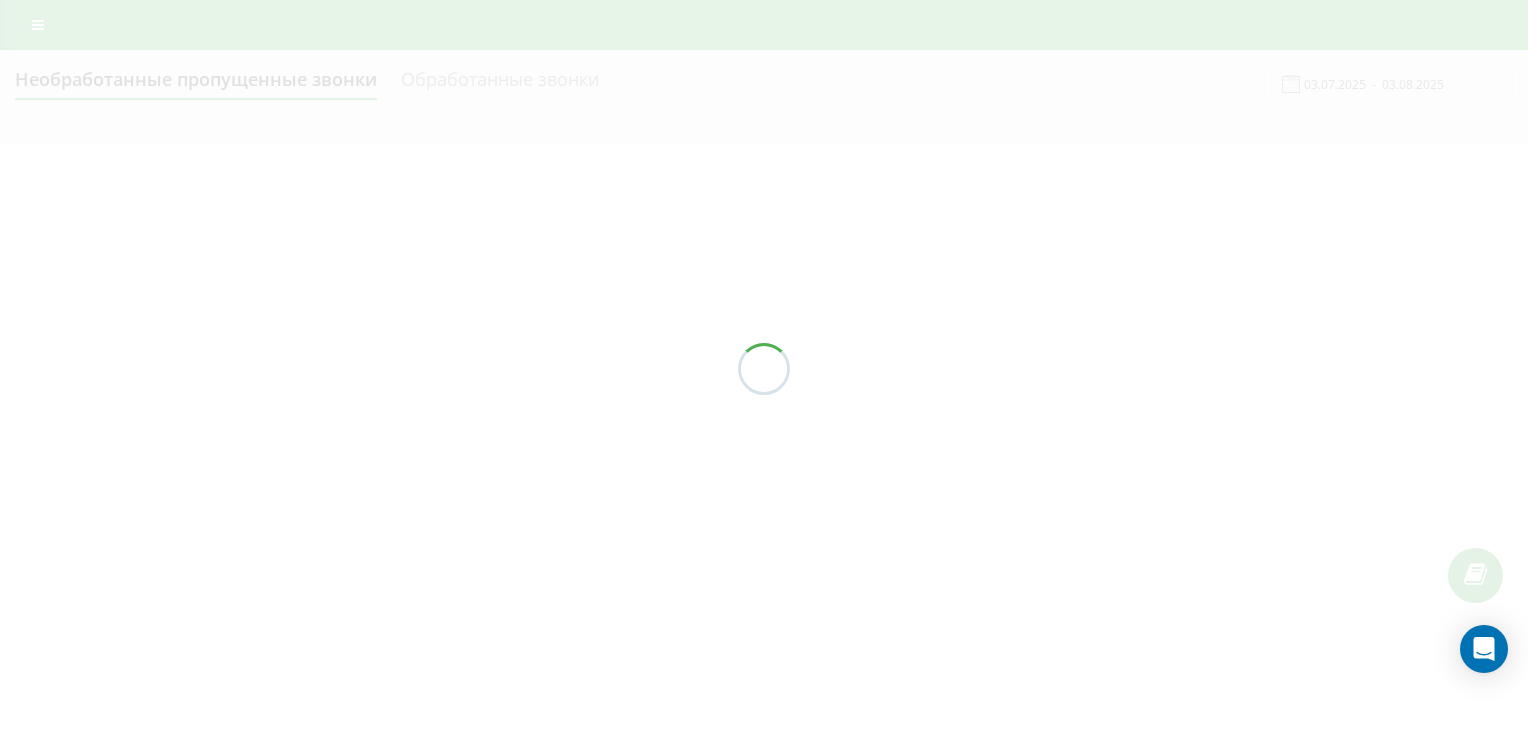 scroll, scrollTop: 0, scrollLeft: 0, axis: both 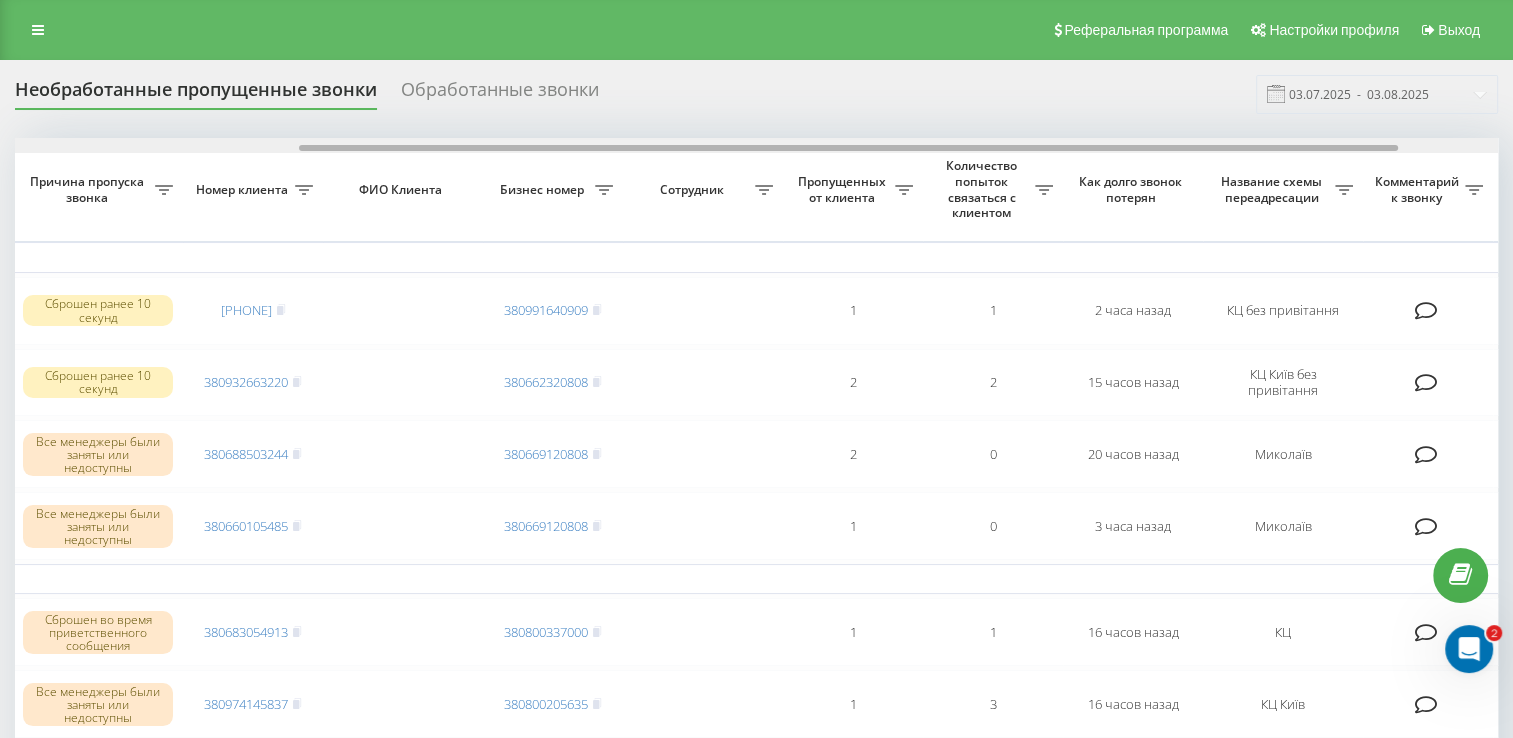drag, startPoint x: 637, startPoint y: 149, endPoint x: 921, endPoint y: 176, distance: 285.28058 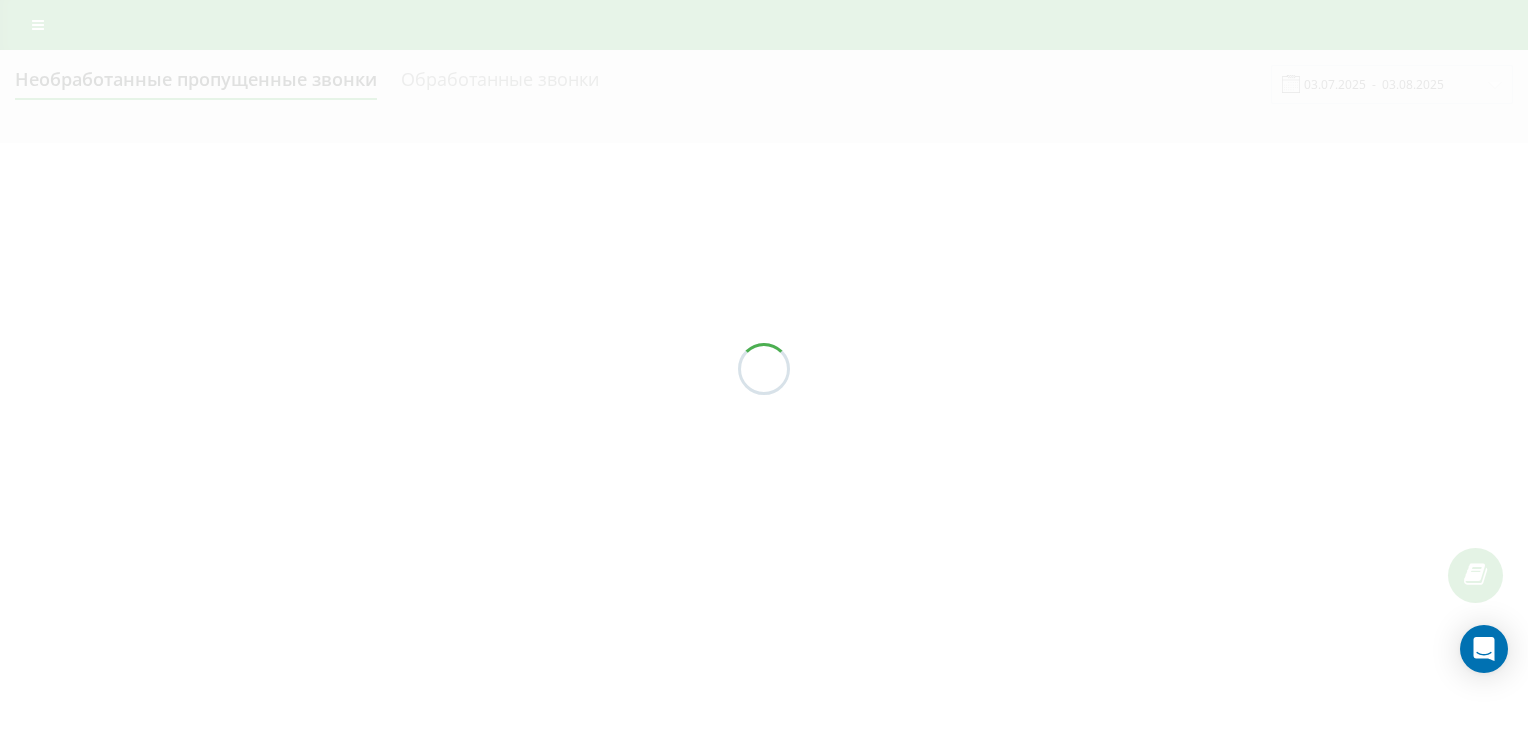 scroll, scrollTop: 0, scrollLeft: 0, axis: both 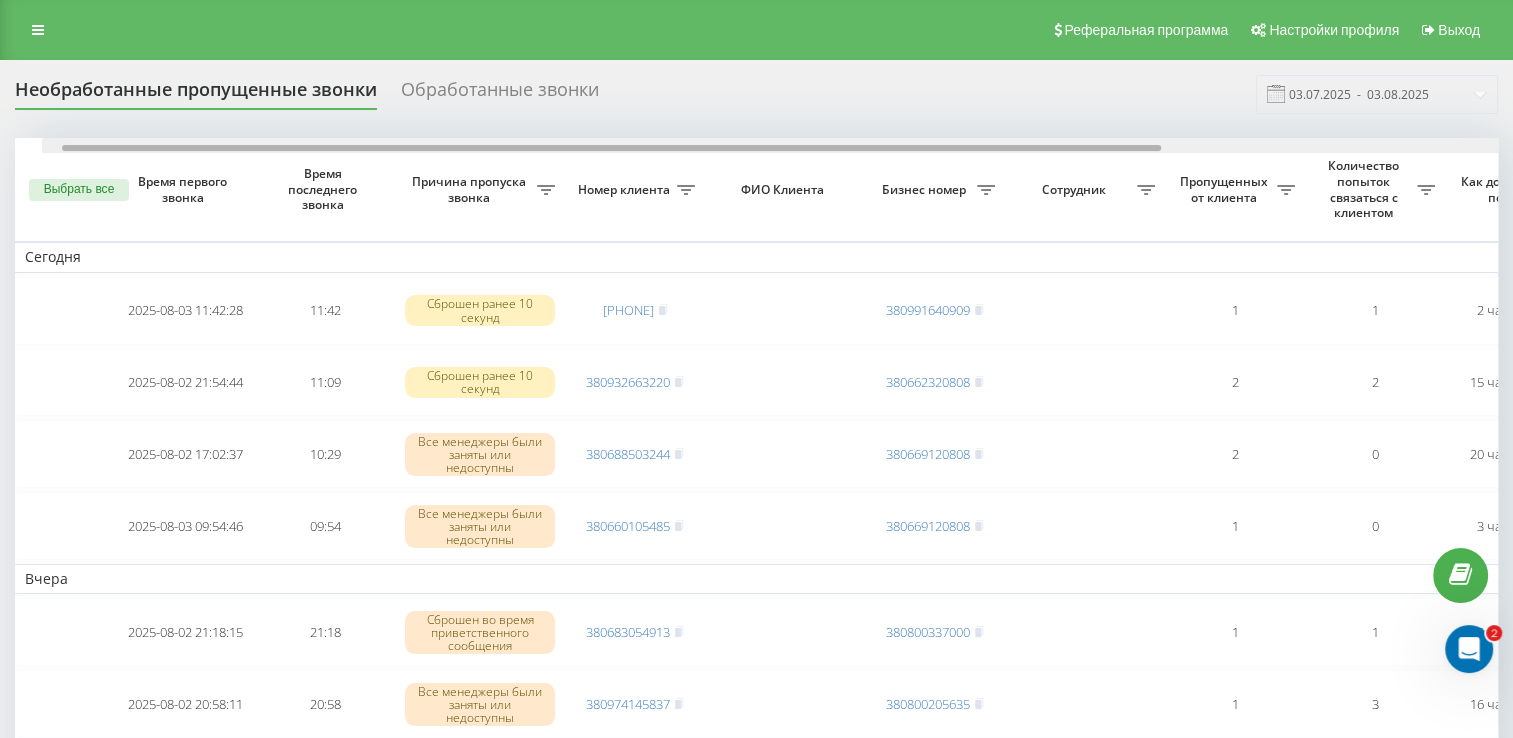 drag, startPoint x: 595, startPoint y: 149, endPoint x: 460, endPoint y: 188, distance: 140.52046 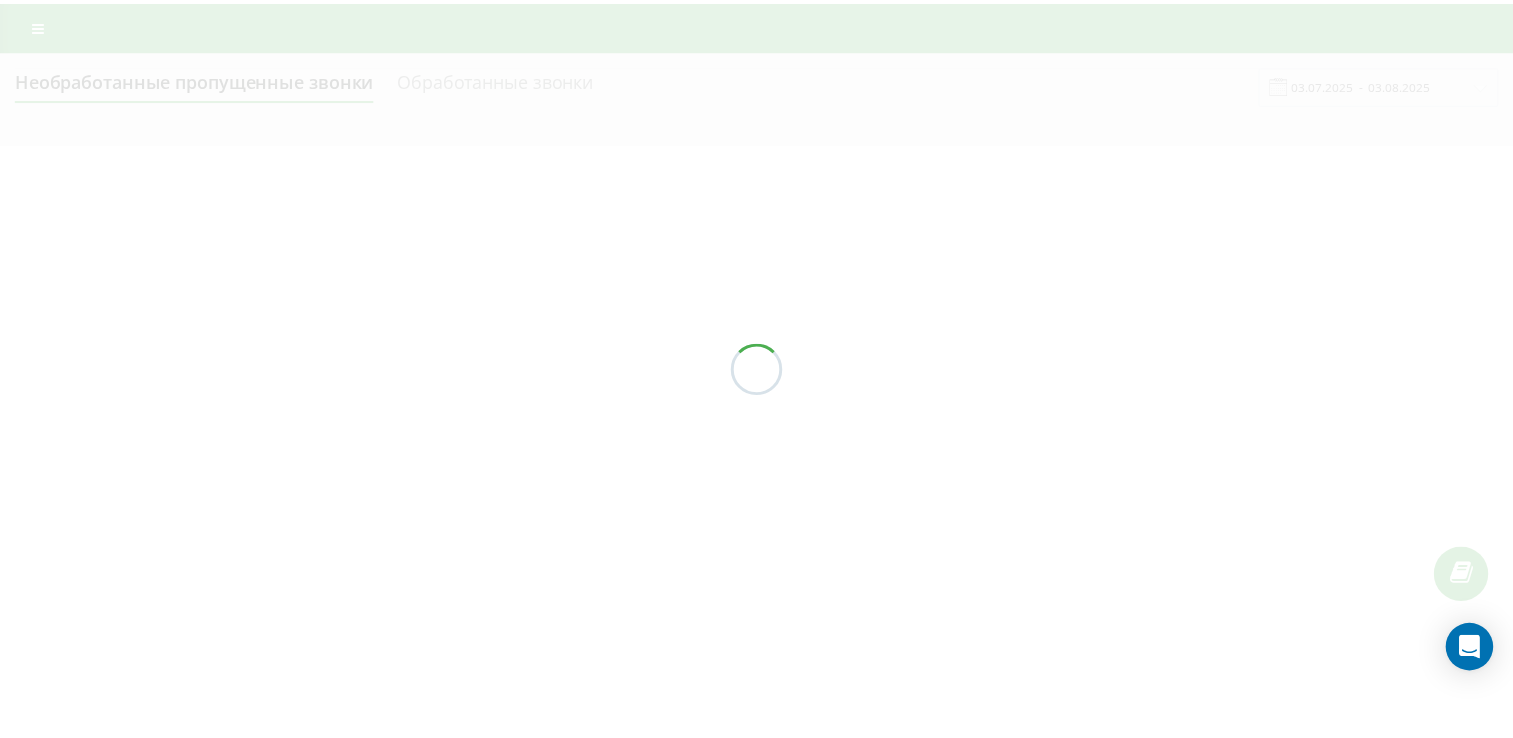scroll, scrollTop: 0, scrollLeft: 0, axis: both 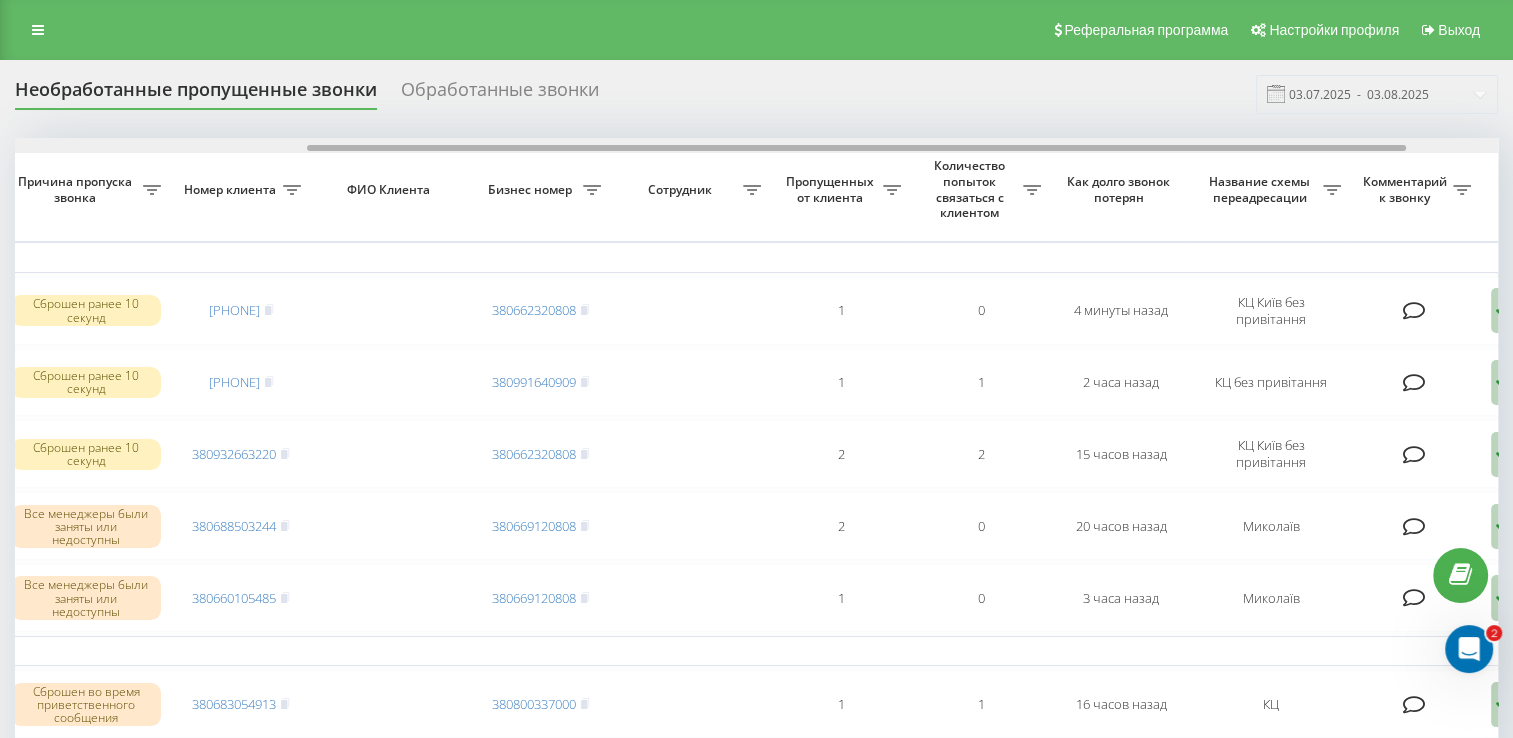 drag, startPoint x: 522, startPoint y: 145, endPoint x: 815, endPoint y: 170, distance: 294.0646 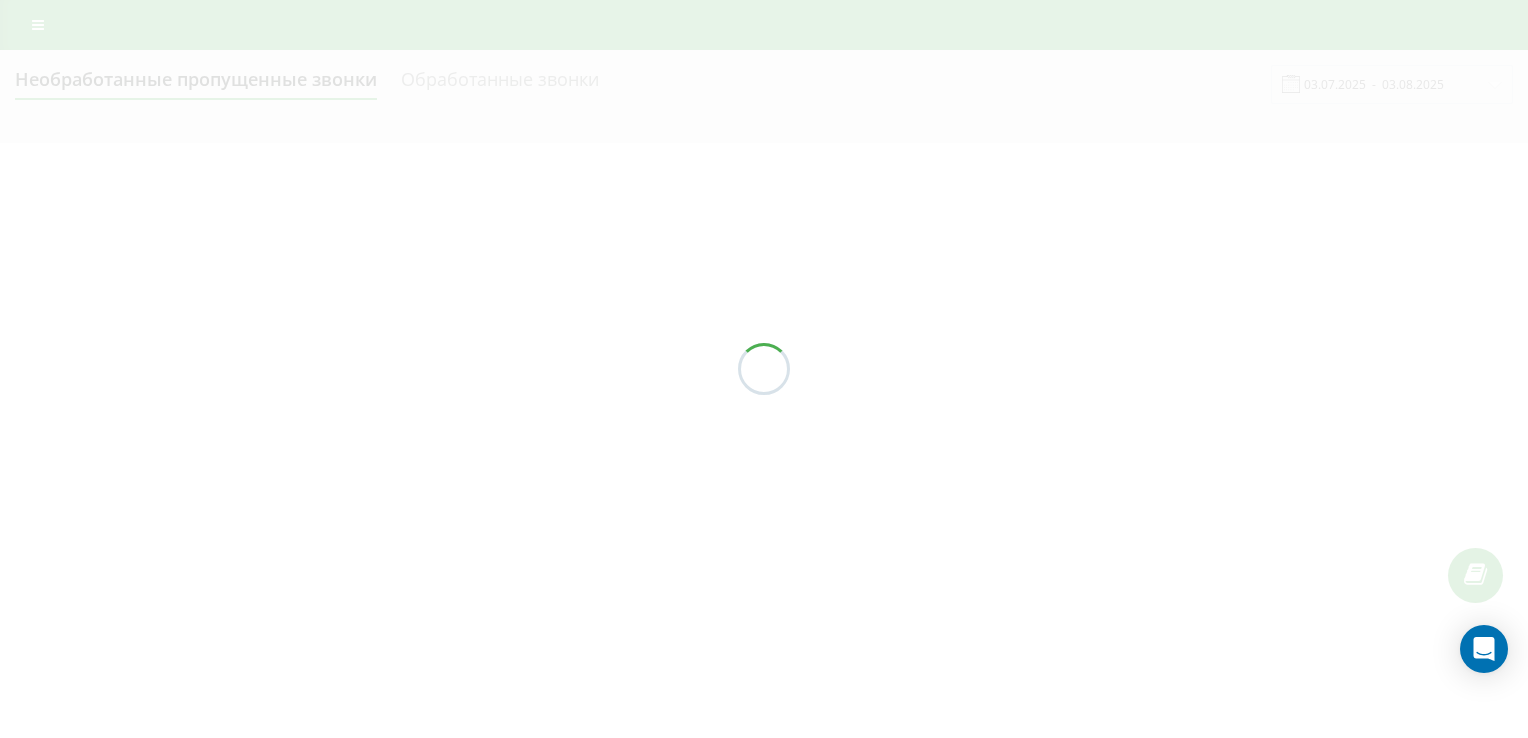 scroll, scrollTop: 0, scrollLeft: 0, axis: both 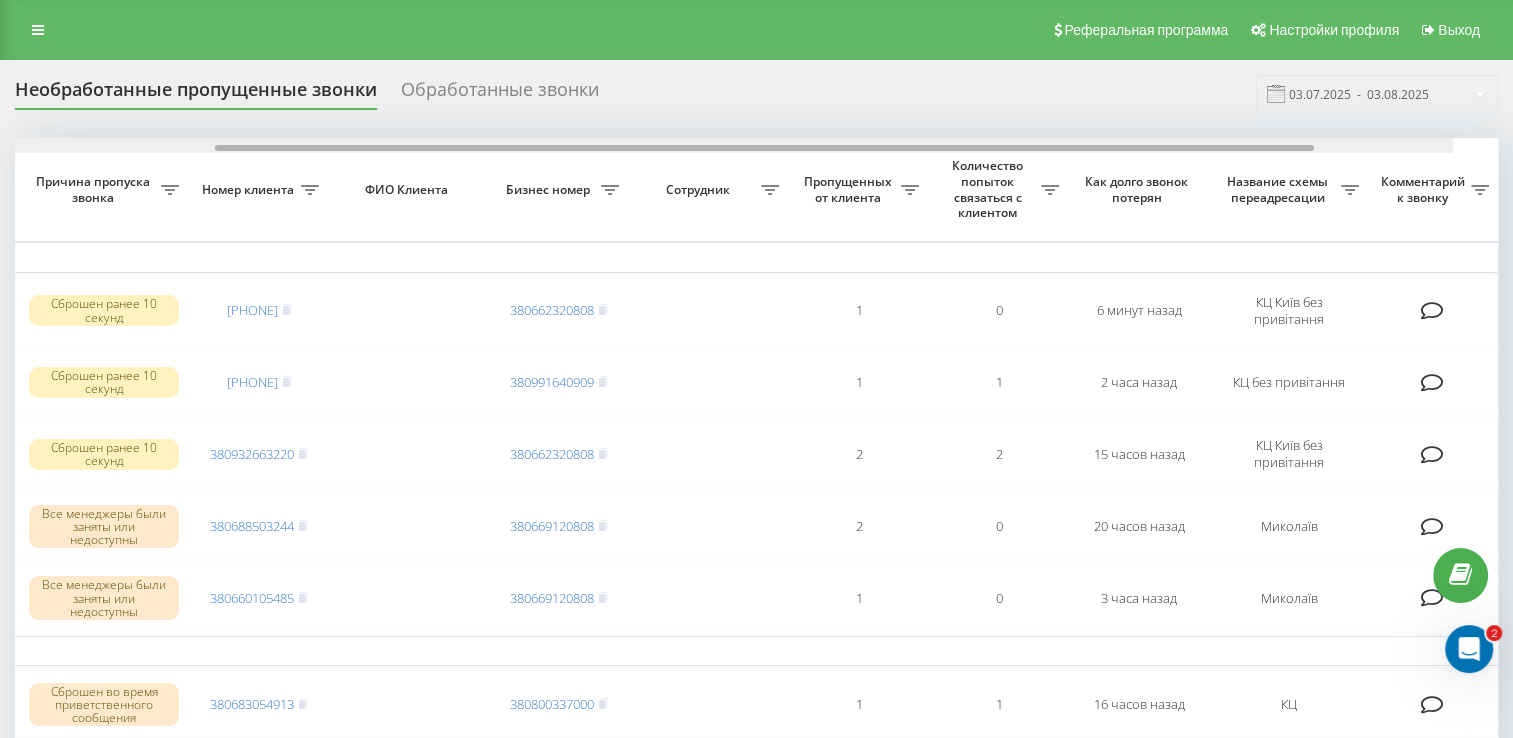 drag, startPoint x: 528, startPoint y: 147, endPoint x: 811, endPoint y: 190, distance: 286.24814 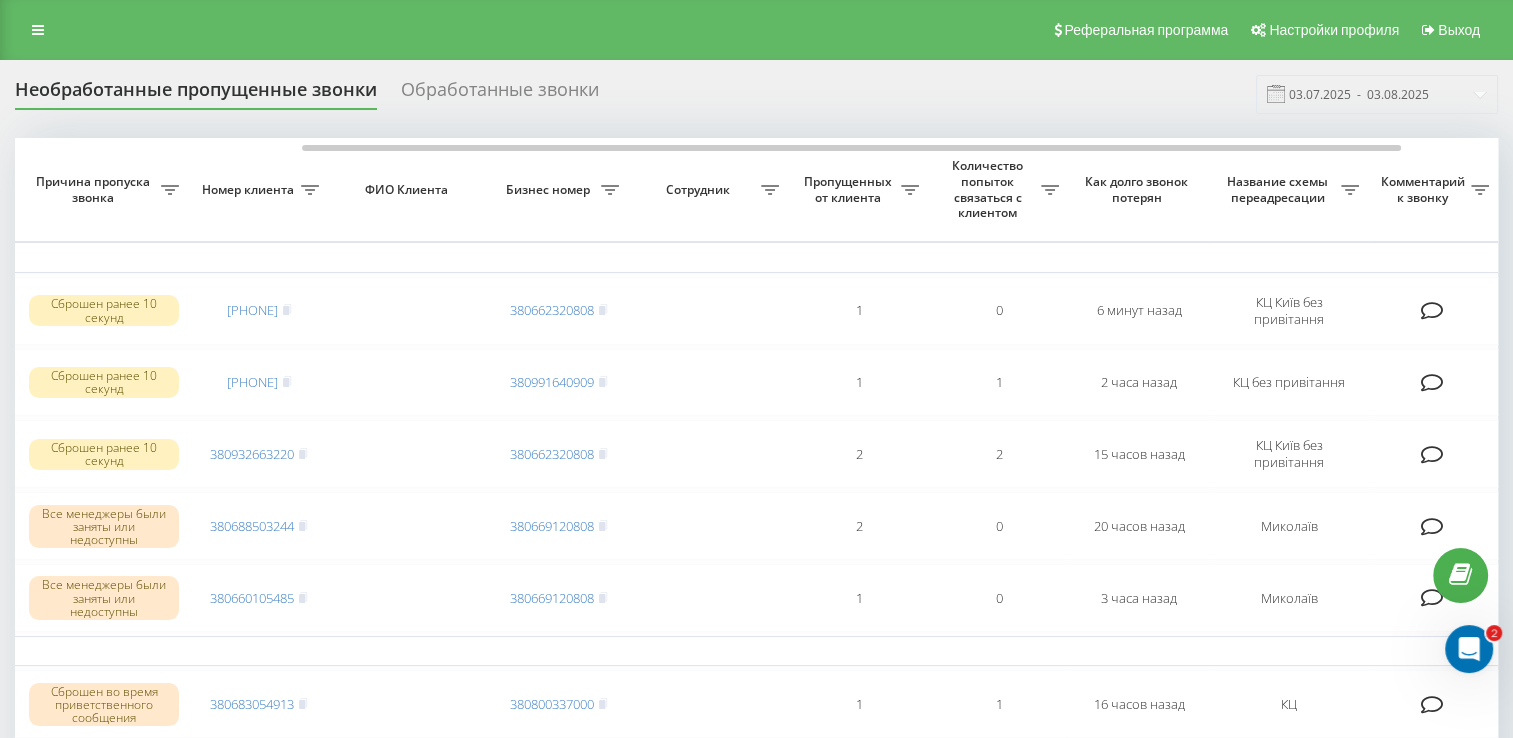 scroll, scrollTop: 0, scrollLeft: 380, axis: horizontal 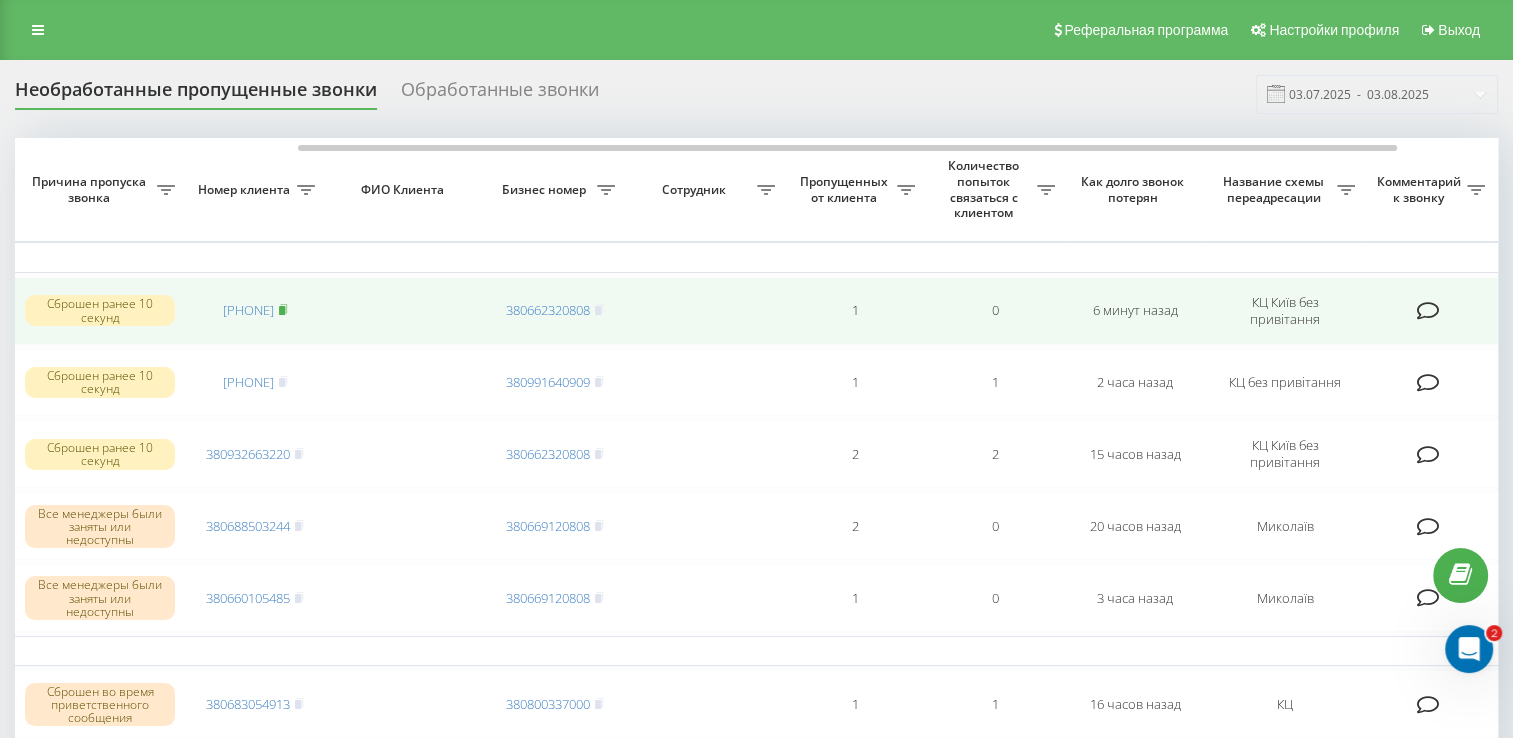 click 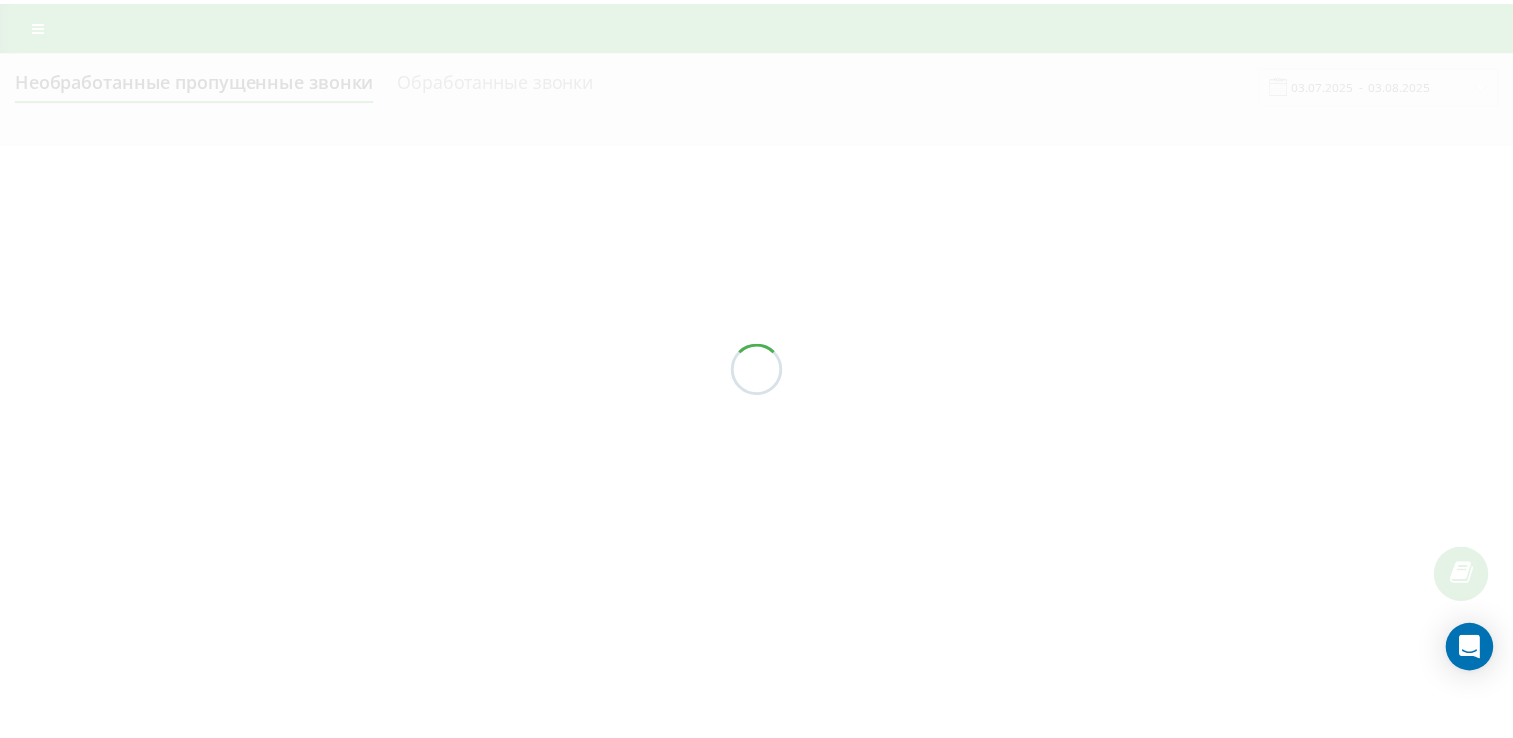 scroll, scrollTop: 0, scrollLeft: 0, axis: both 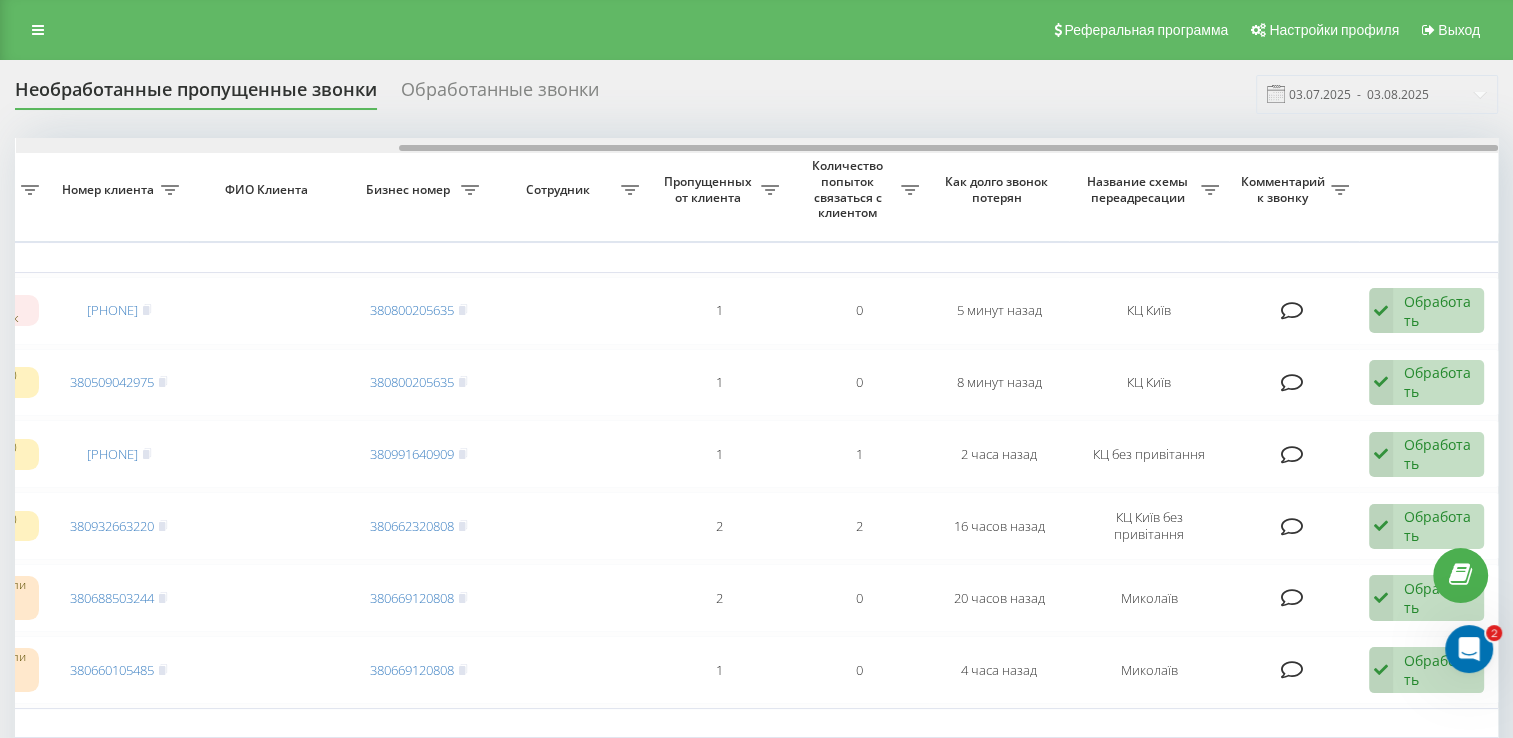 drag, startPoint x: 424, startPoint y: 147, endPoint x: 921, endPoint y: 160, distance: 497.16998 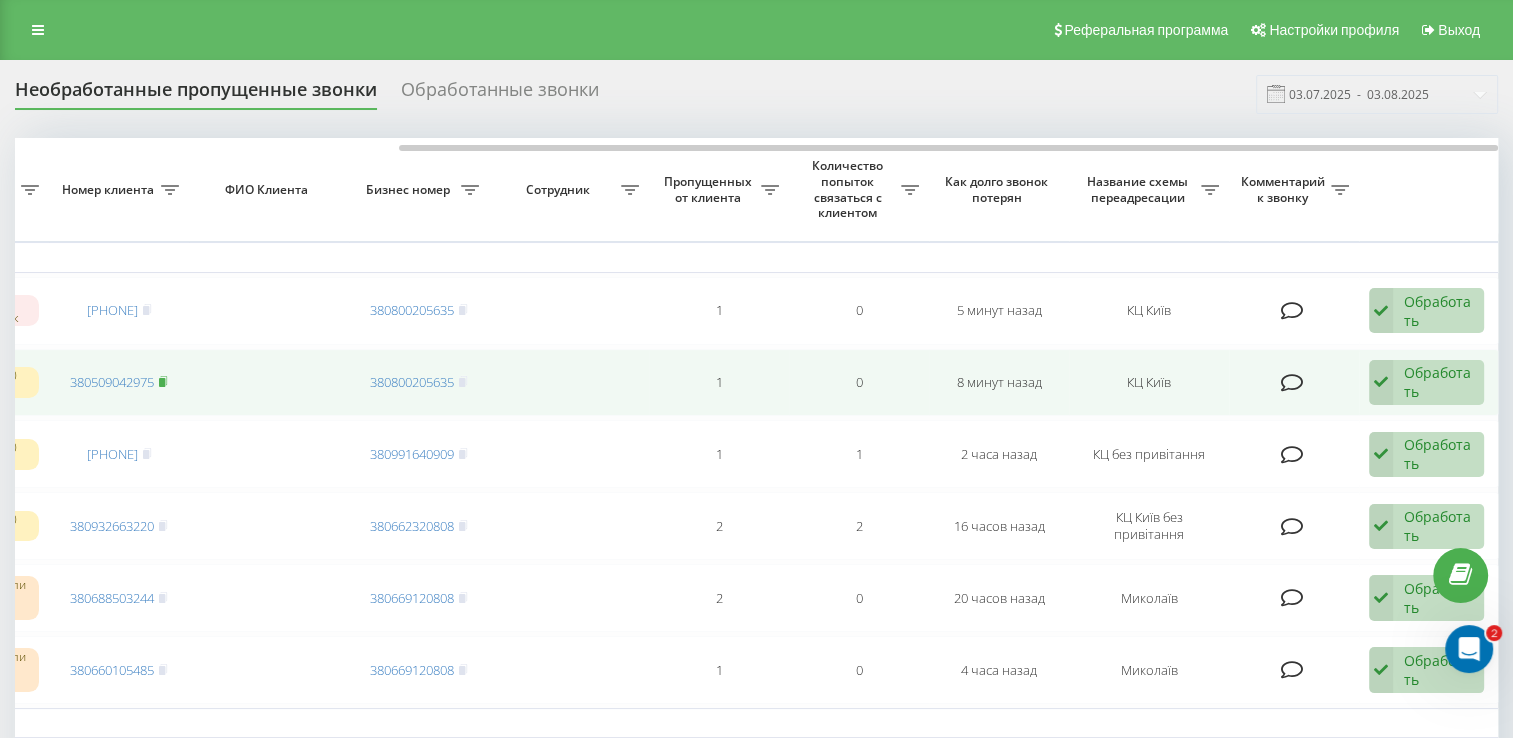 click 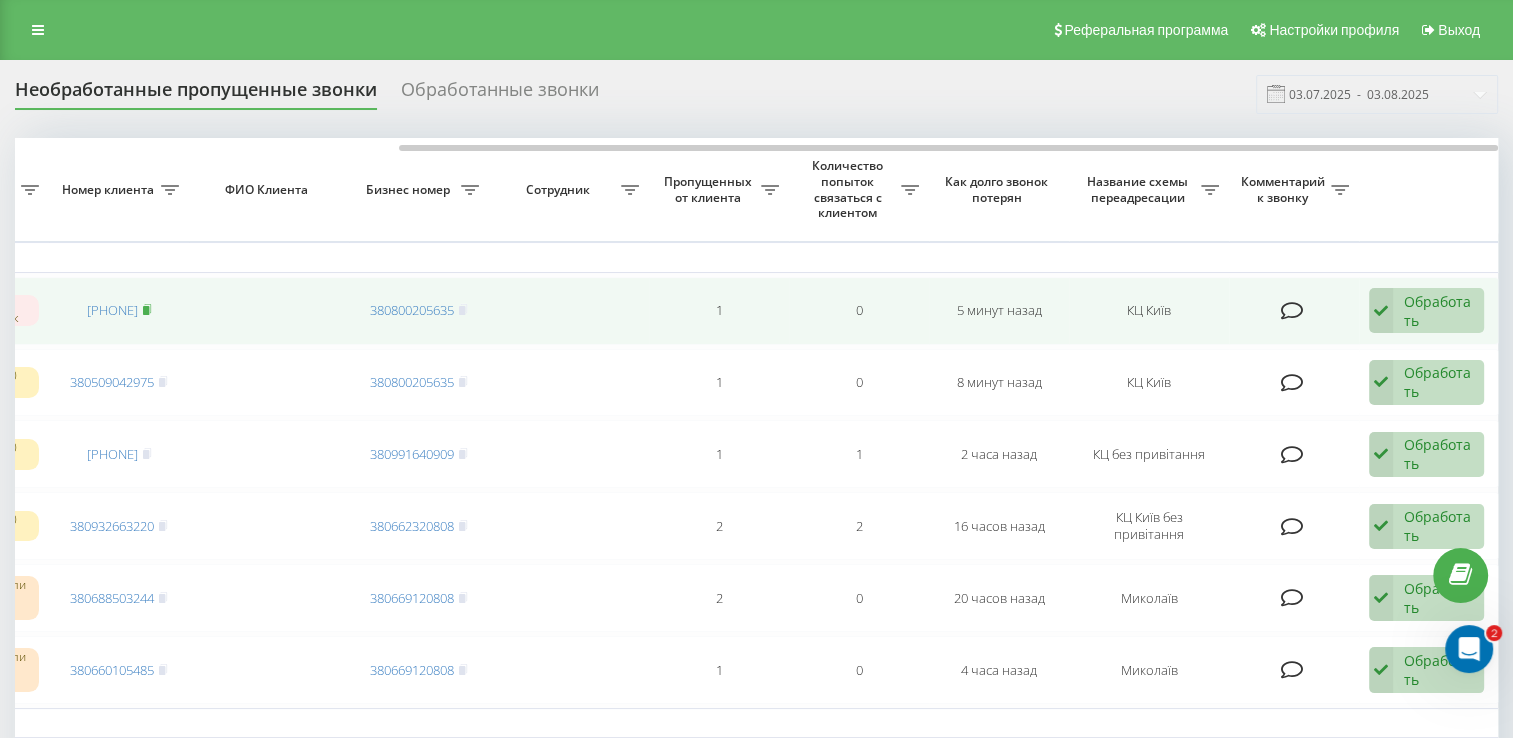 click 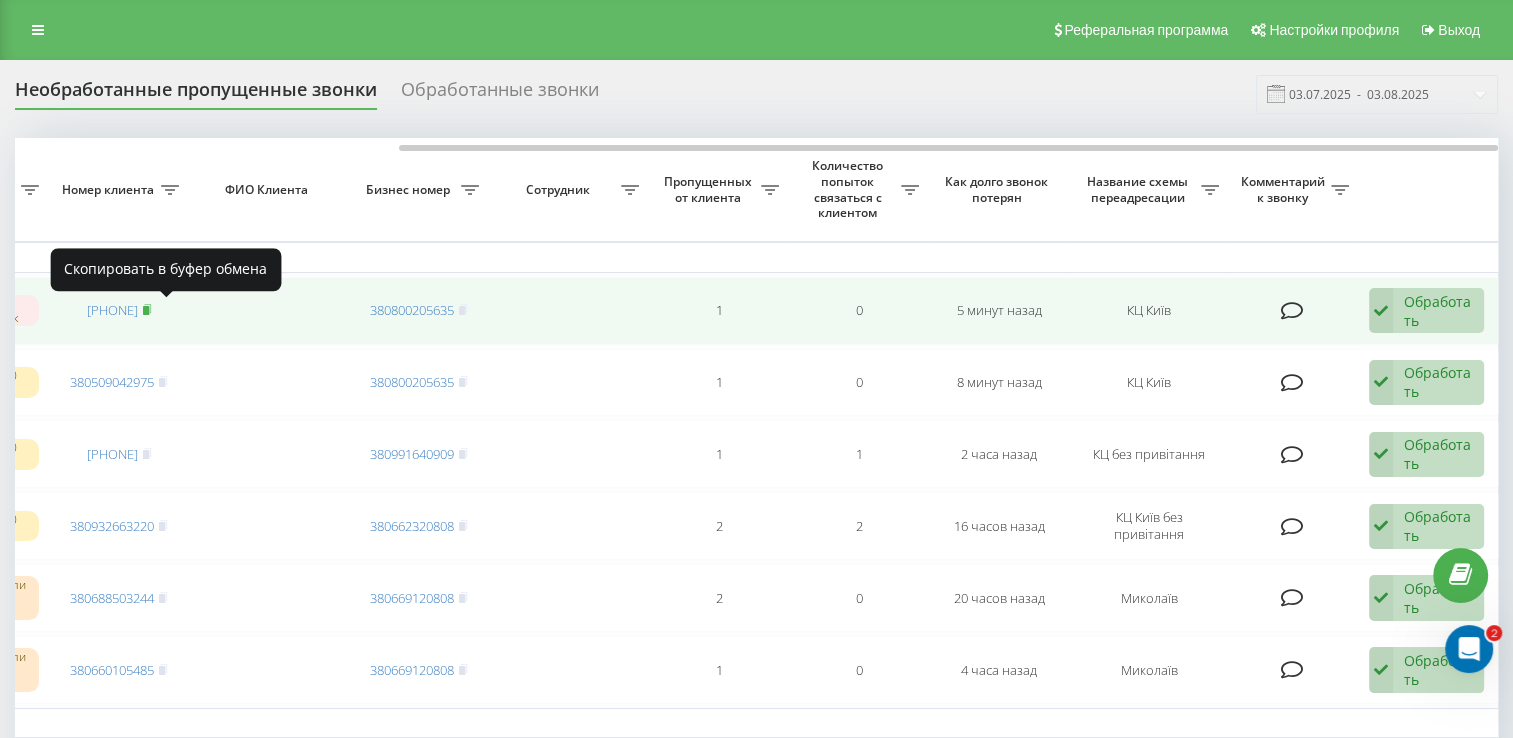 click 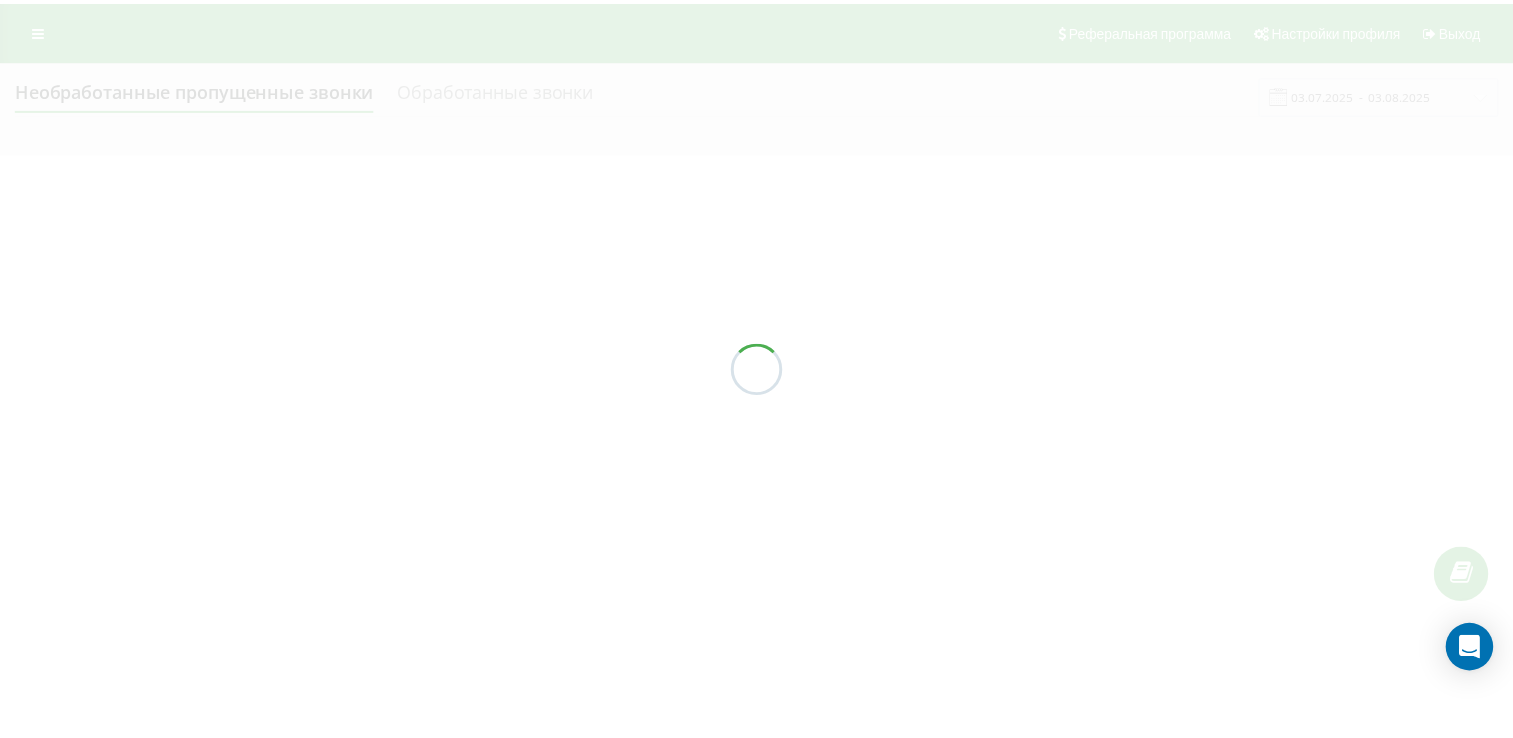 scroll, scrollTop: 0, scrollLeft: 0, axis: both 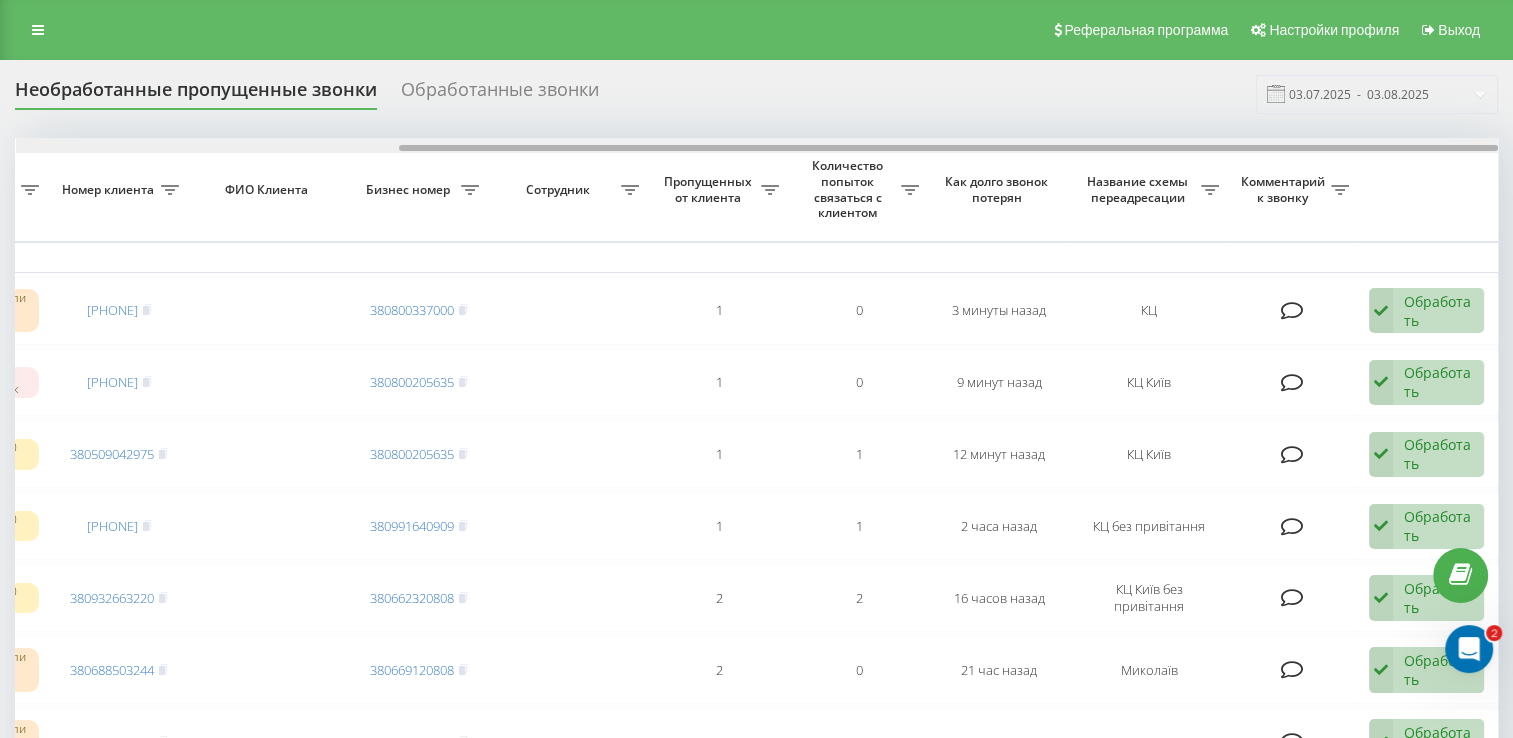 drag, startPoint x: 640, startPoint y: 150, endPoint x: 1064, endPoint y: 149, distance: 424.0012 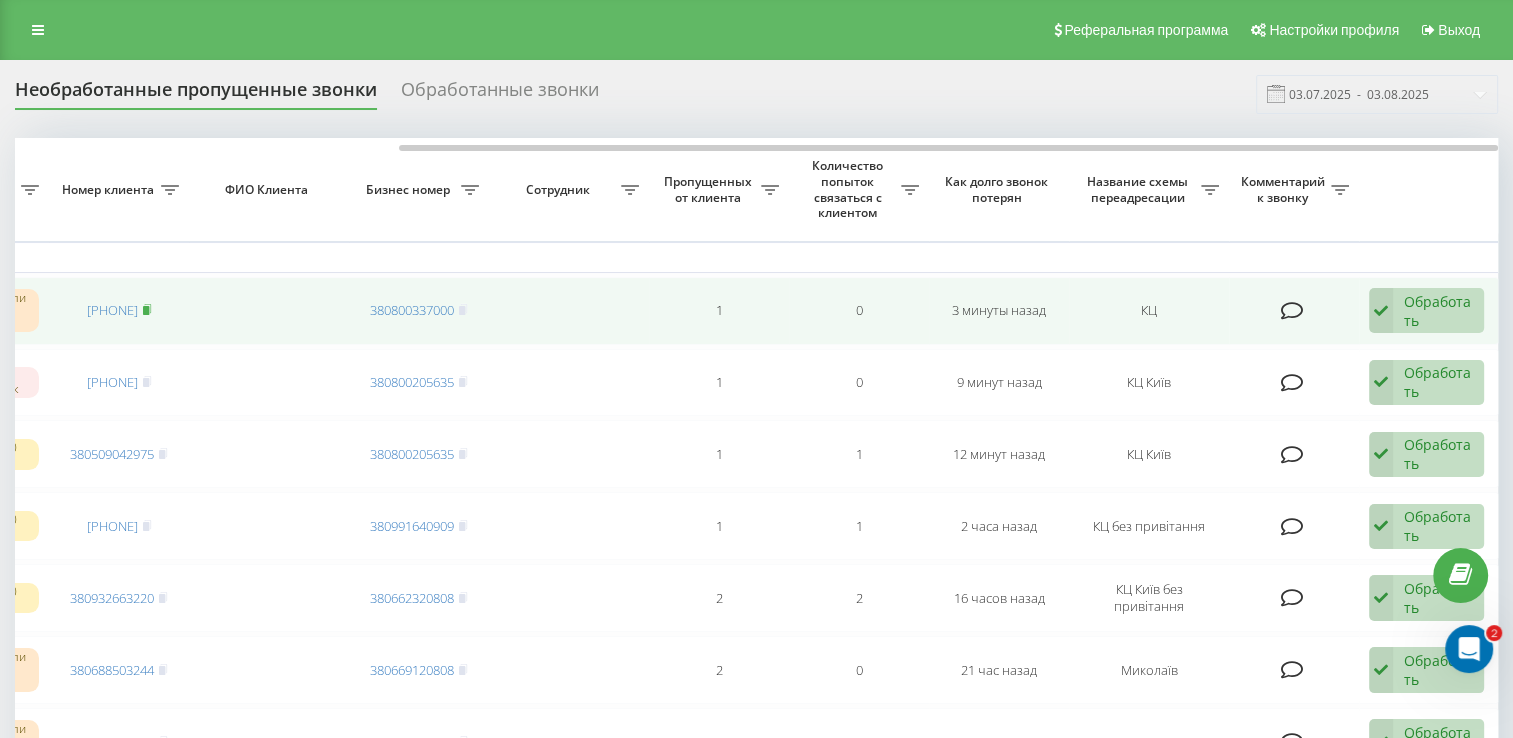 click 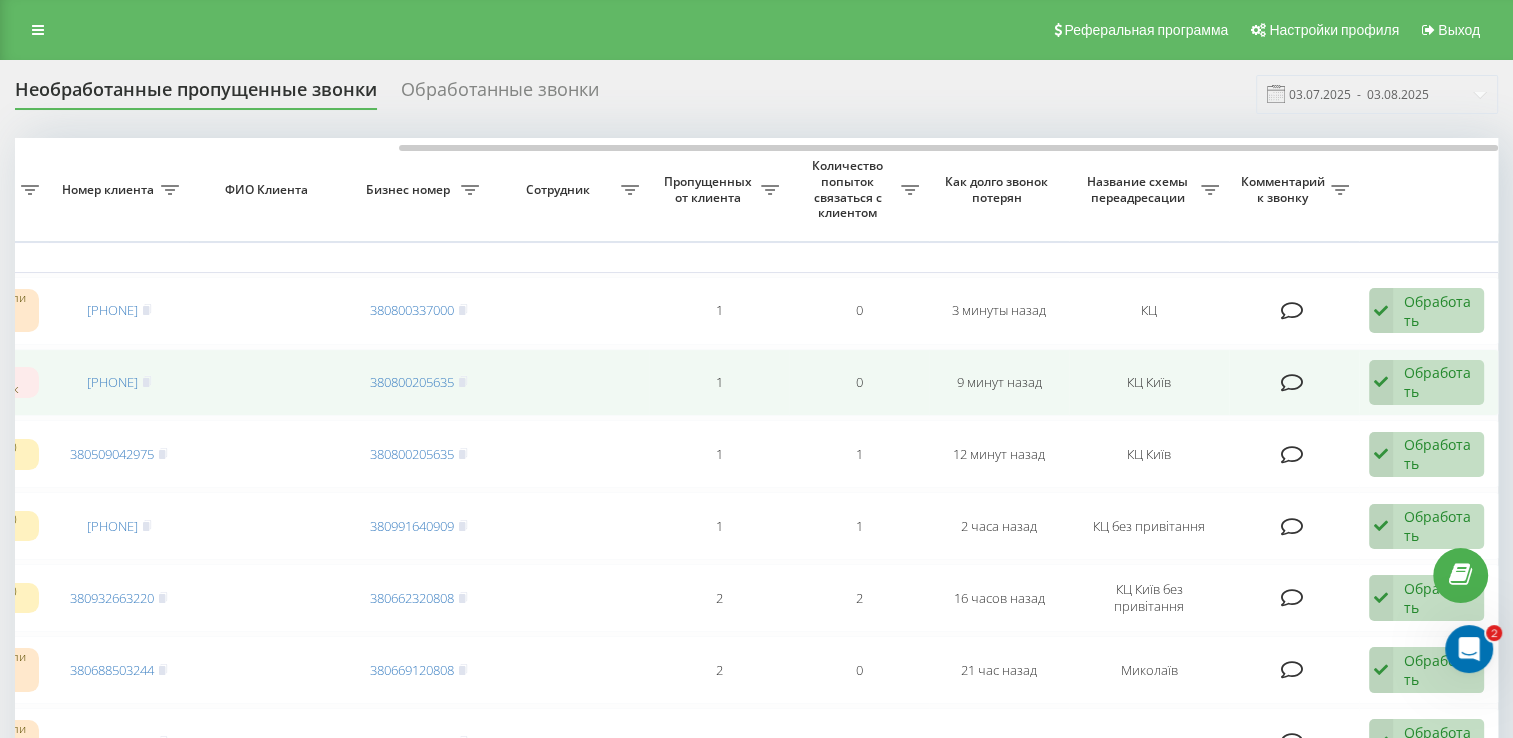 click on "[PHONE]" at bounding box center [119, 383] 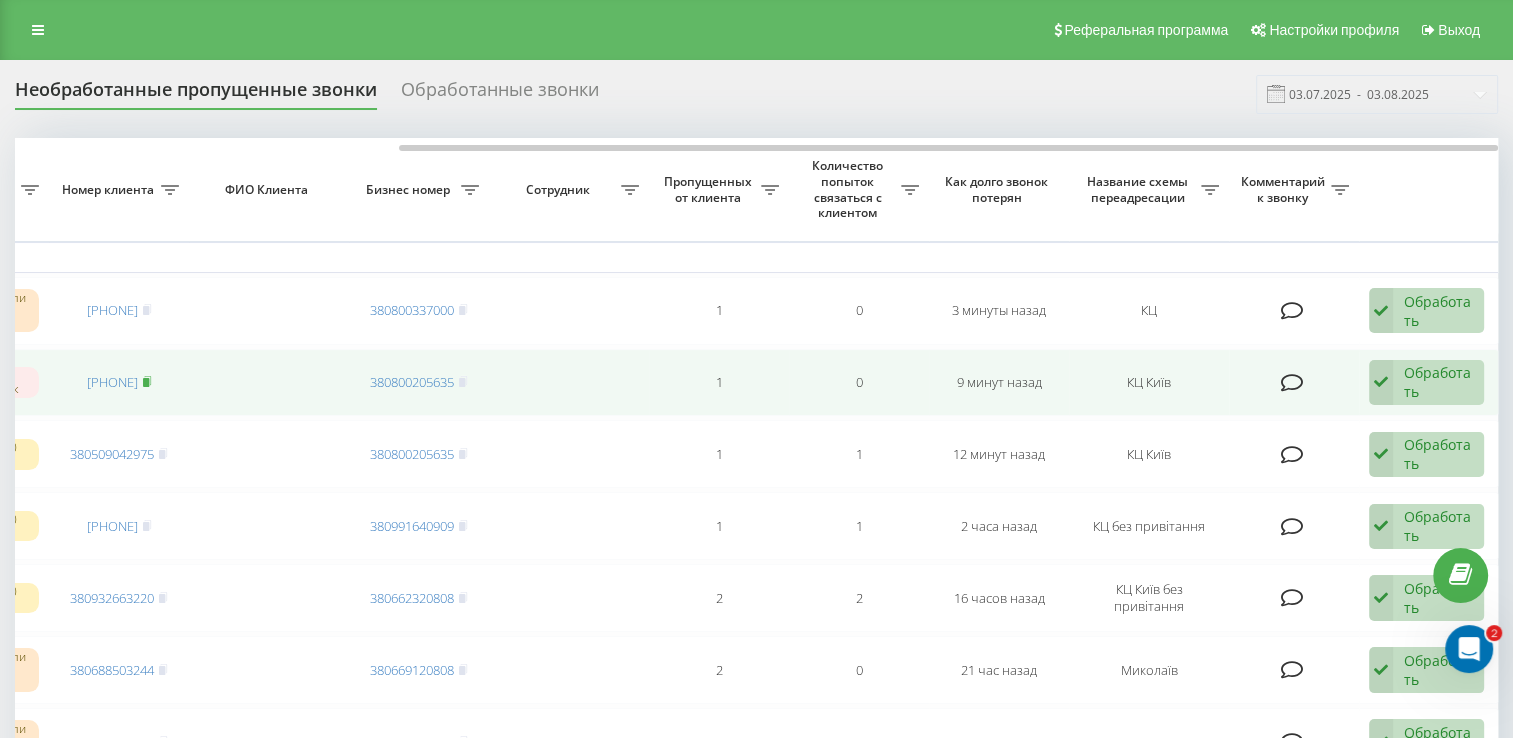 click 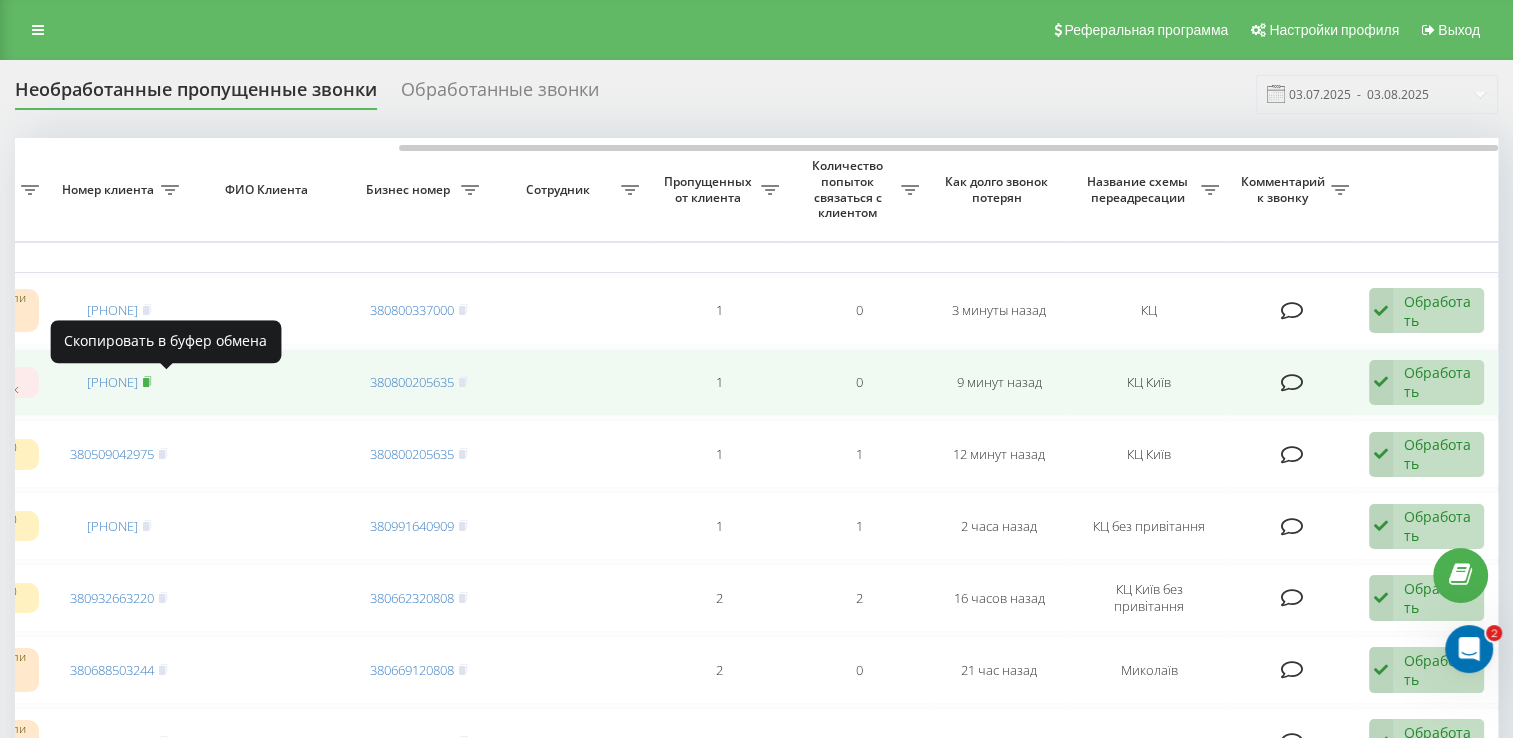click 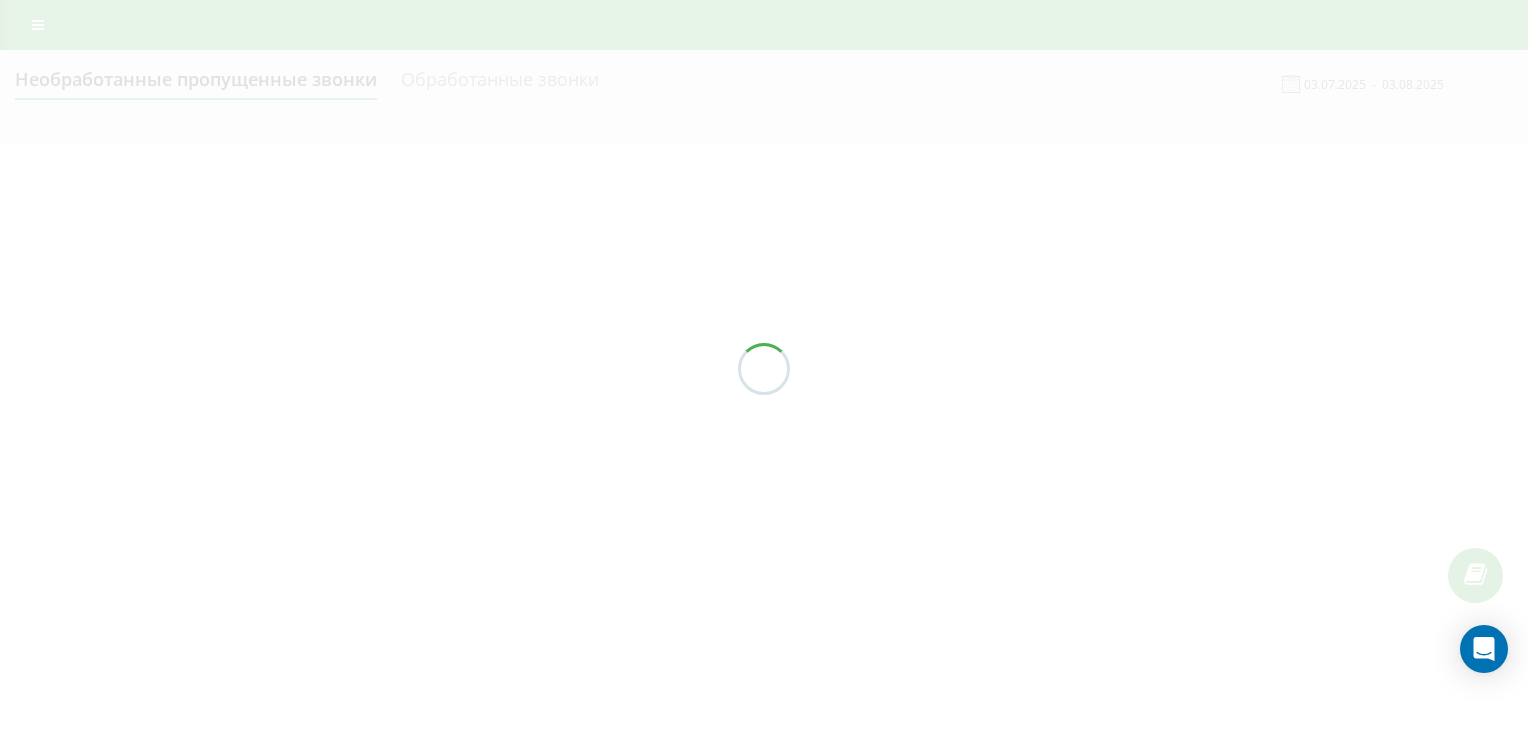 scroll, scrollTop: 0, scrollLeft: 0, axis: both 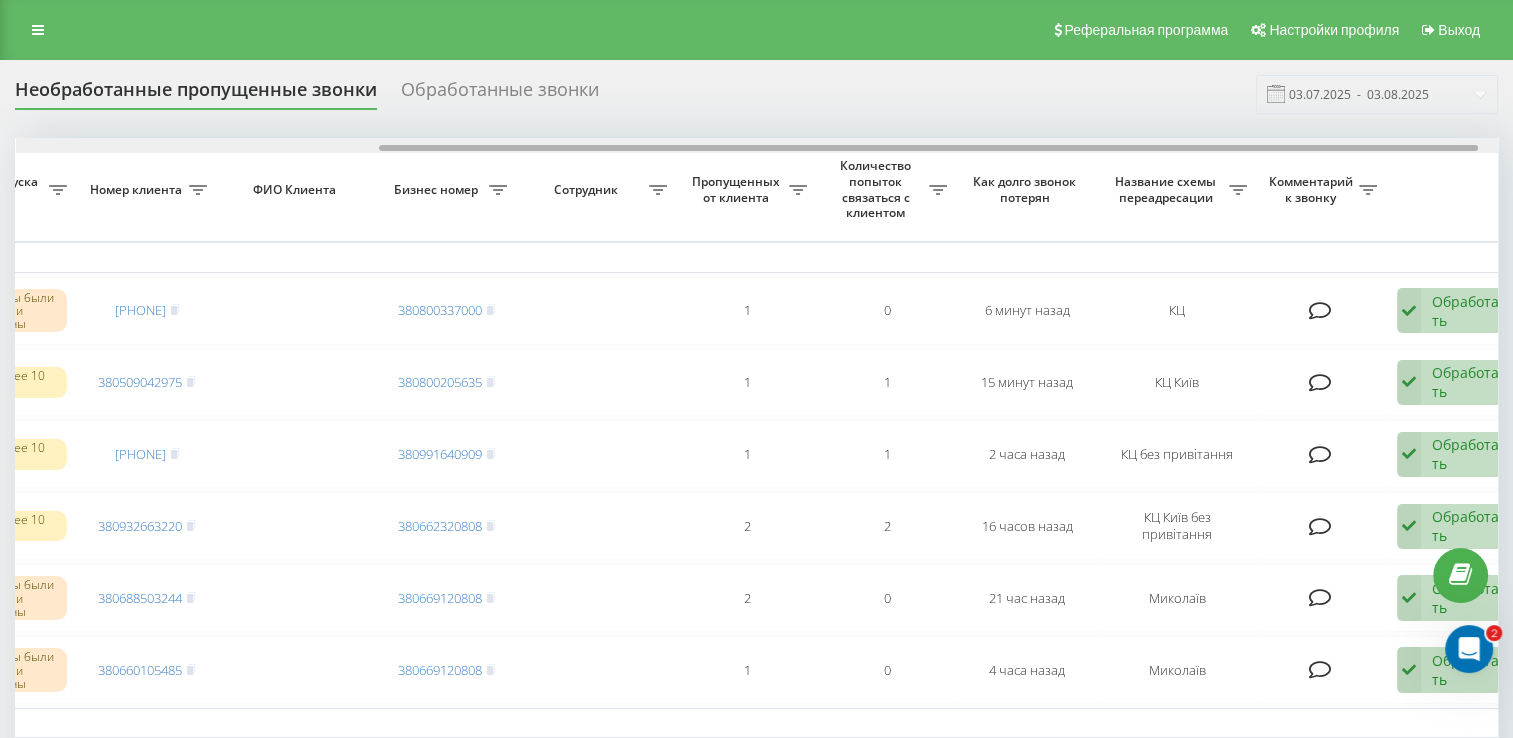 drag, startPoint x: 369, startPoint y: 149, endPoint x: 732, endPoint y: 192, distance: 365.53796 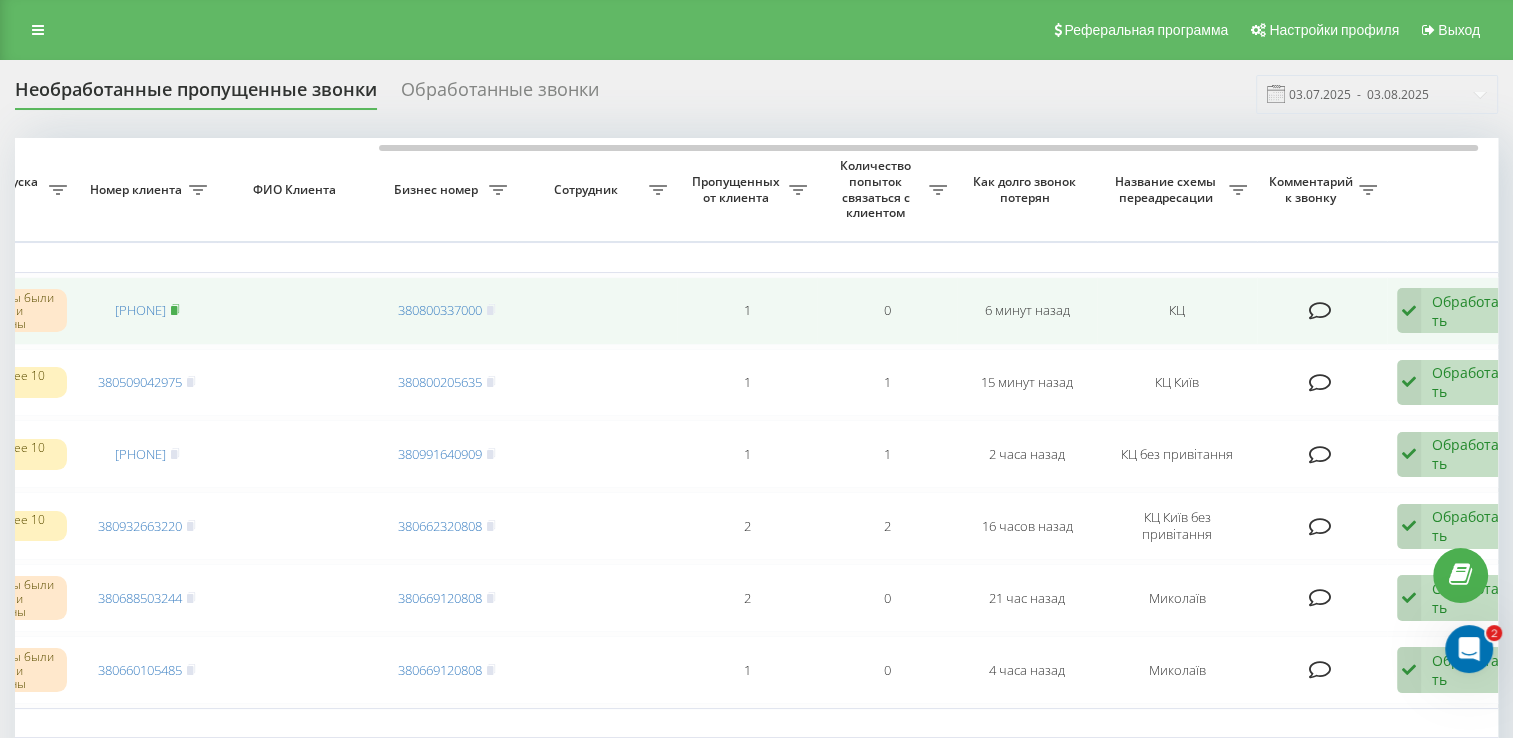 click 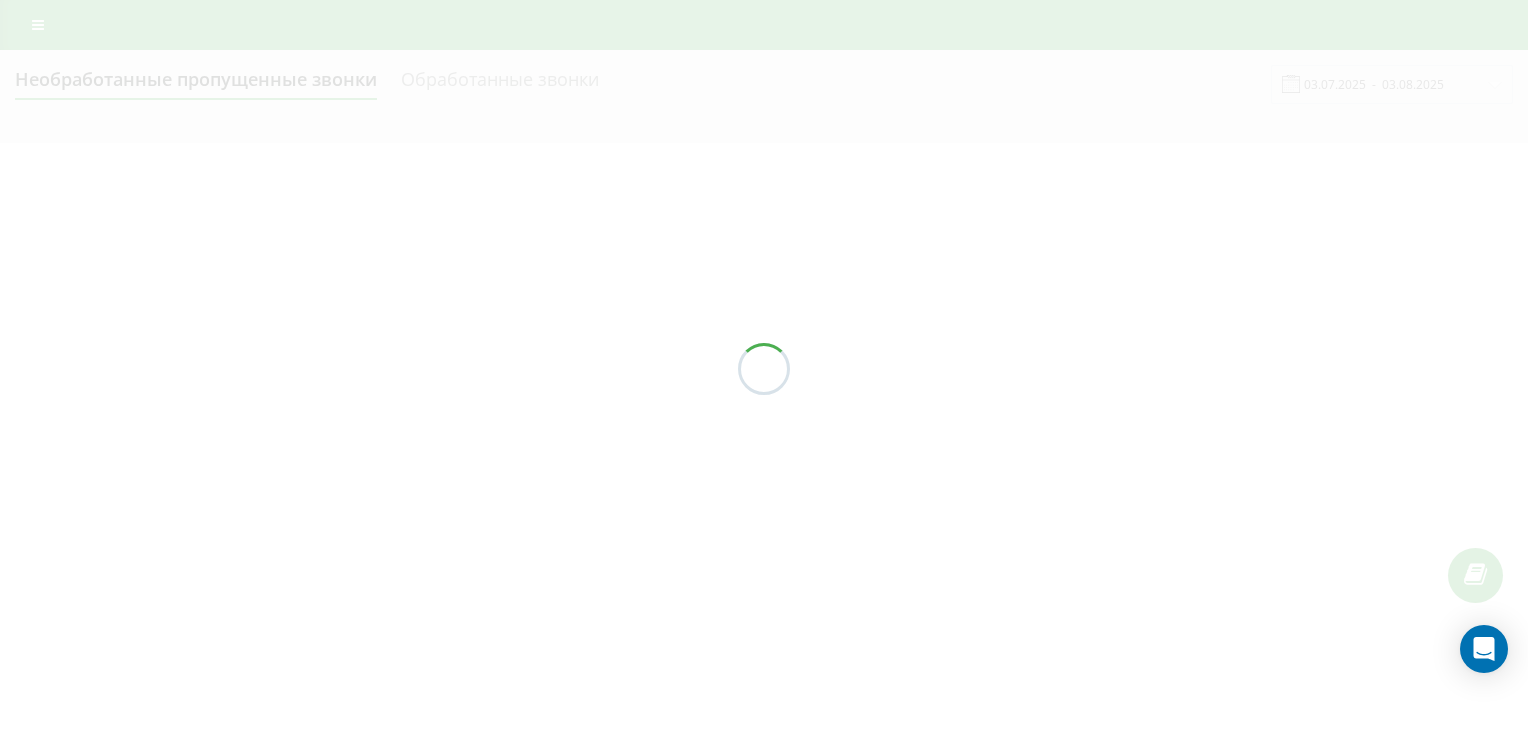 scroll, scrollTop: 0, scrollLeft: 0, axis: both 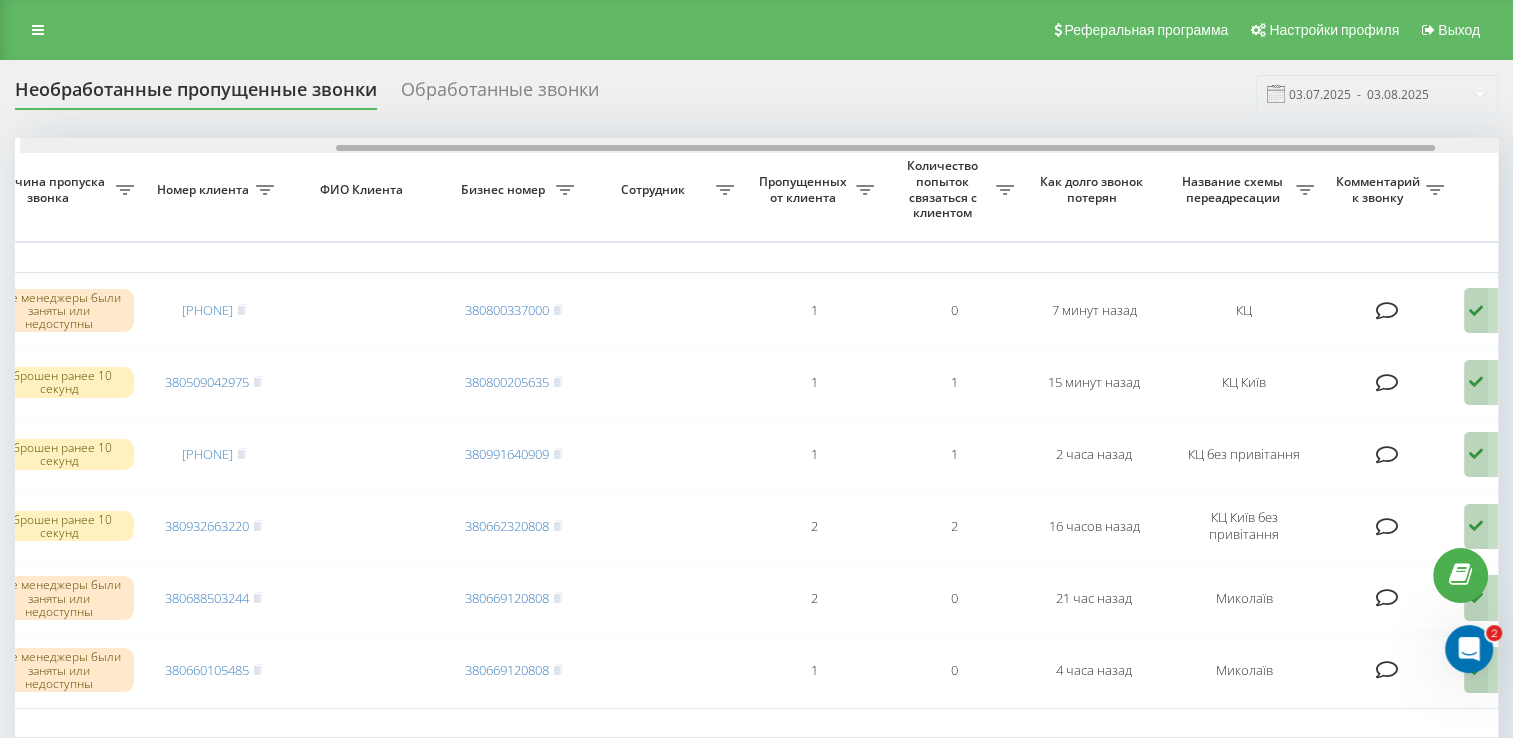 drag, startPoint x: 449, startPoint y: 146, endPoint x: 766, endPoint y: 194, distance: 320.61346 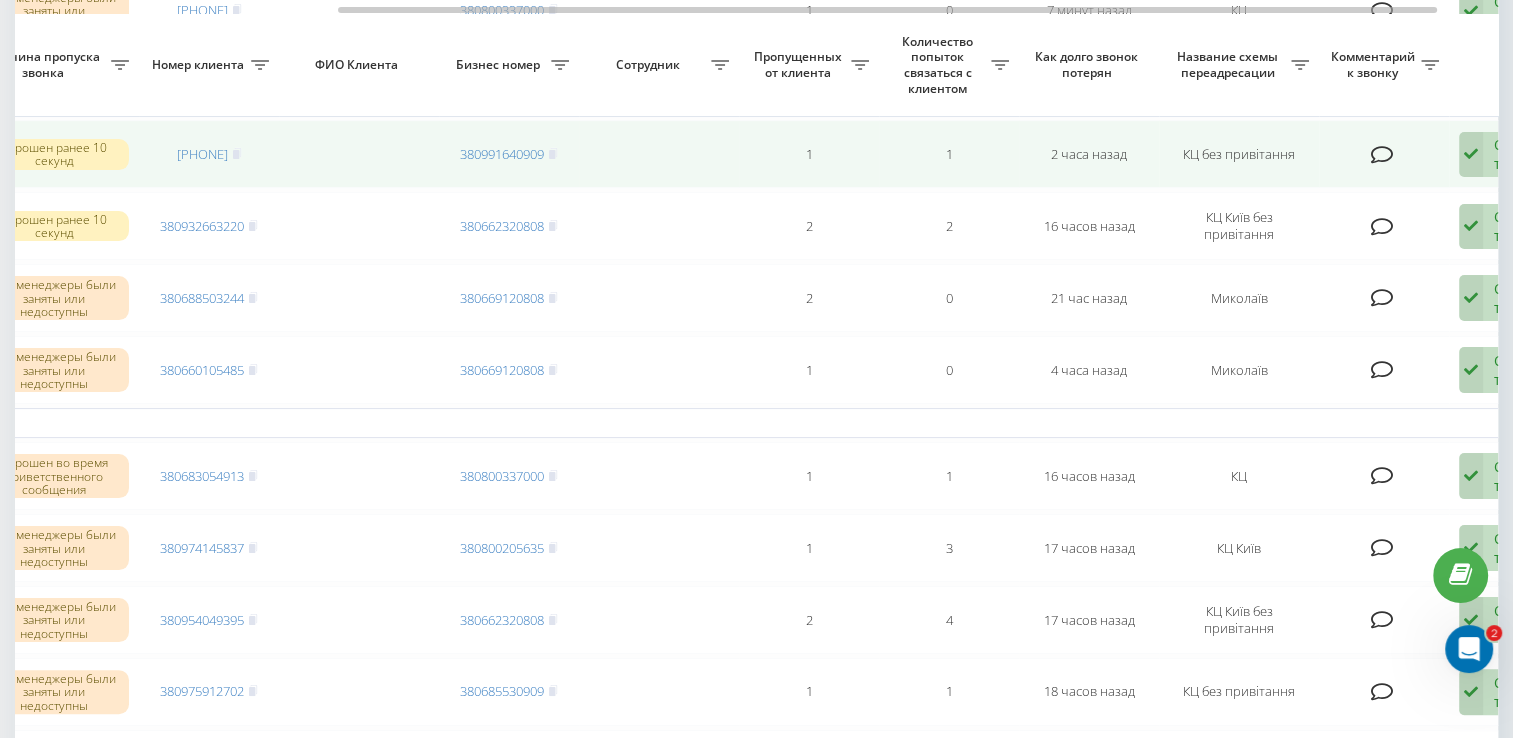 scroll, scrollTop: 400, scrollLeft: 0, axis: vertical 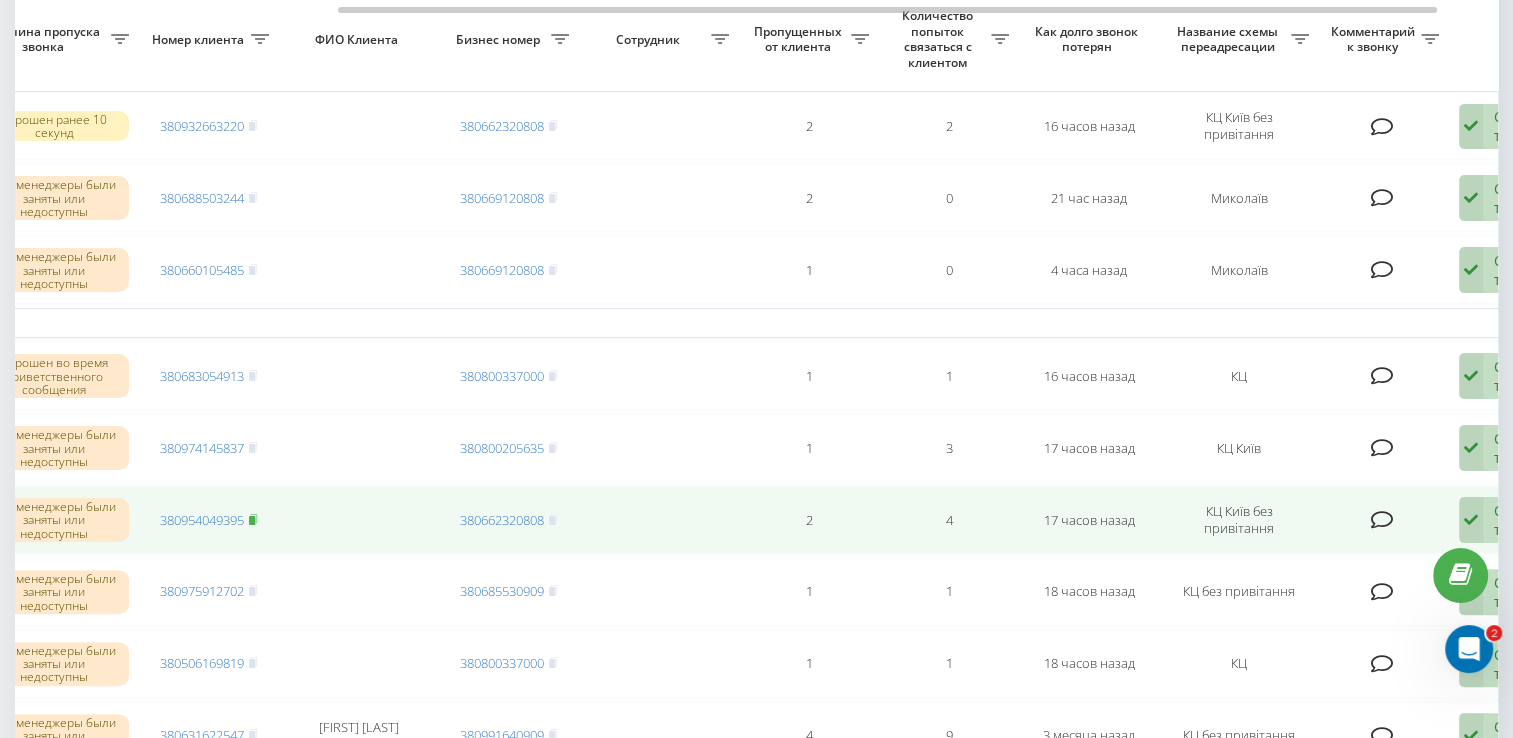 click 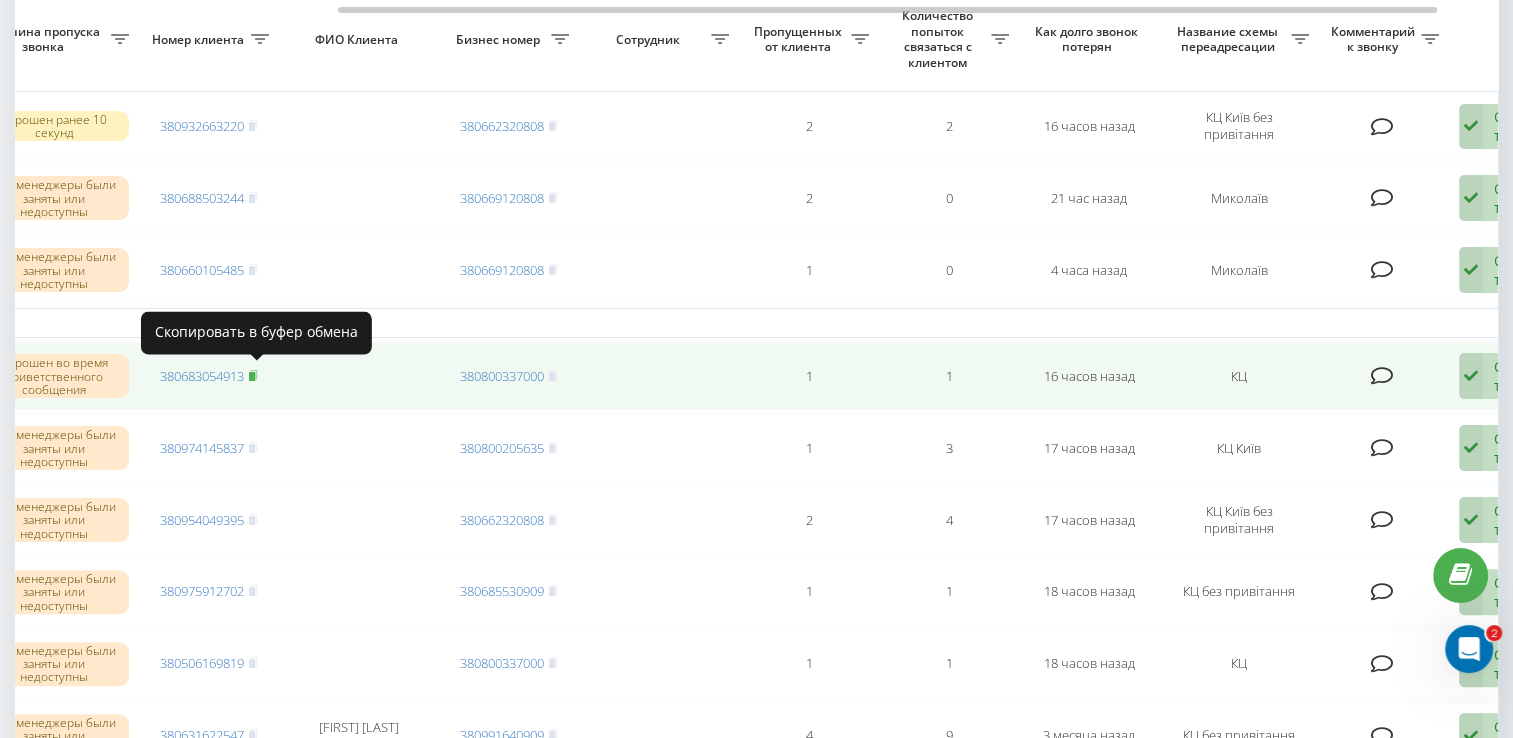 click 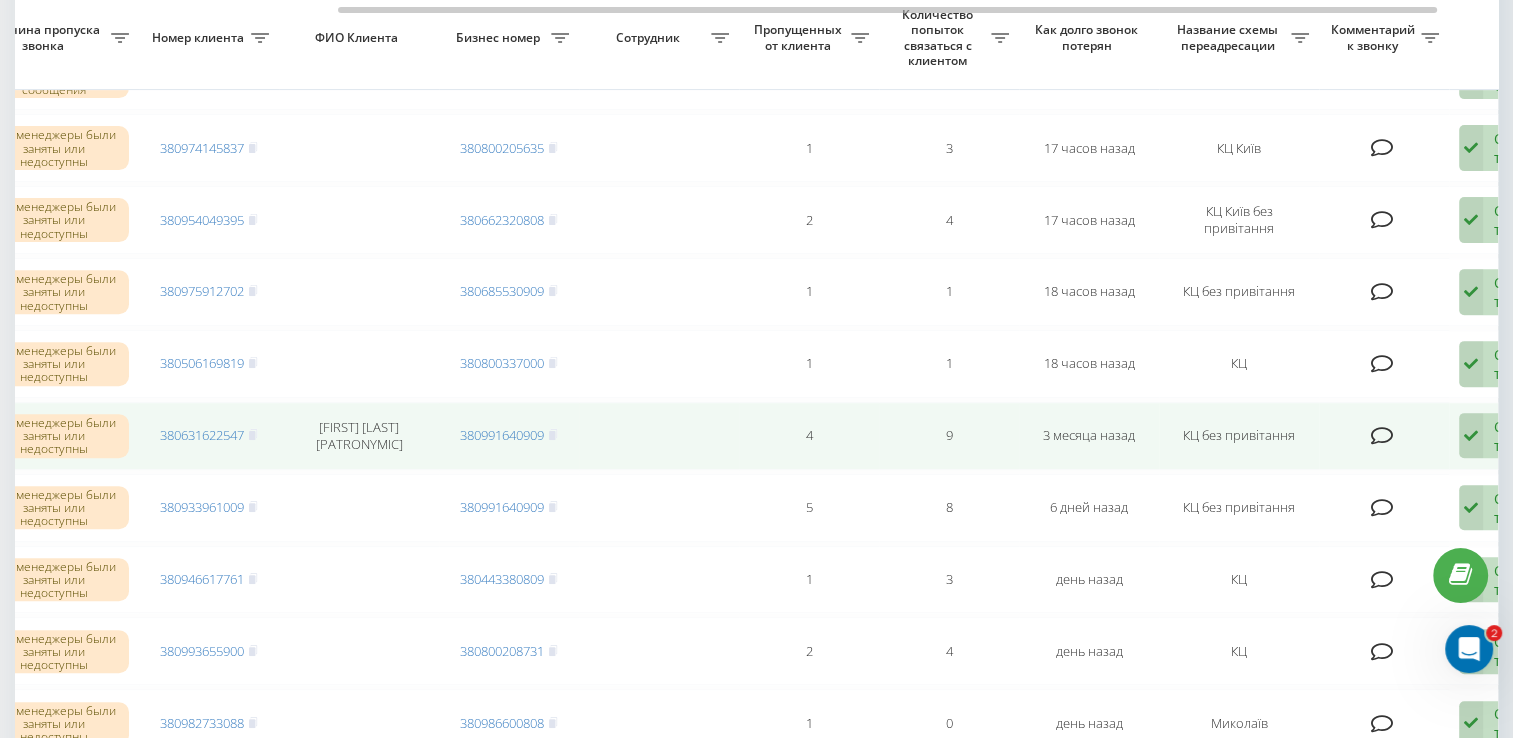 scroll, scrollTop: 600, scrollLeft: 0, axis: vertical 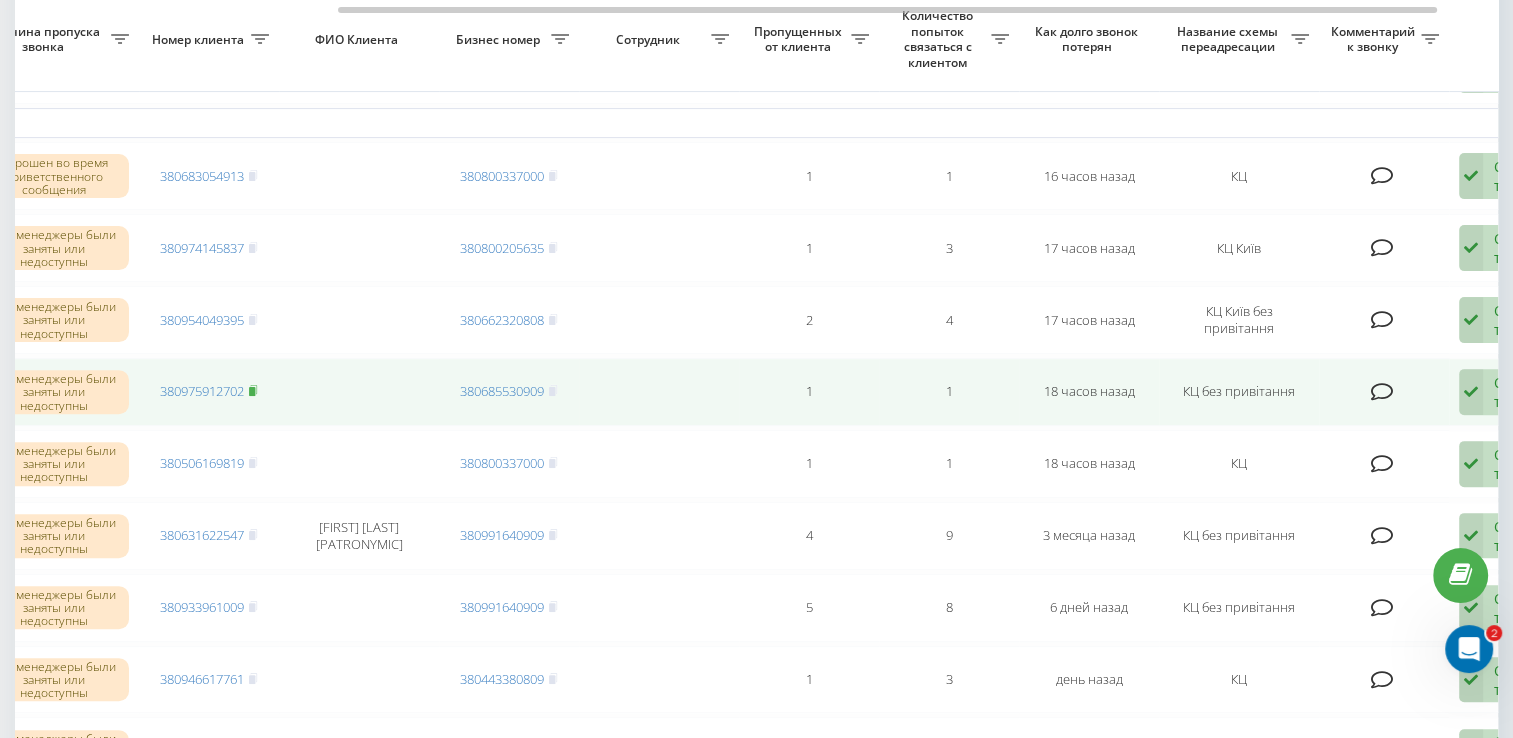 click 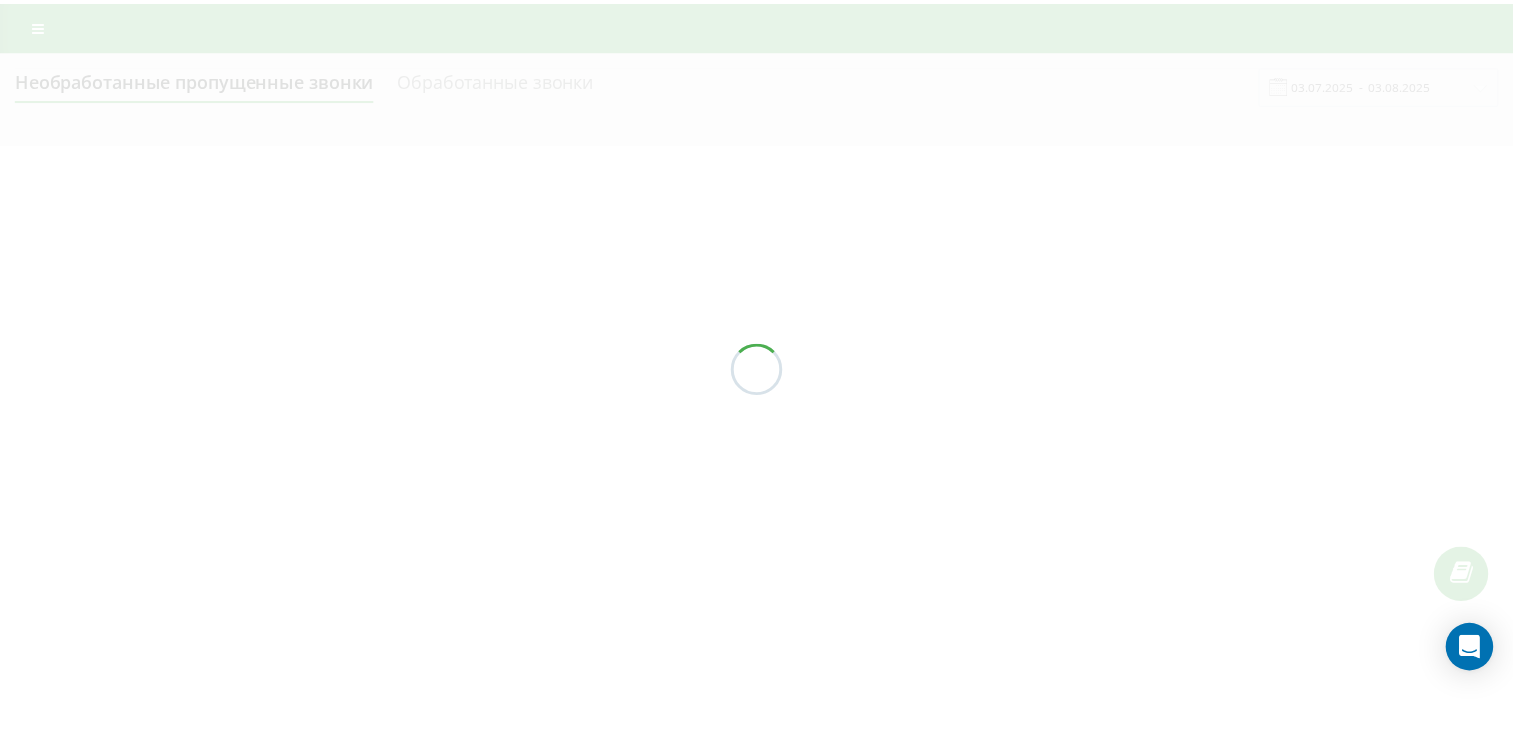scroll, scrollTop: 0, scrollLeft: 0, axis: both 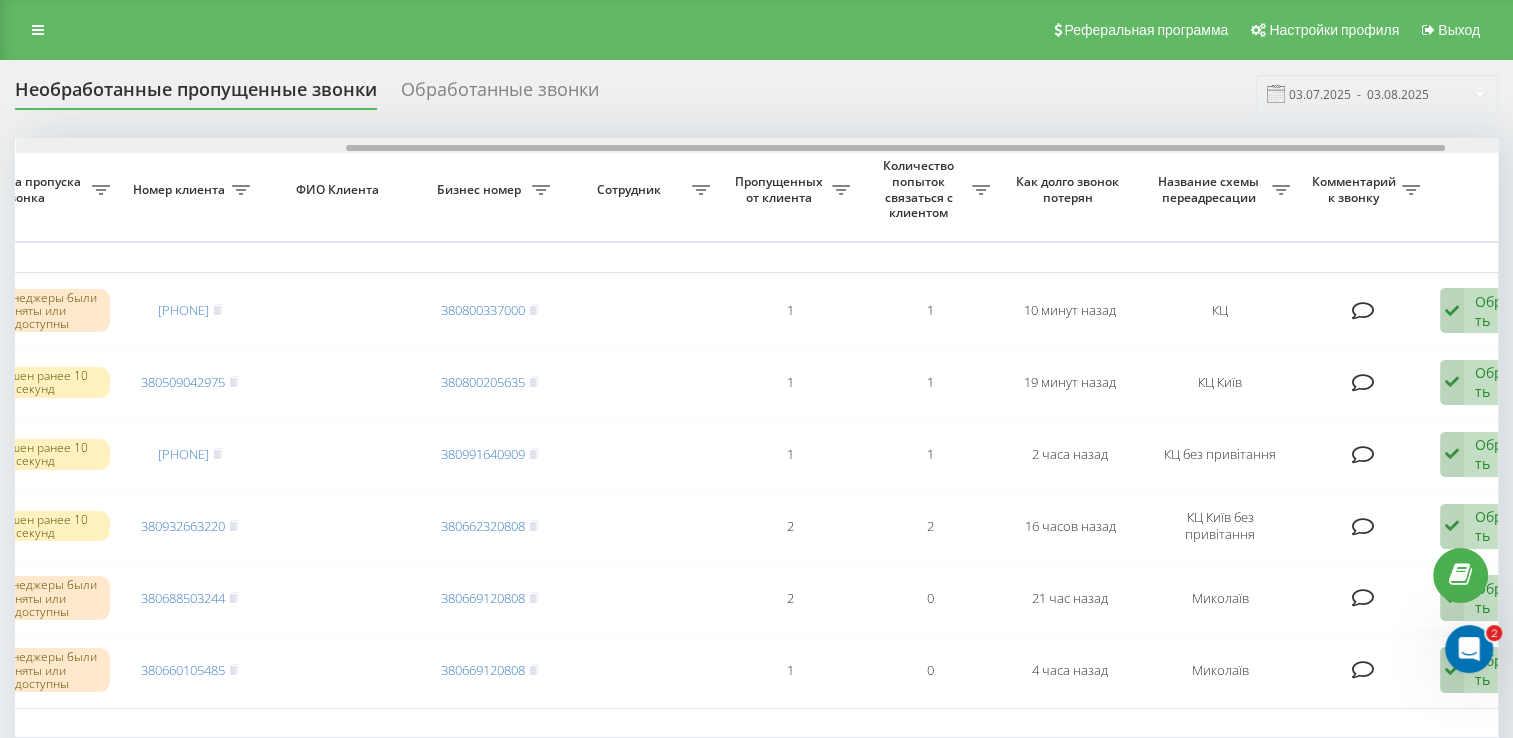 drag, startPoint x: 665, startPoint y: 144, endPoint x: 996, endPoint y: 205, distance: 336.5739 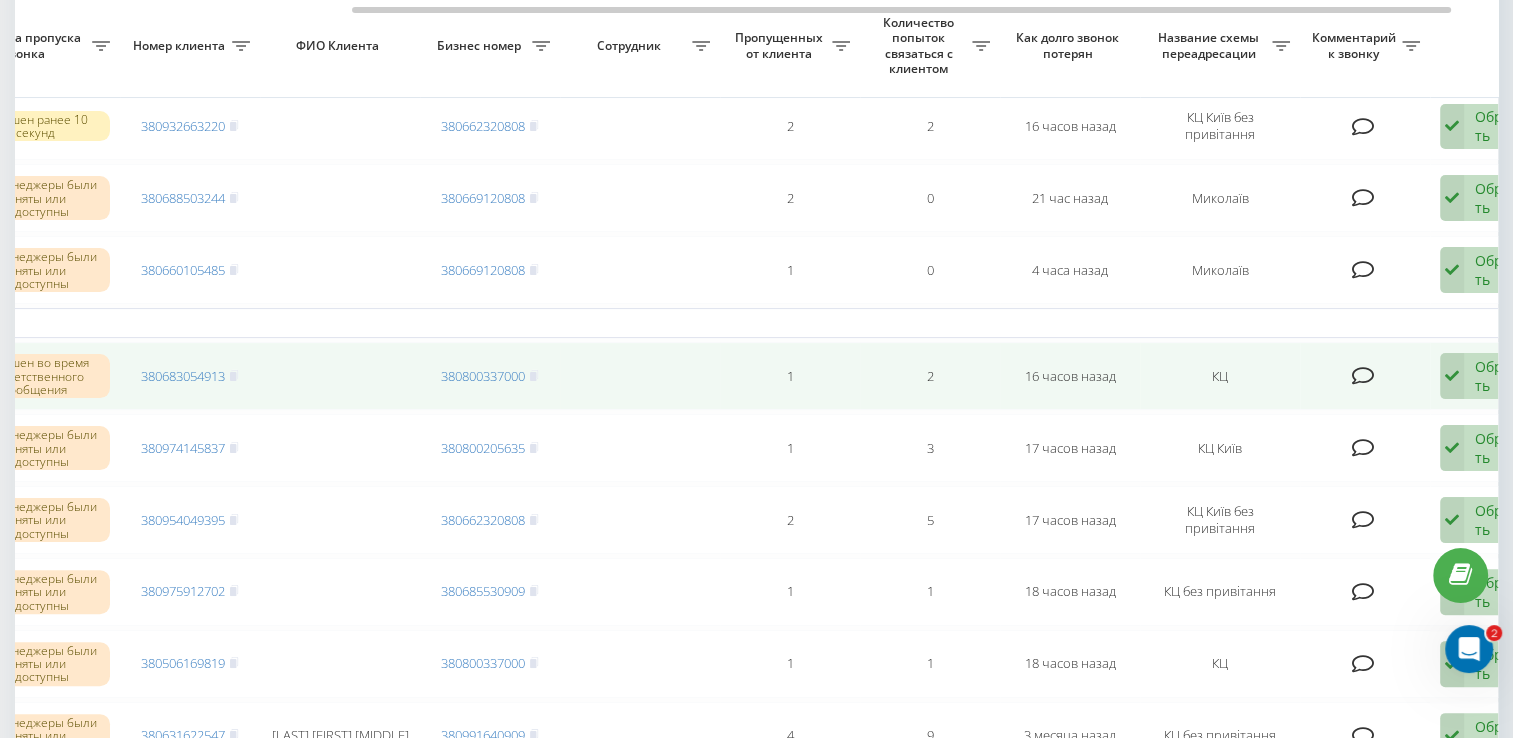 scroll, scrollTop: 500, scrollLeft: 0, axis: vertical 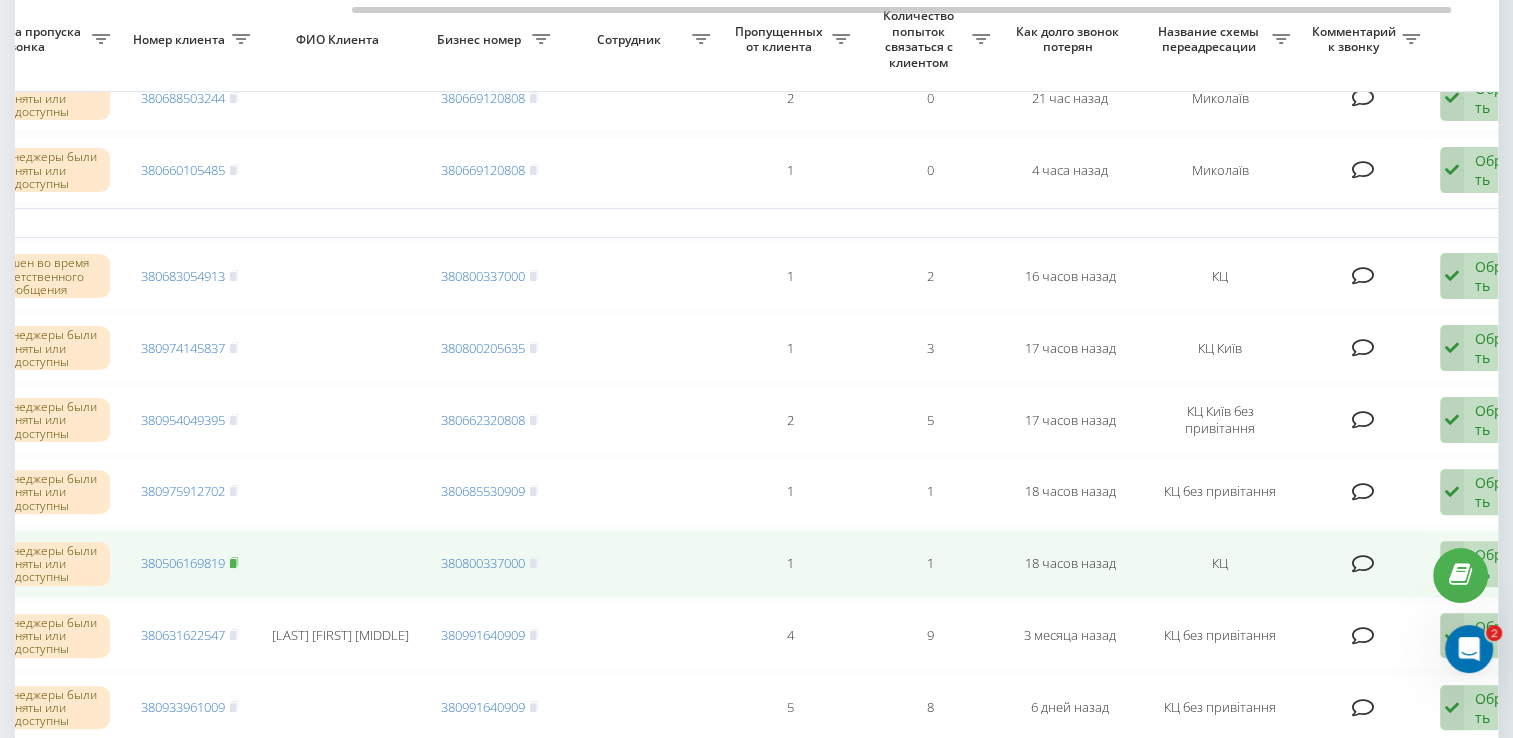 click 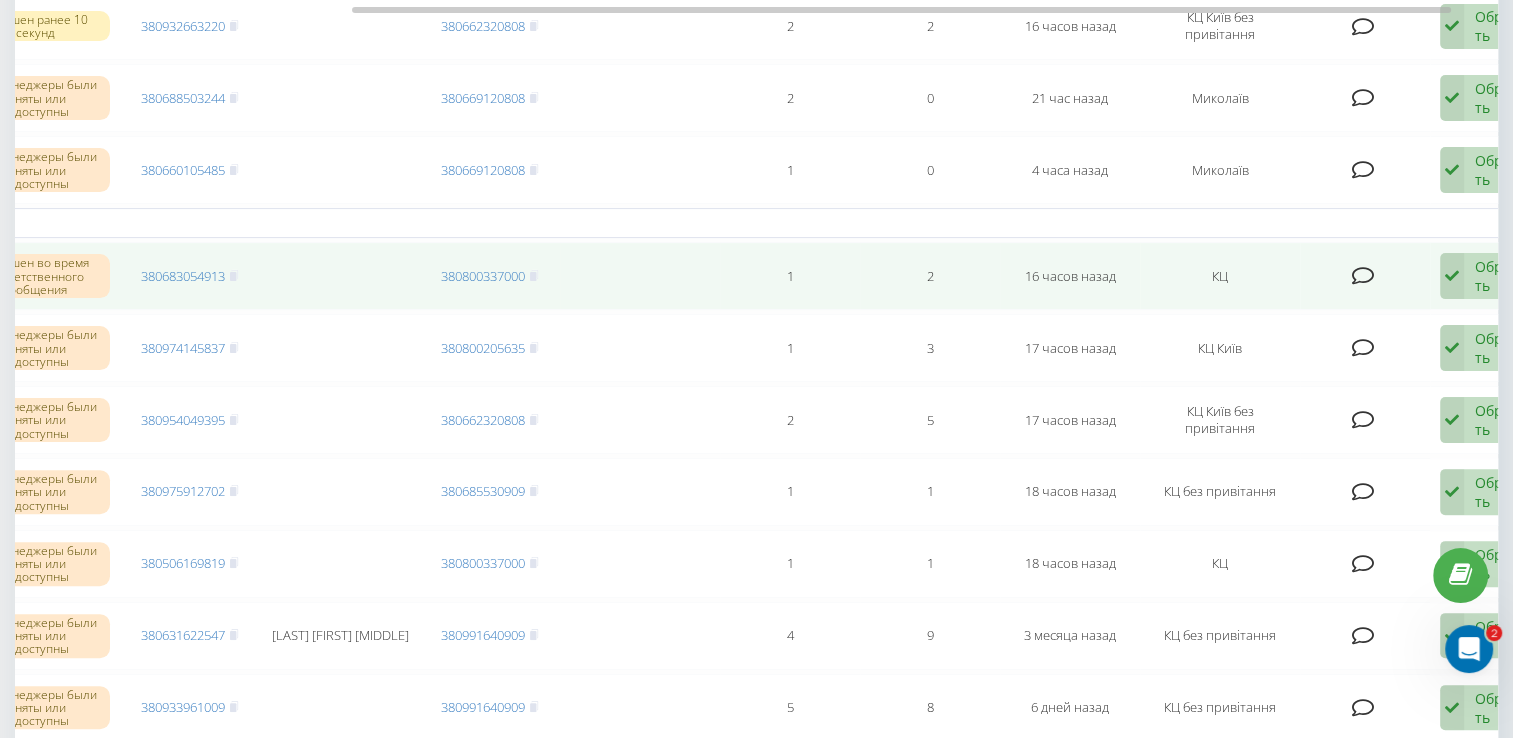 scroll, scrollTop: 0, scrollLeft: 0, axis: both 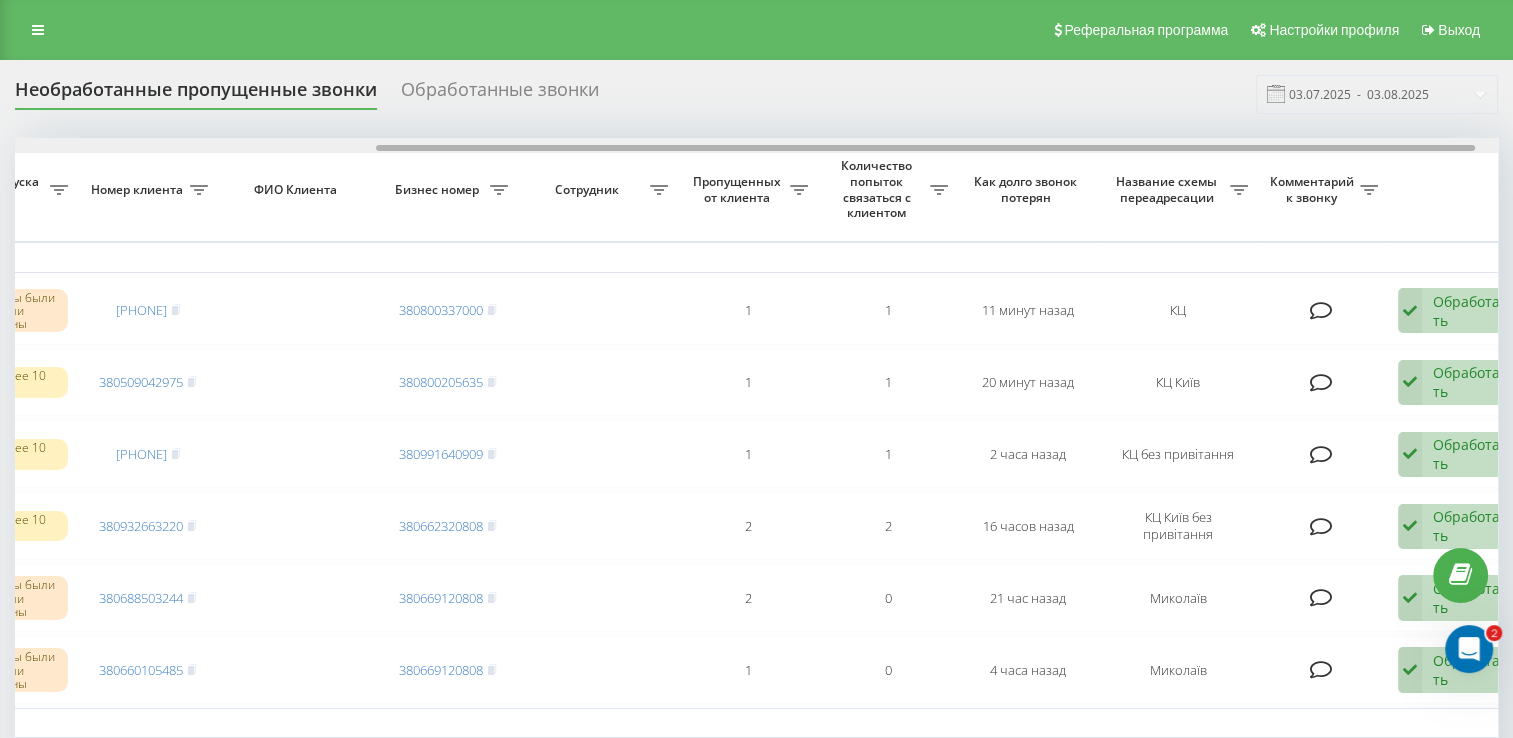 drag, startPoint x: 708, startPoint y: 150, endPoint x: 1070, endPoint y: 181, distance: 363.32492 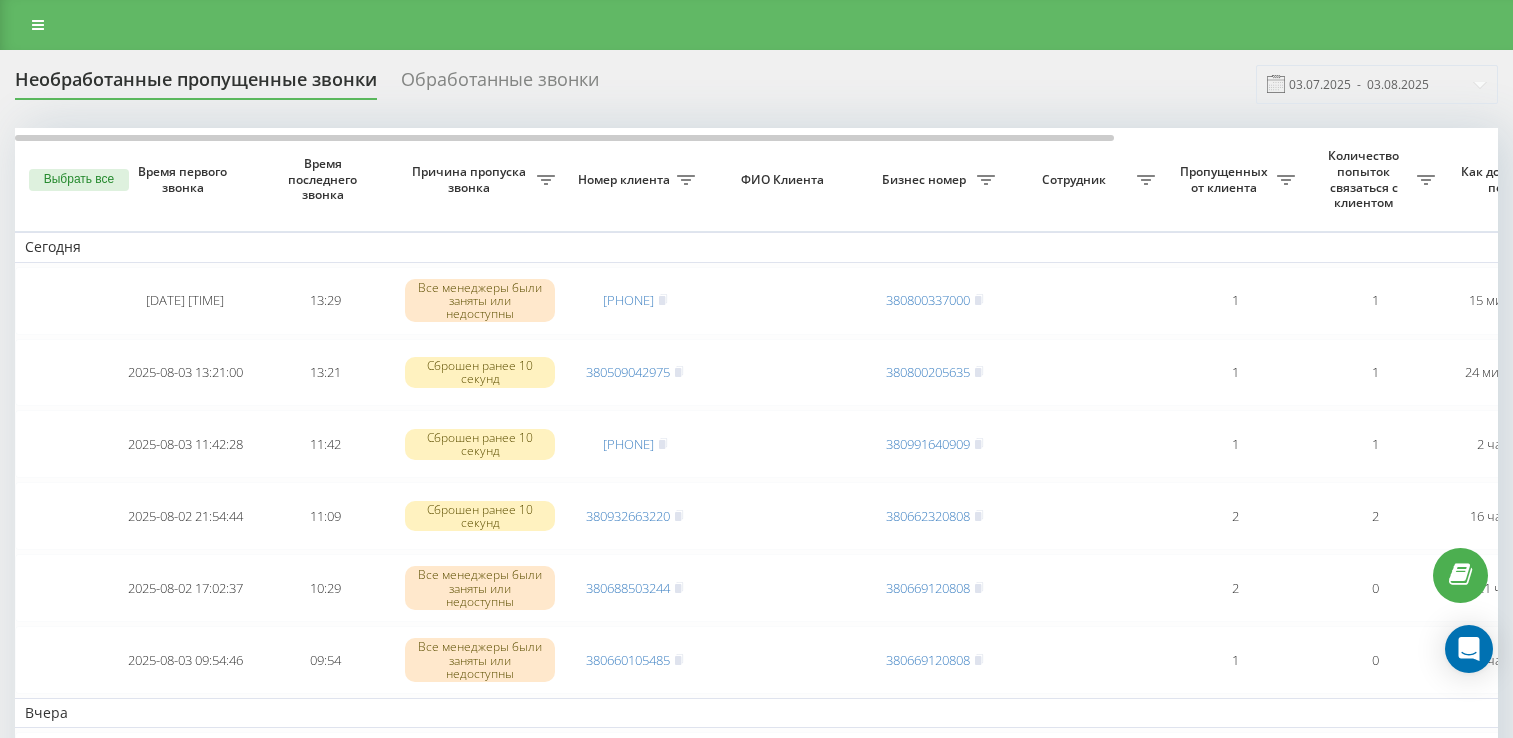 scroll, scrollTop: 0, scrollLeft: 0, axis: both 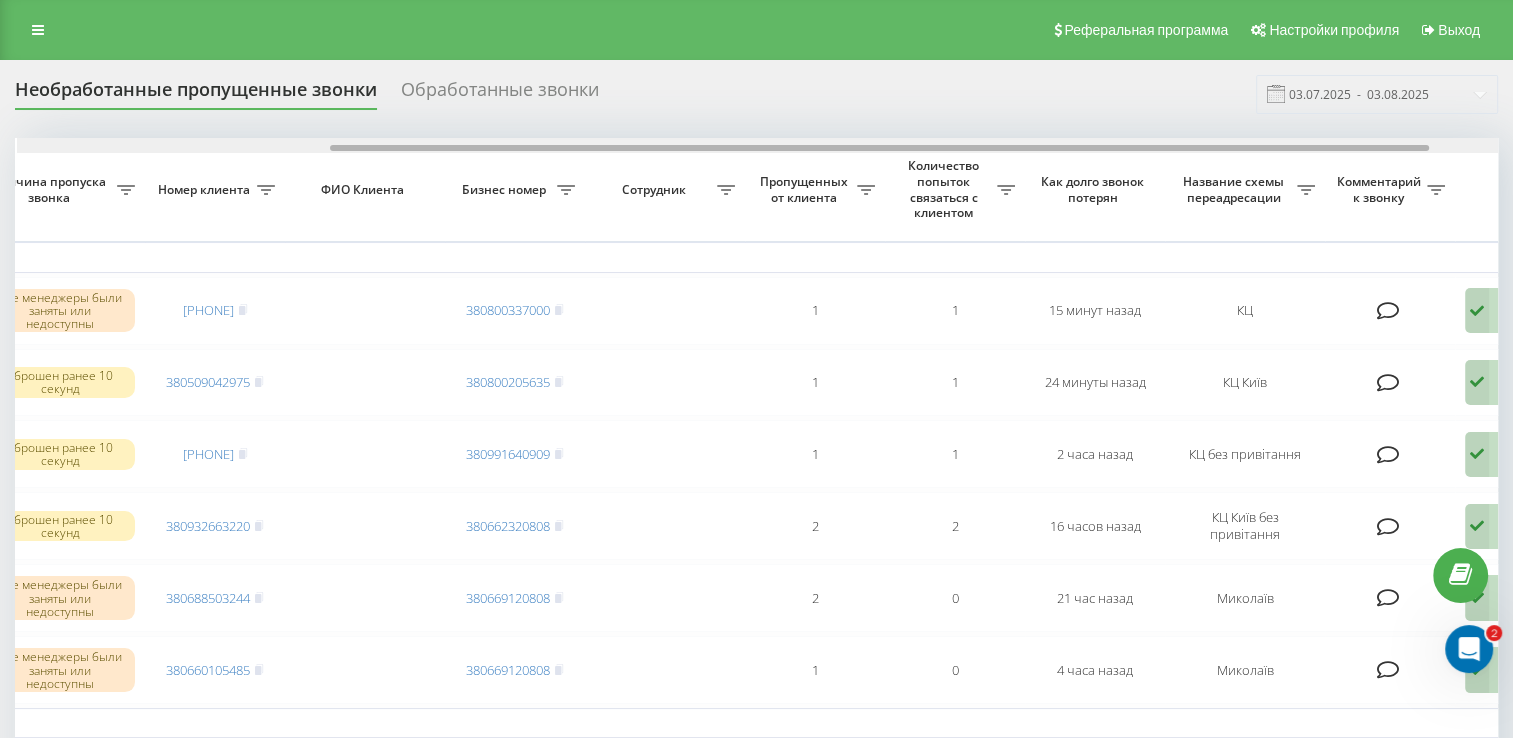 drag, startPoint x: 486, startPoint y: 146, endPoint x: 800, endPoint y: 157, distance: 314.19263 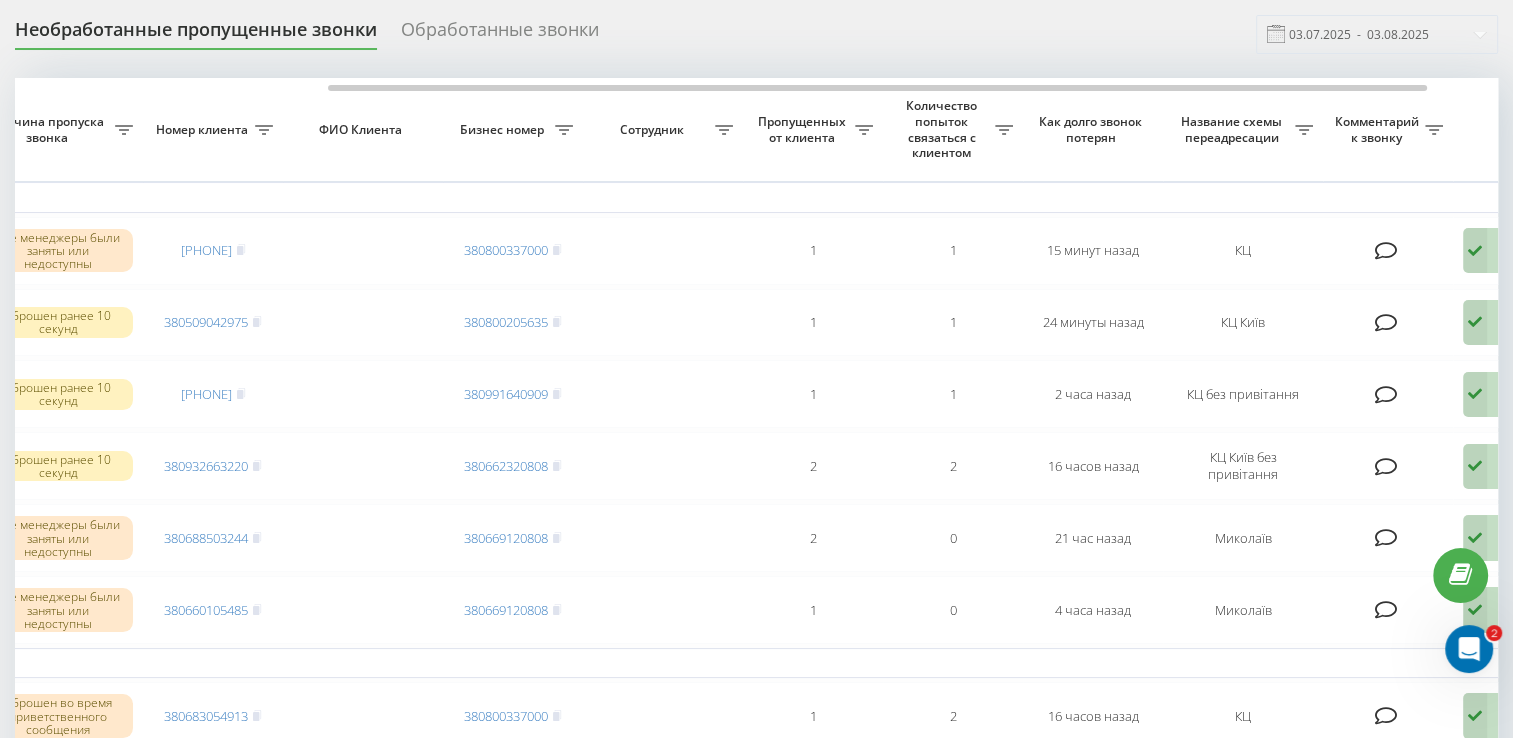 scroll, scrollTop: 0, scrollLeft: 0, axis: both 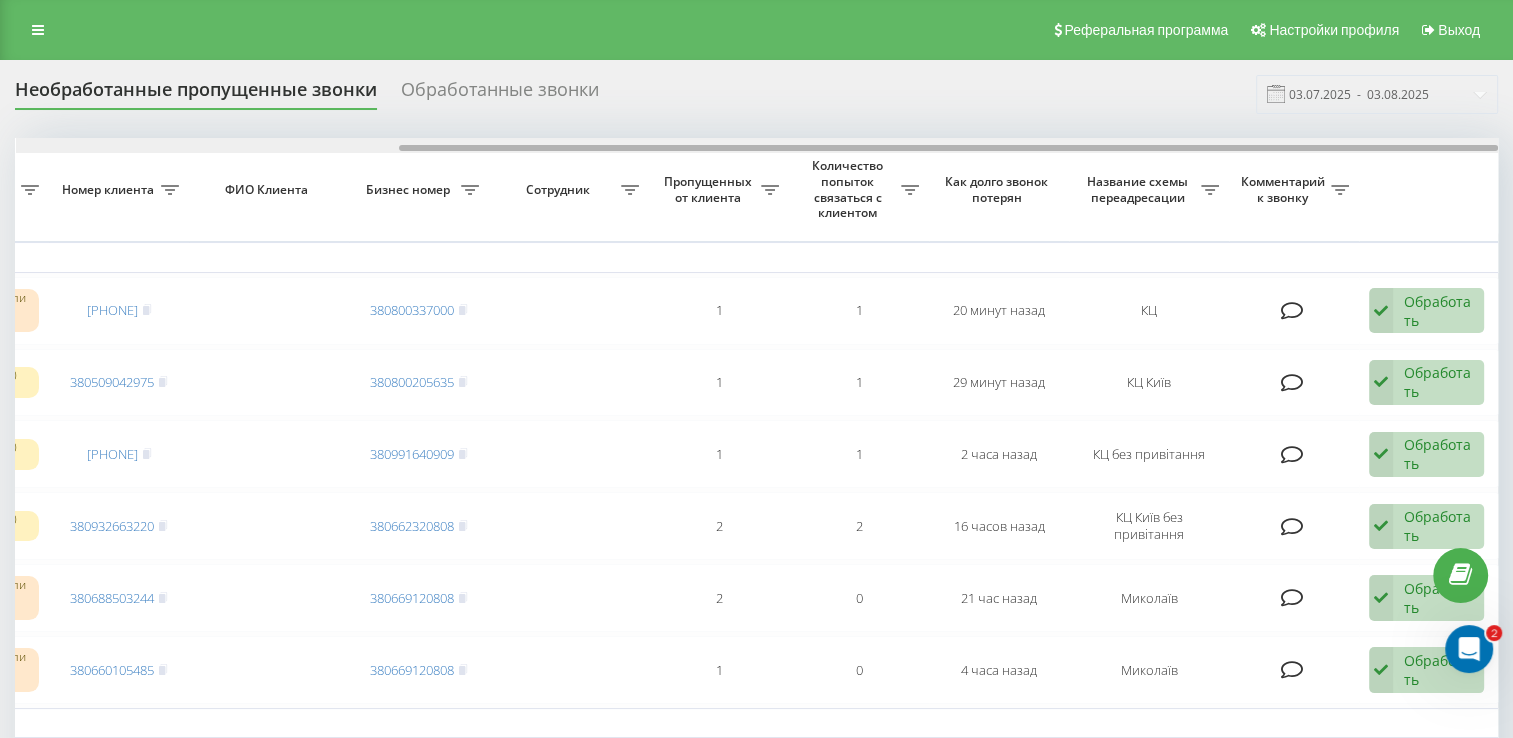 drag, startPoint x: 779, startPoint y: 146, endPoint x: 1164, endPoint y: 181, distance: 386.58765 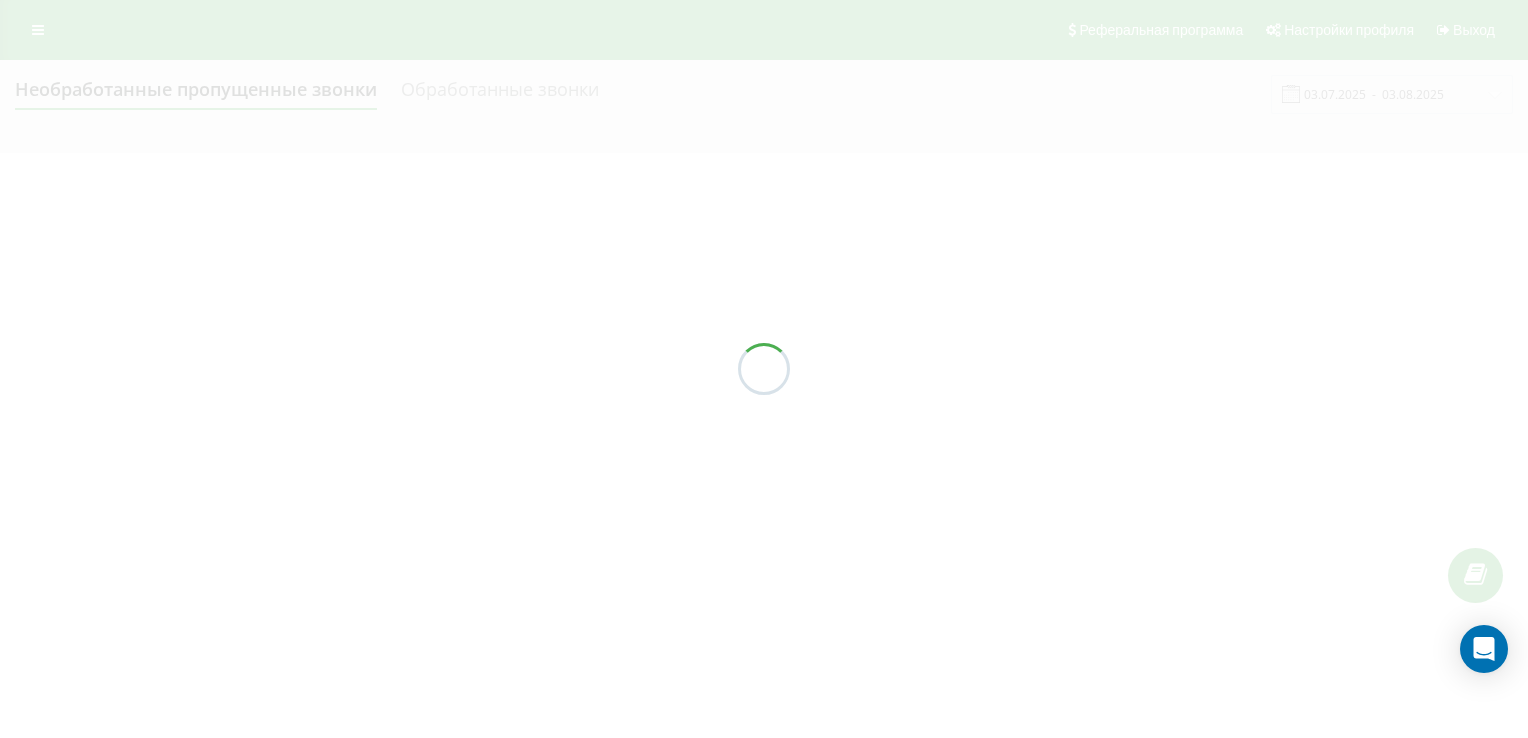 scroll, scrollTop: 0, scrollLeft: 0, axis: both 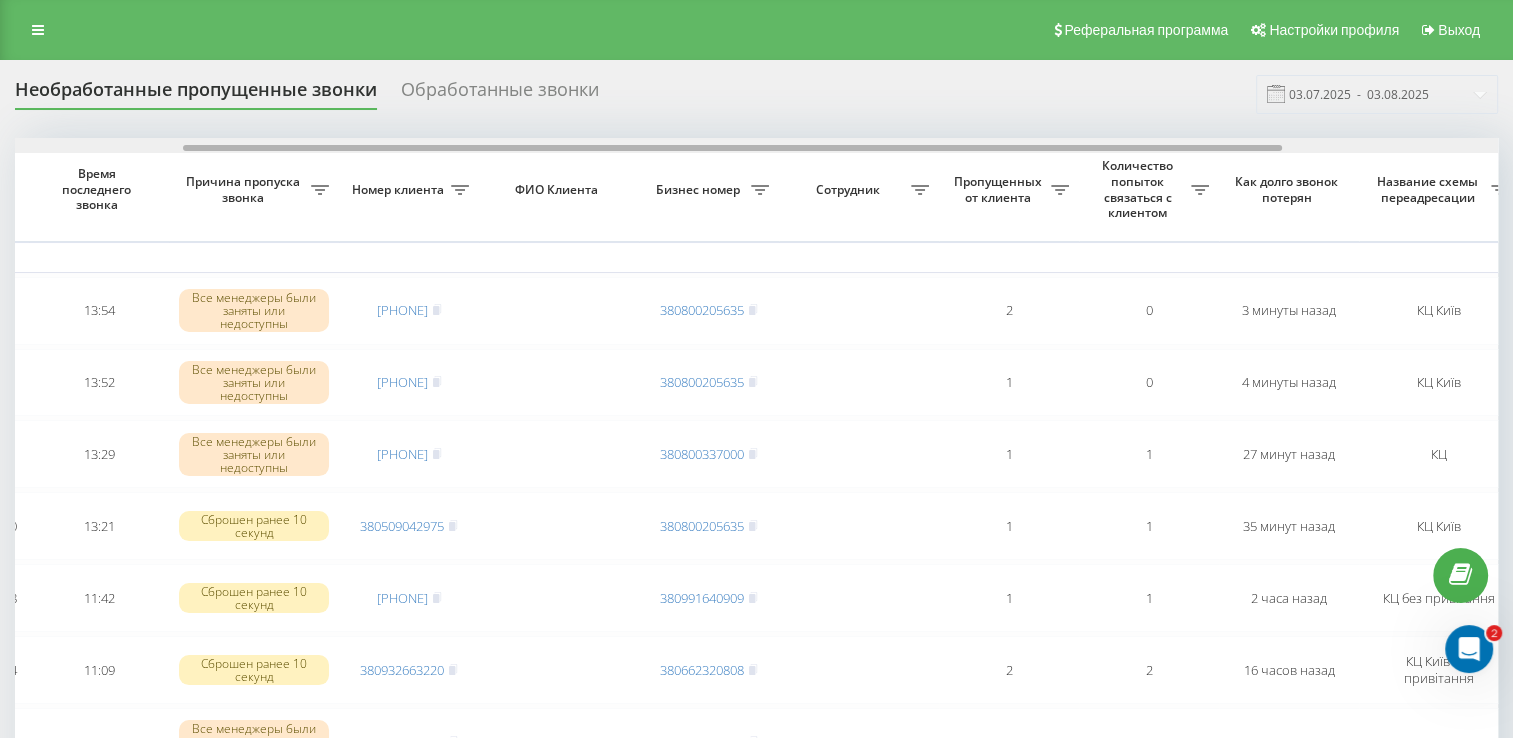 drag, startPoint x: 447, startPoint y: 149, endPoint x: 615, endPoint y: 202, distance: 176.16185 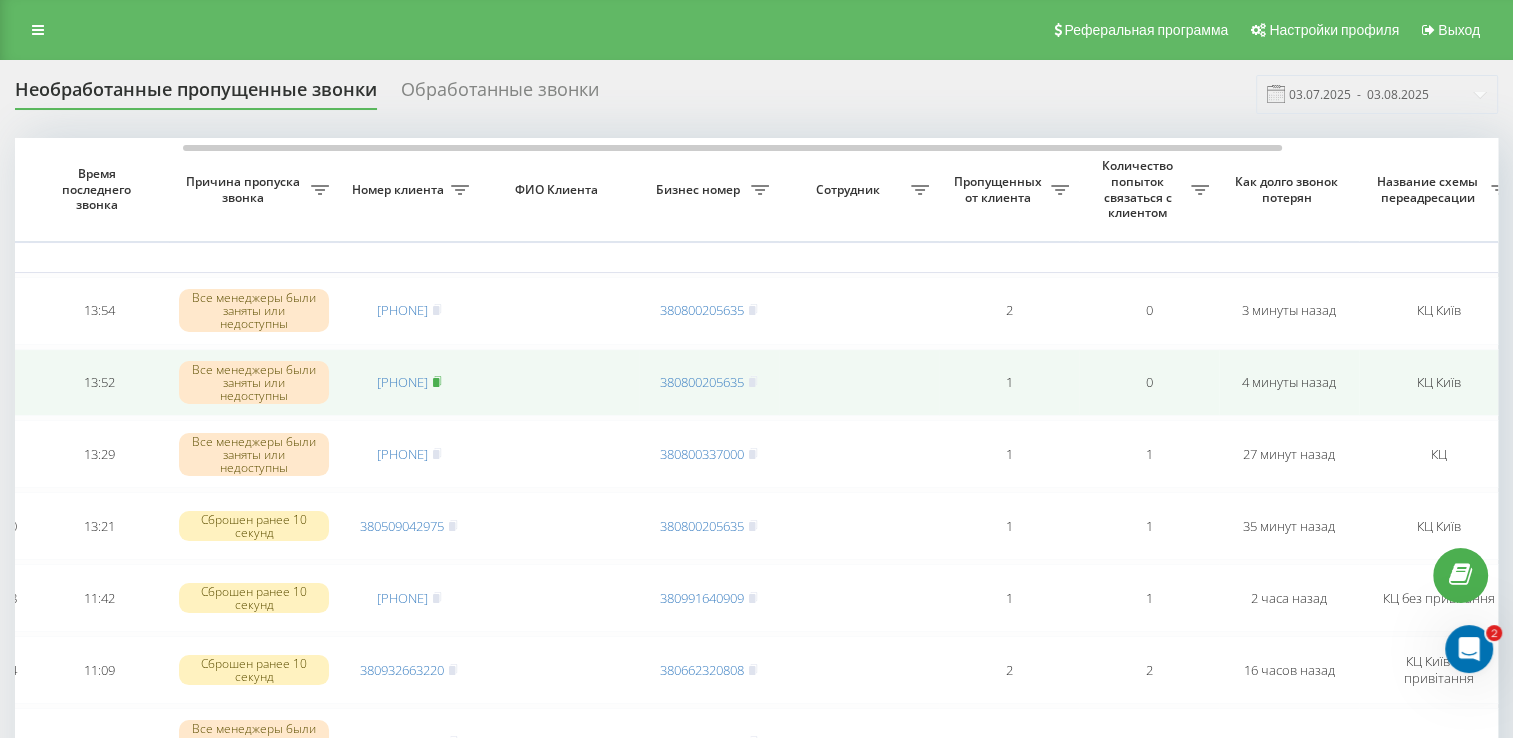 click 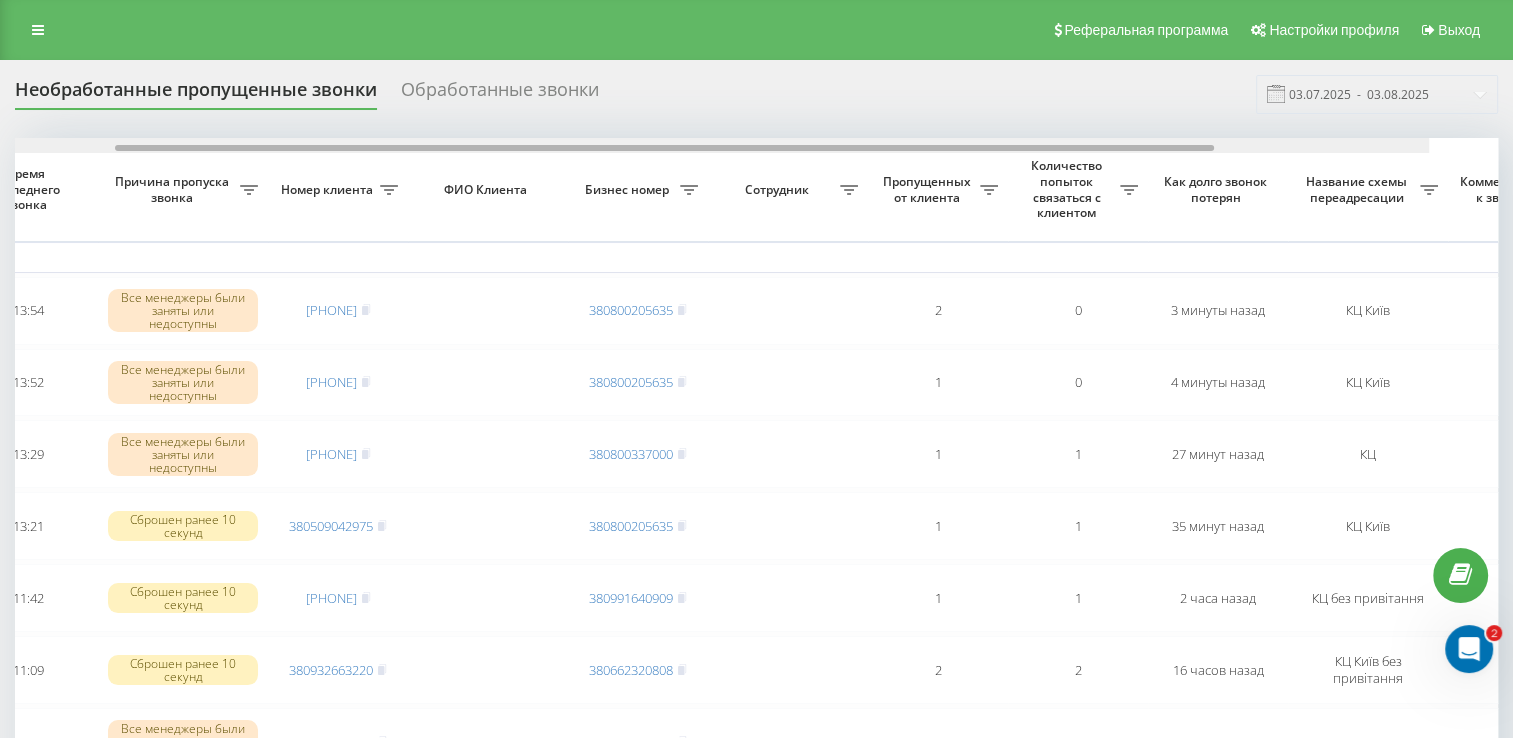 scroll, scrollTop: 0, scrollLeft: 516, axis: horizontal 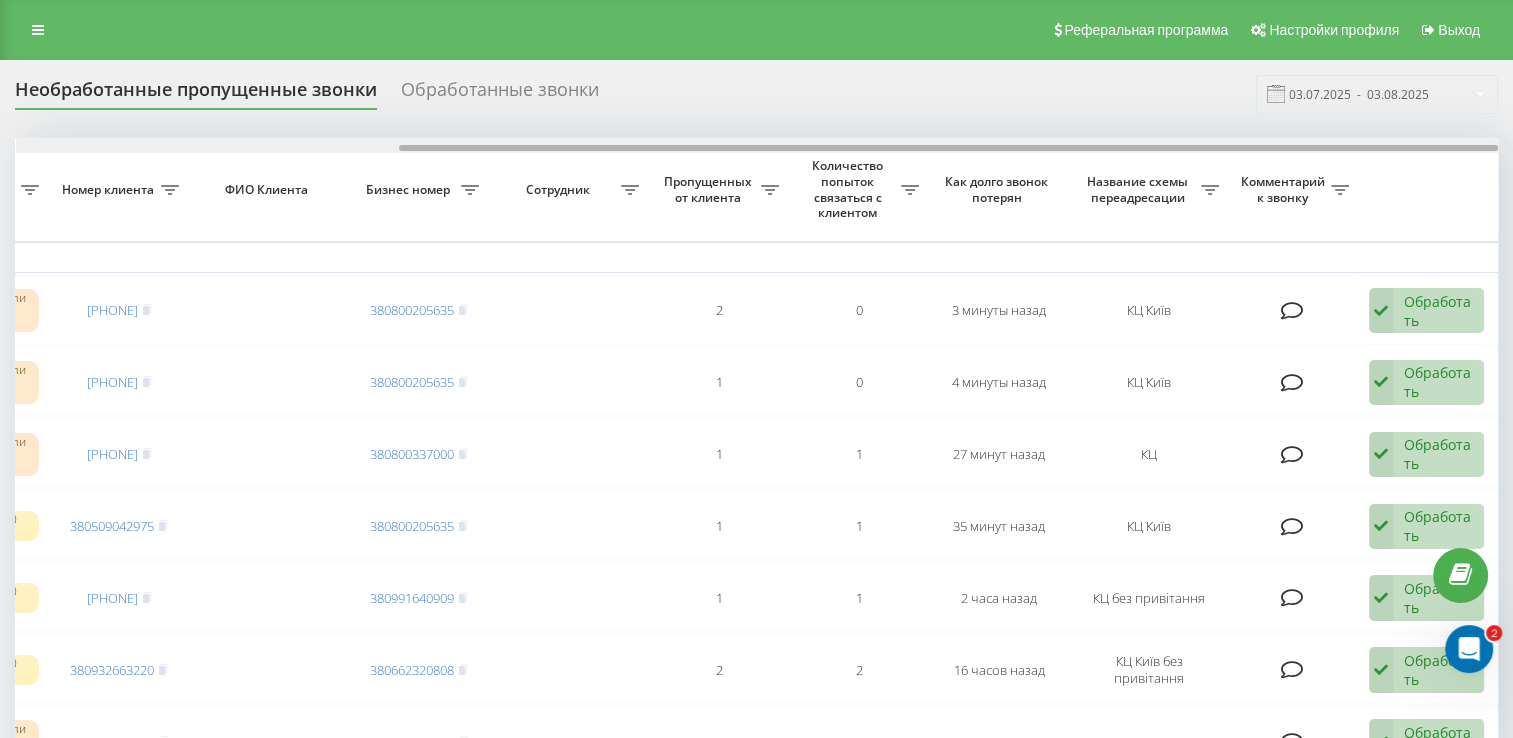 drag, startPoint x: 668, startPoint y: 149, endPoint x: 967, endPoint y: 178, distance: 300.40308 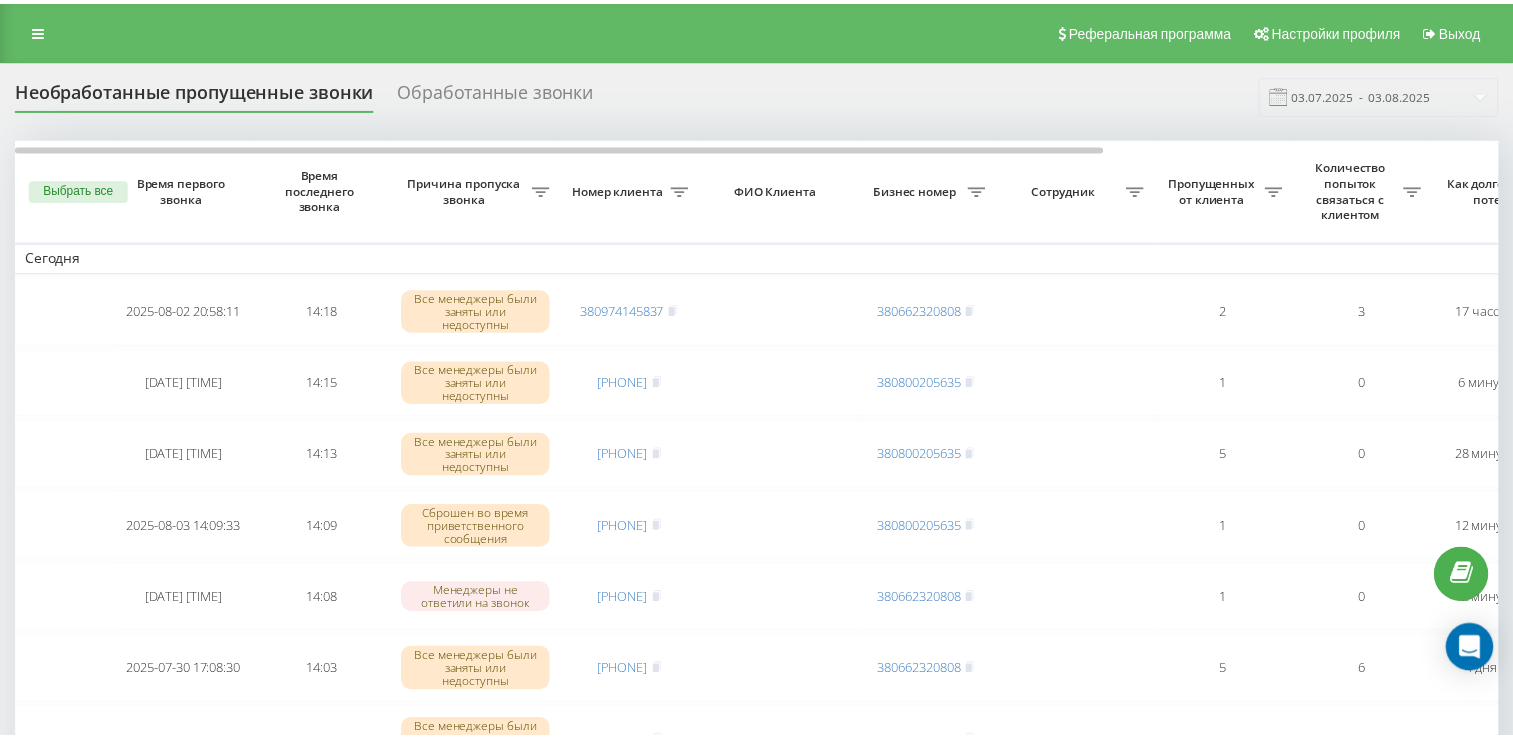 scroll, scrollTop: 0, scrollLeft: 0, axis: both 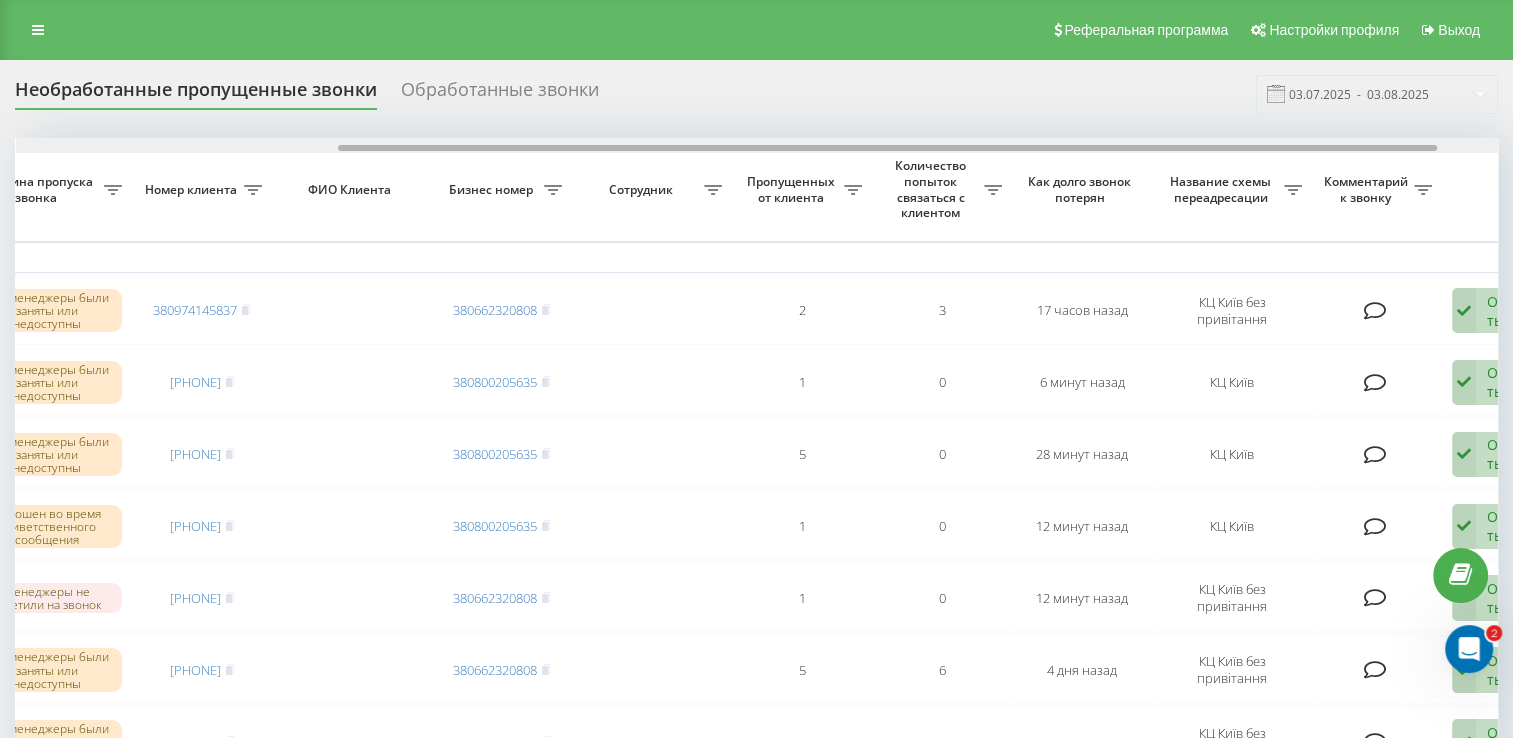 drag, startPoint x: 649, startPoint y: 148, endPoint x: 971, endPoint y: 185, distance: 324.1188 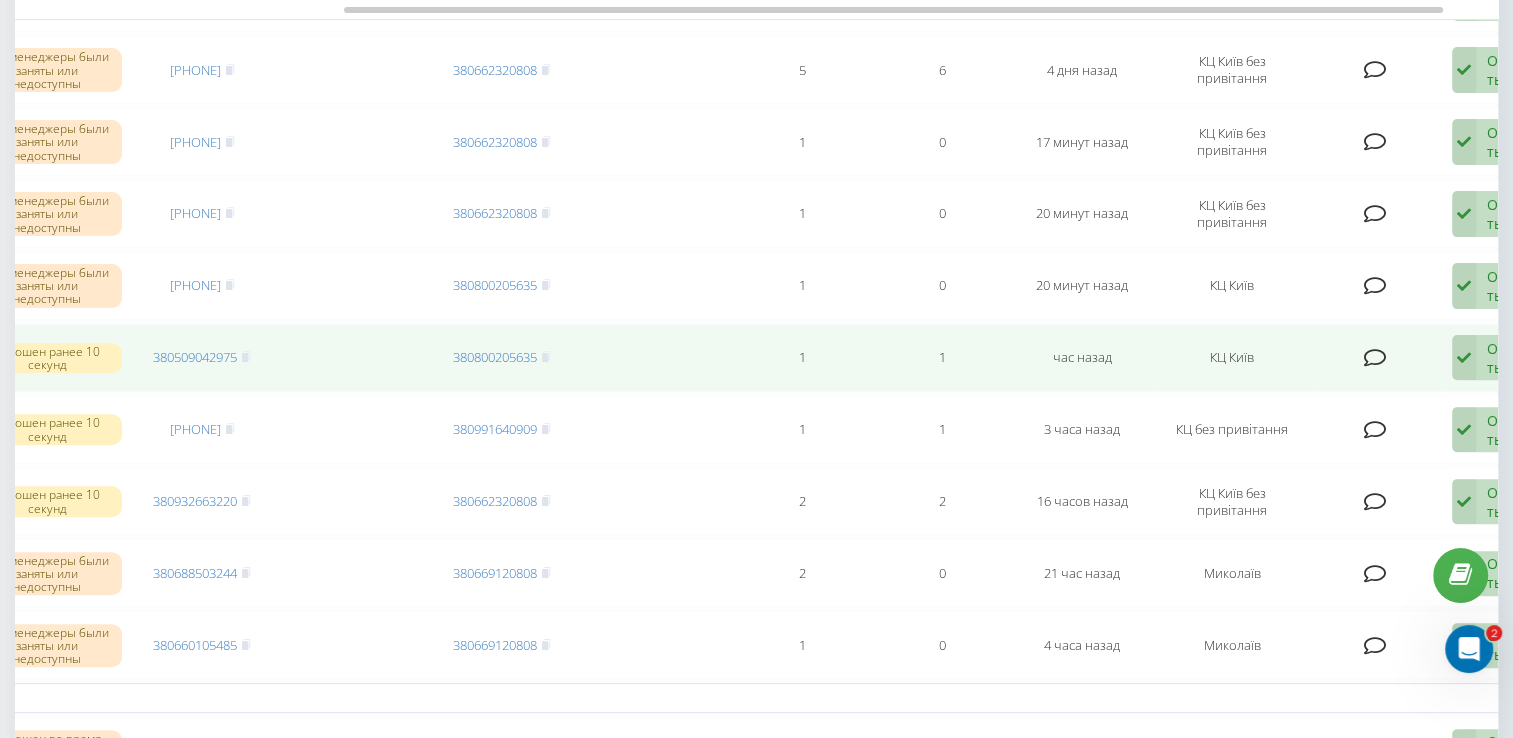 scroll, scrollTop: 500, scrollLeft: 0, axis: vertical 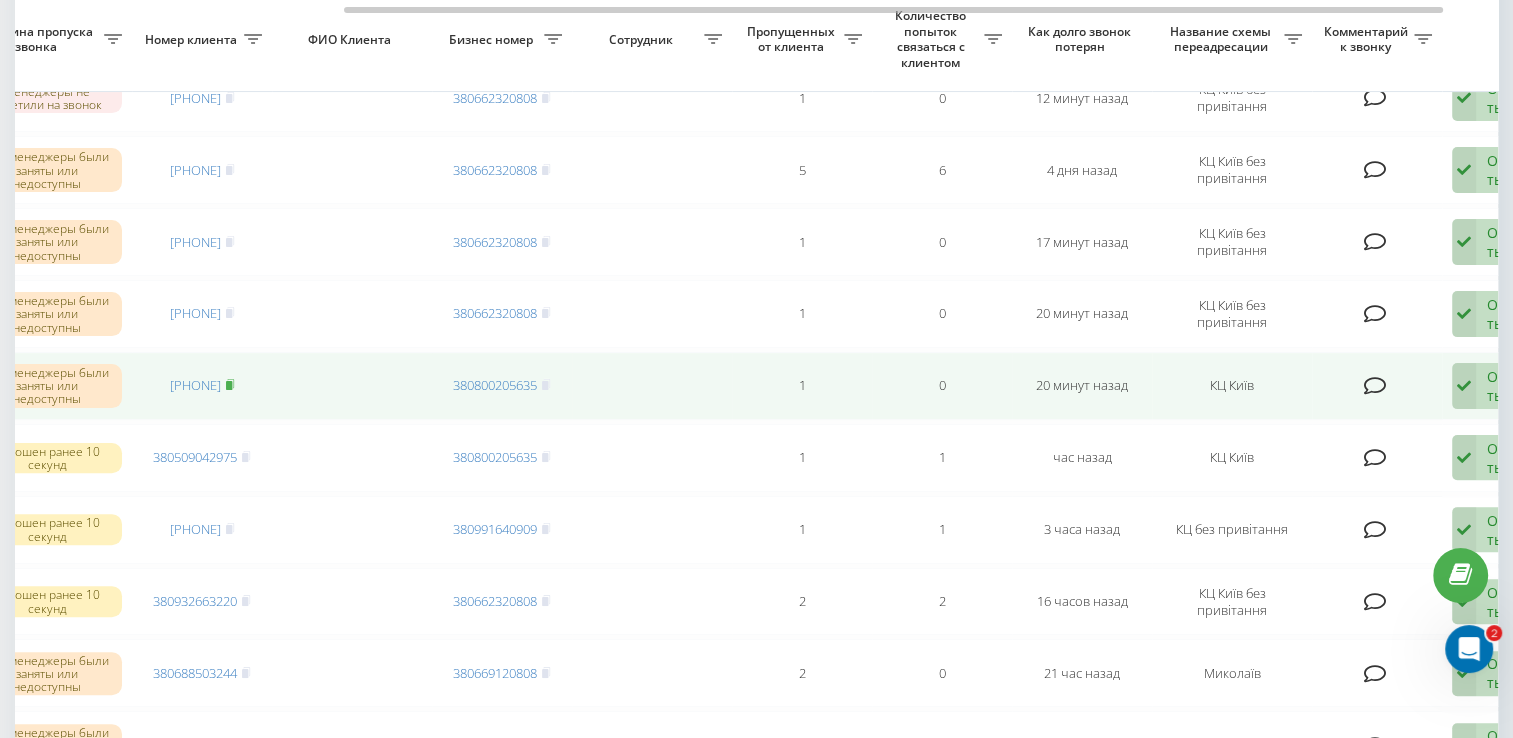 click 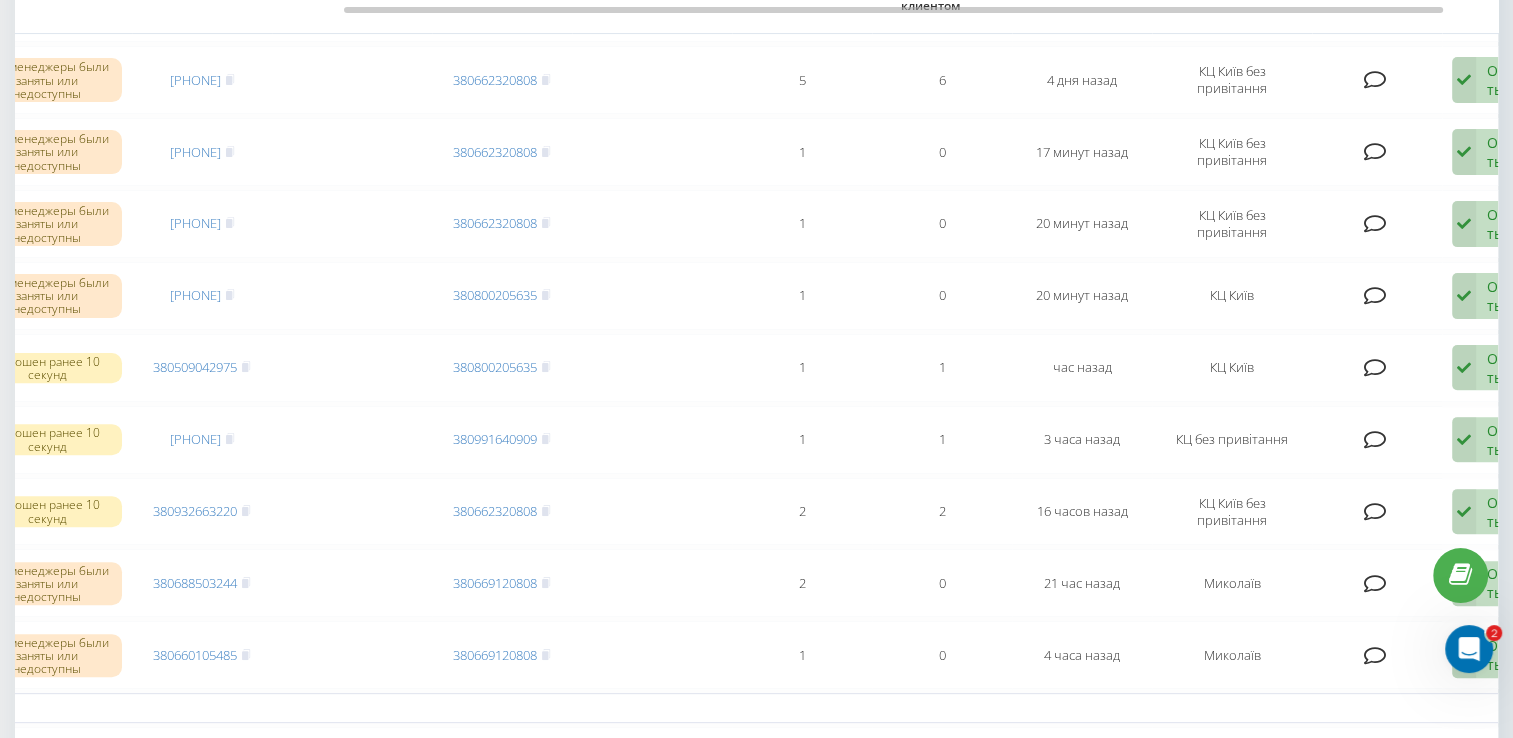 scroll, scrollTop: 600, scrollLeft: 0, axis: vertical 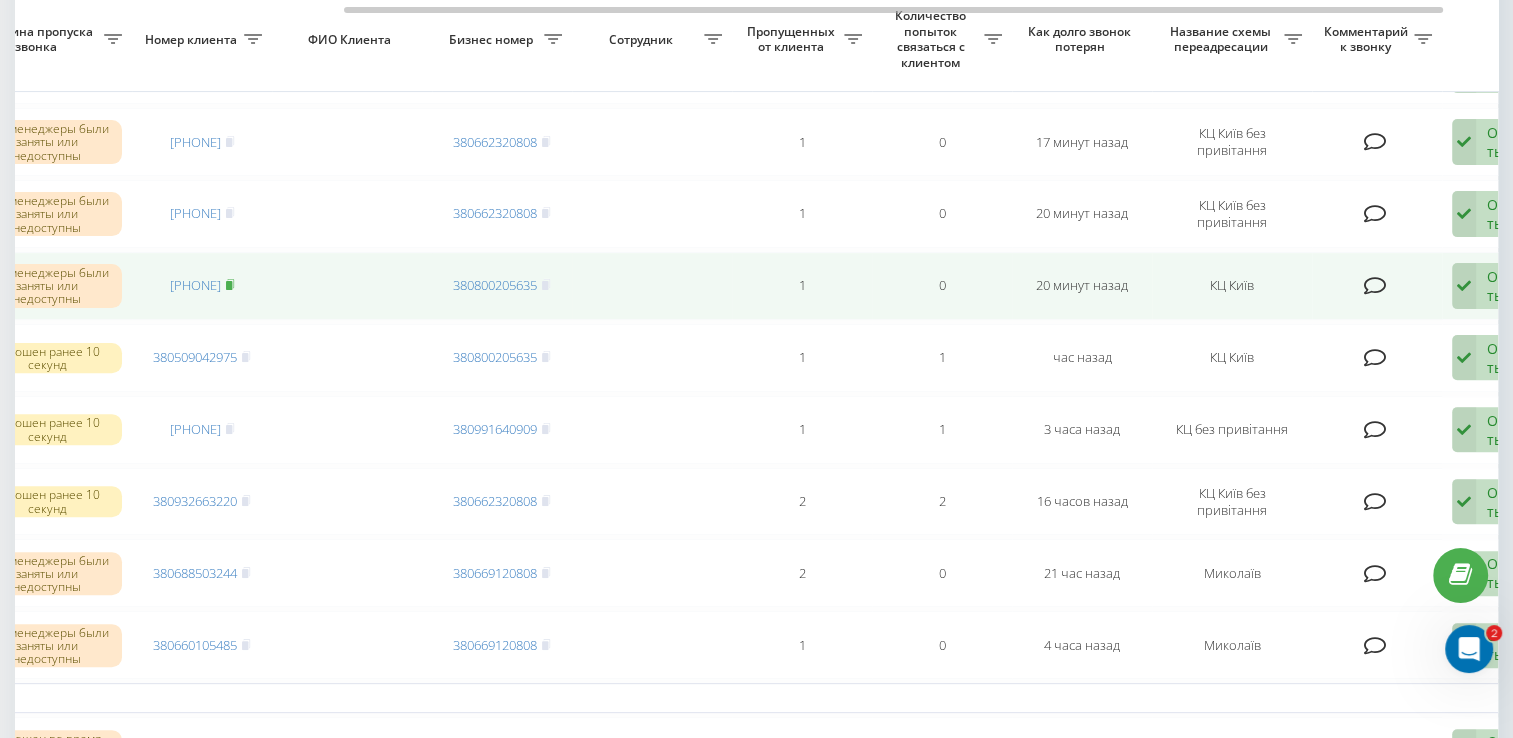 click at bounding box center (230, 285) 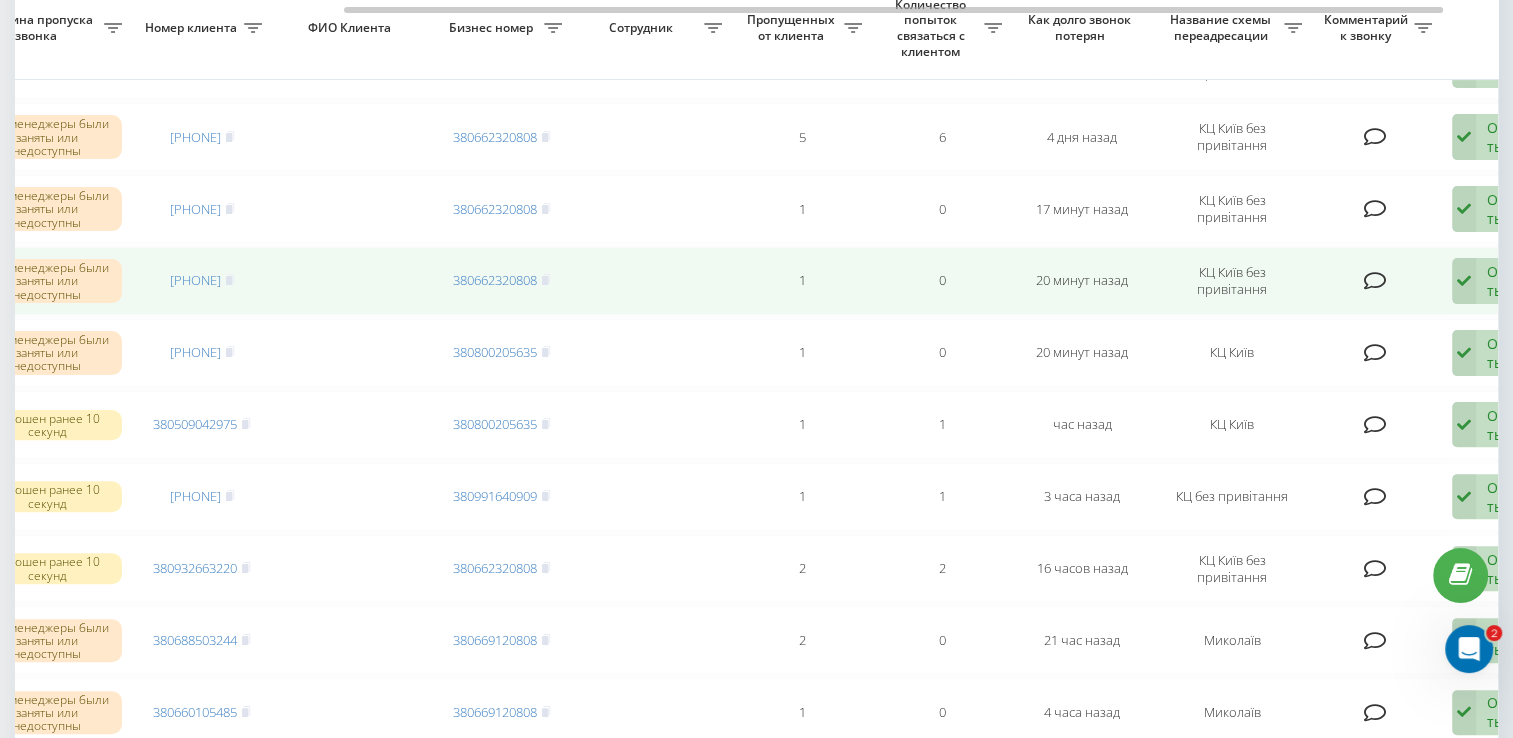 scroll, scrollTop: 500, scrollLeft: 0, axis: vertical 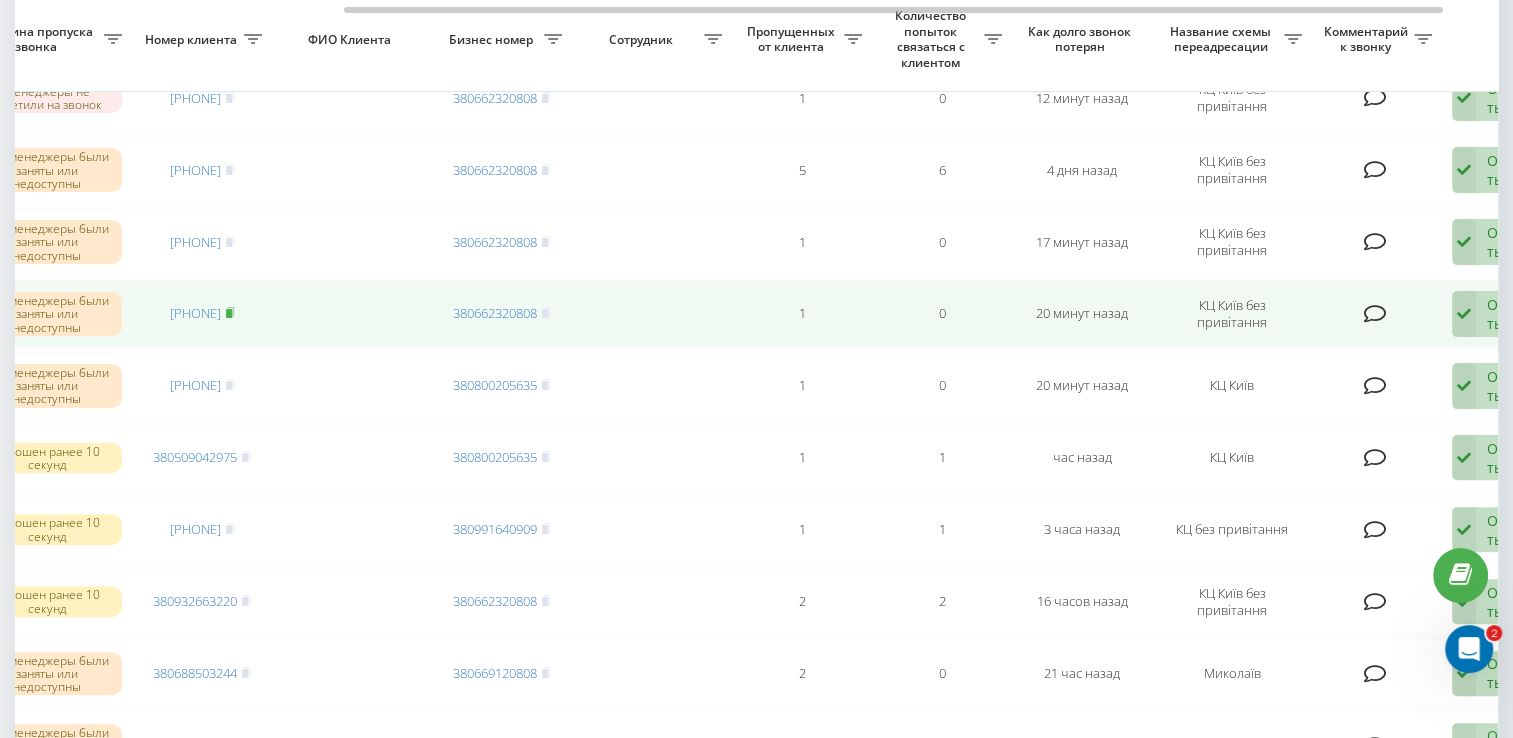 click 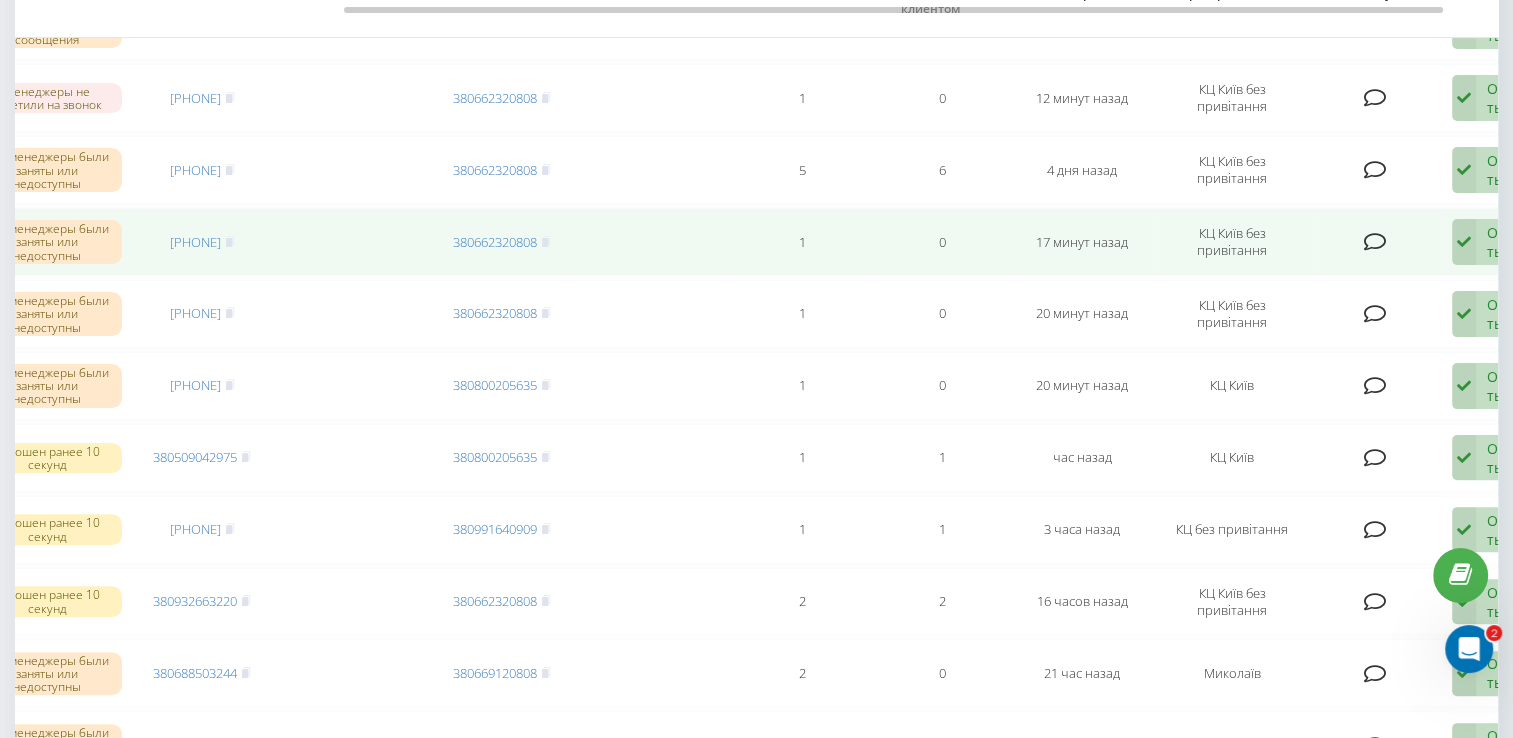 scroll, scrollTop: 400, scrollLeft: 0, axis: vertical 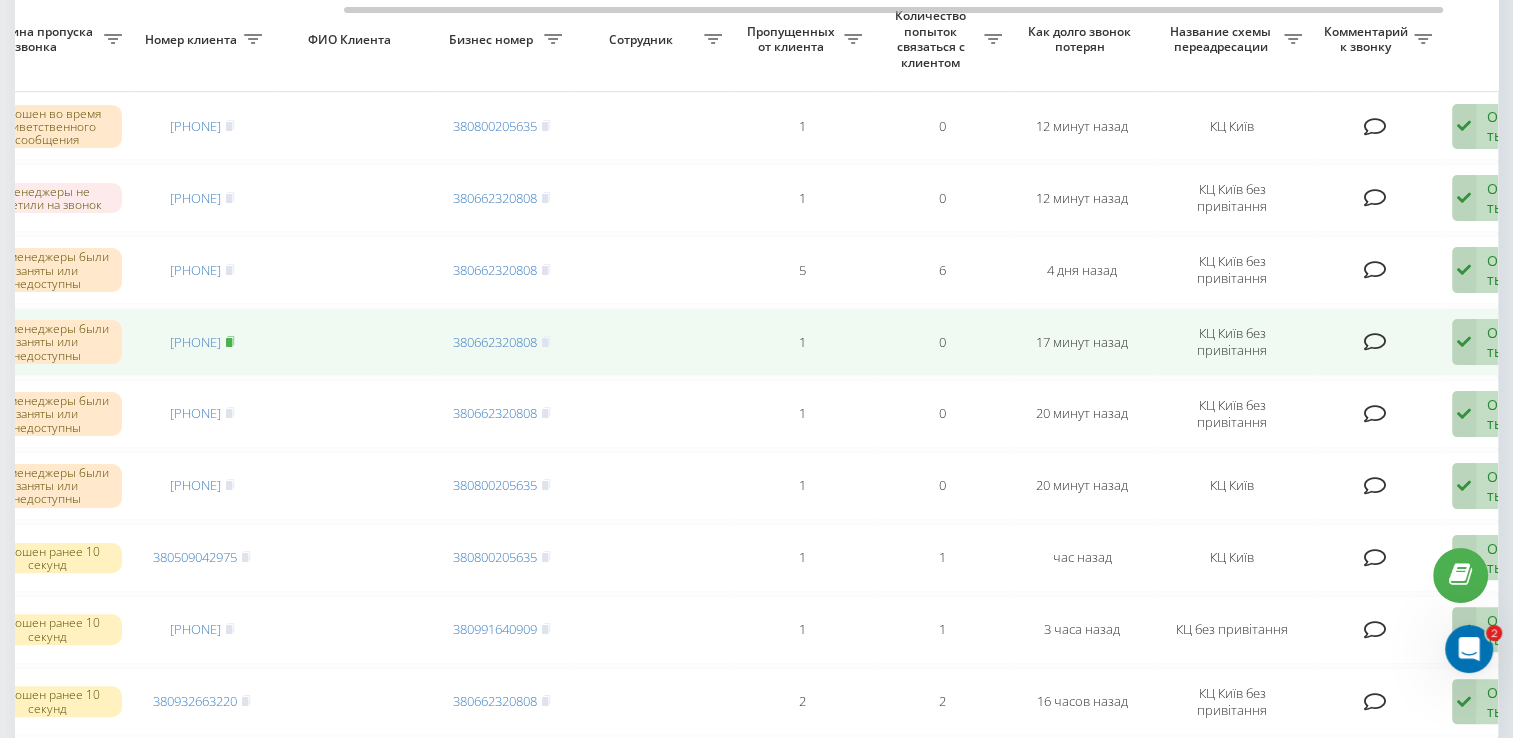 click 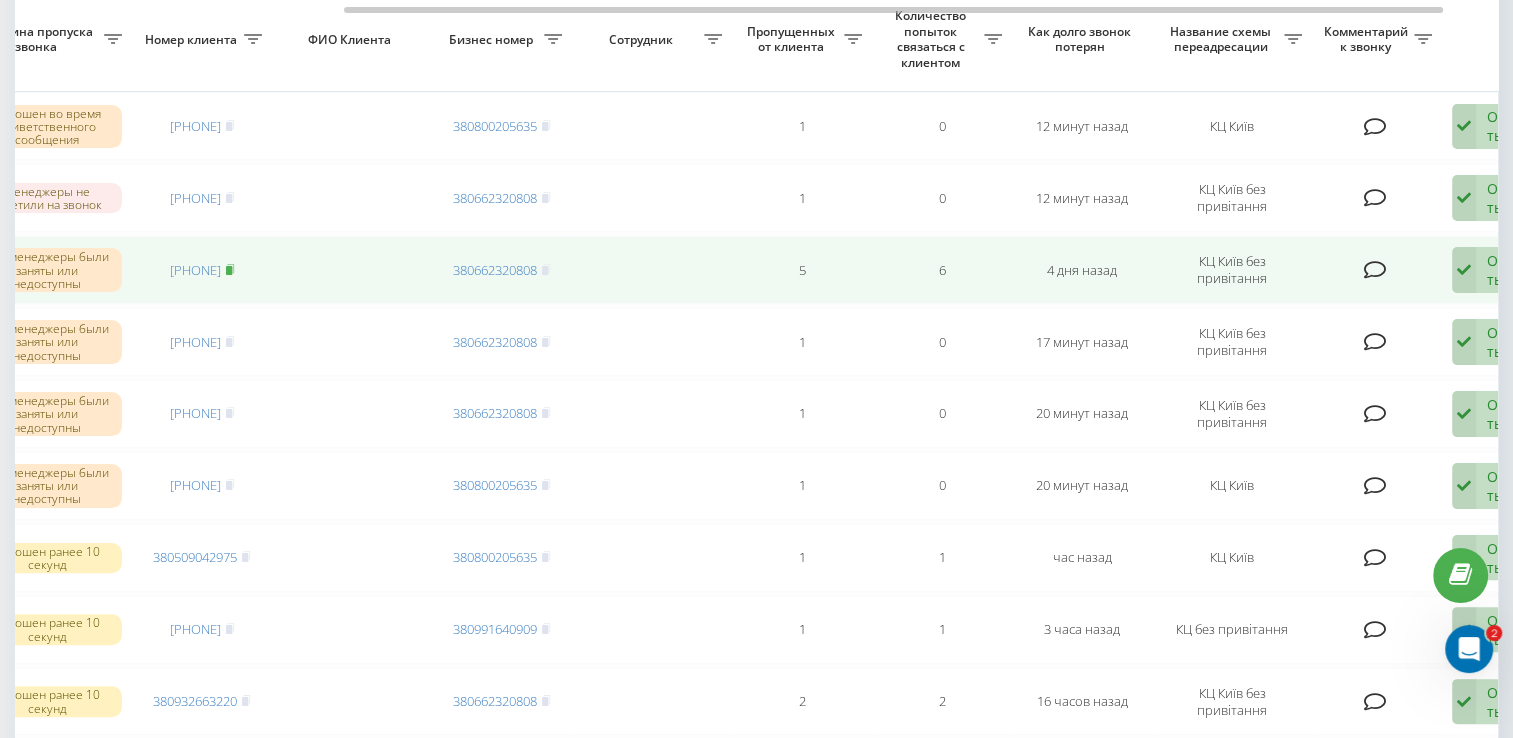 click 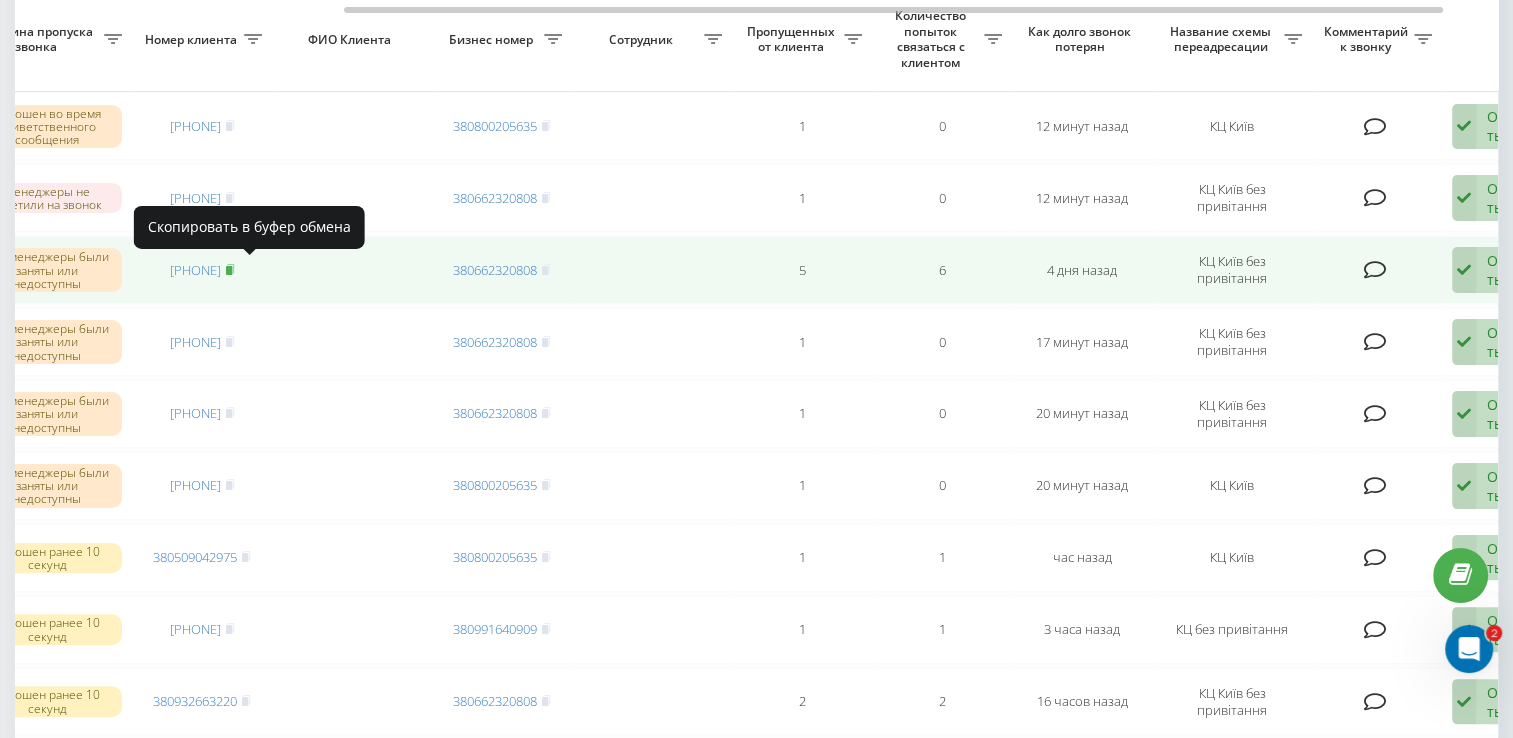 click 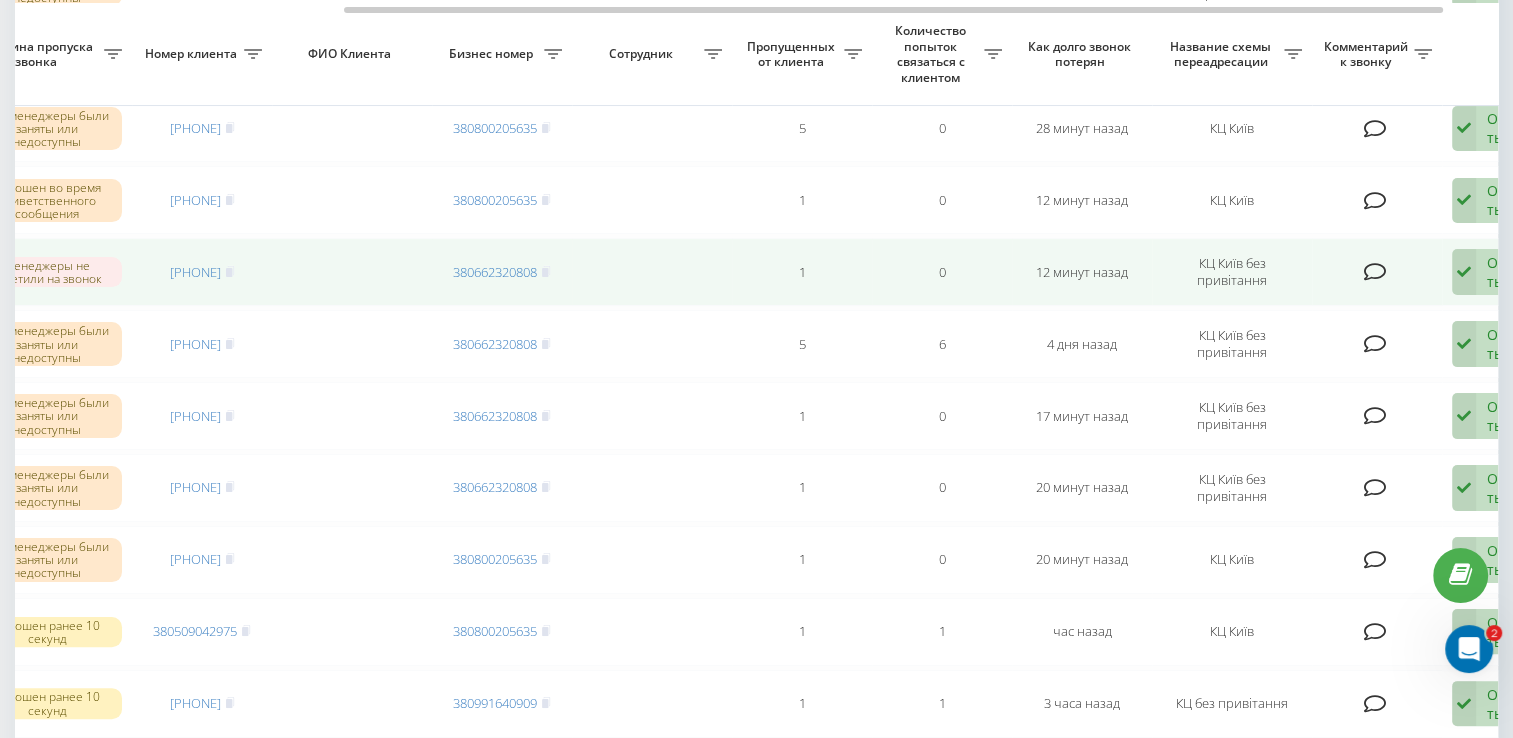 scroll, scrollTop: 300, scrollLeft: 0, axis: vertical 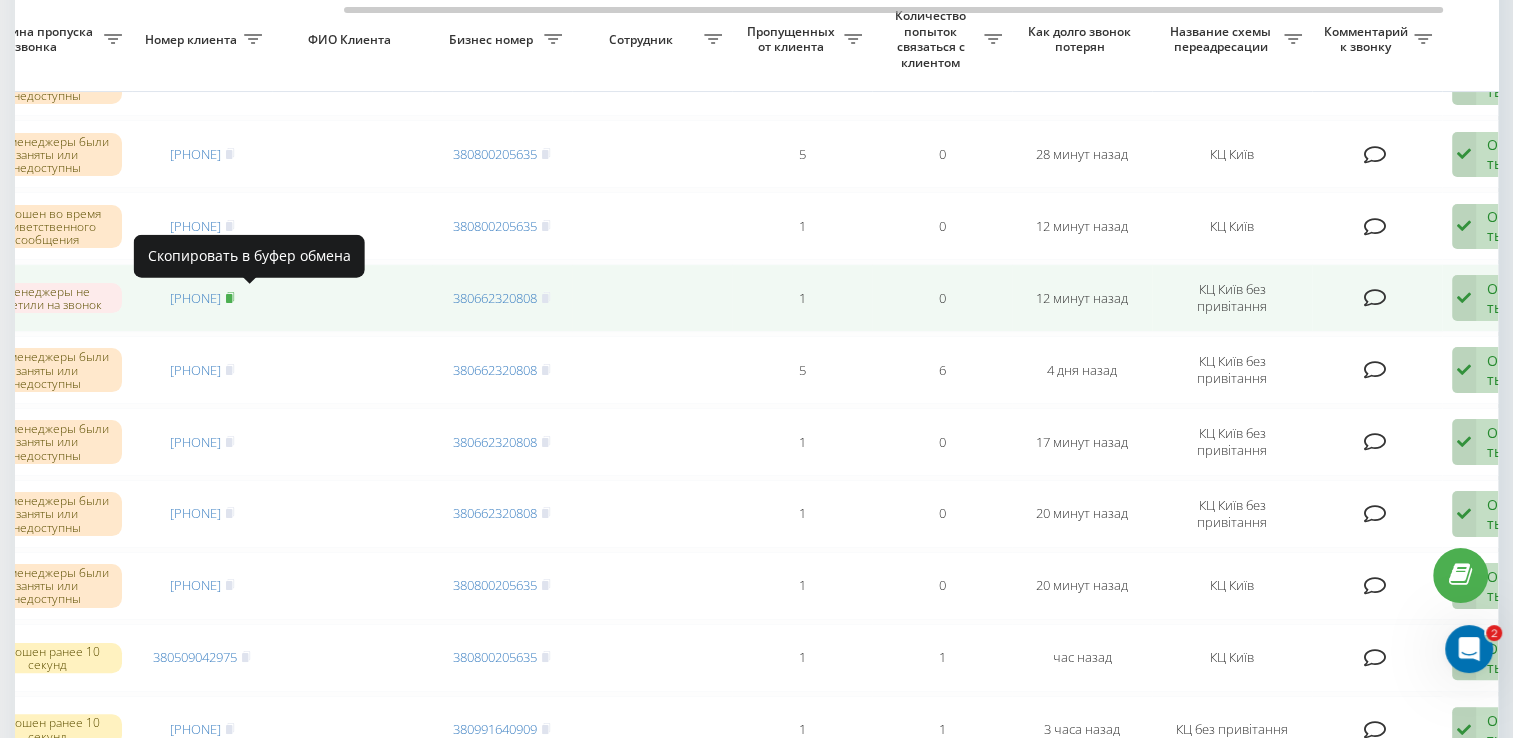 click 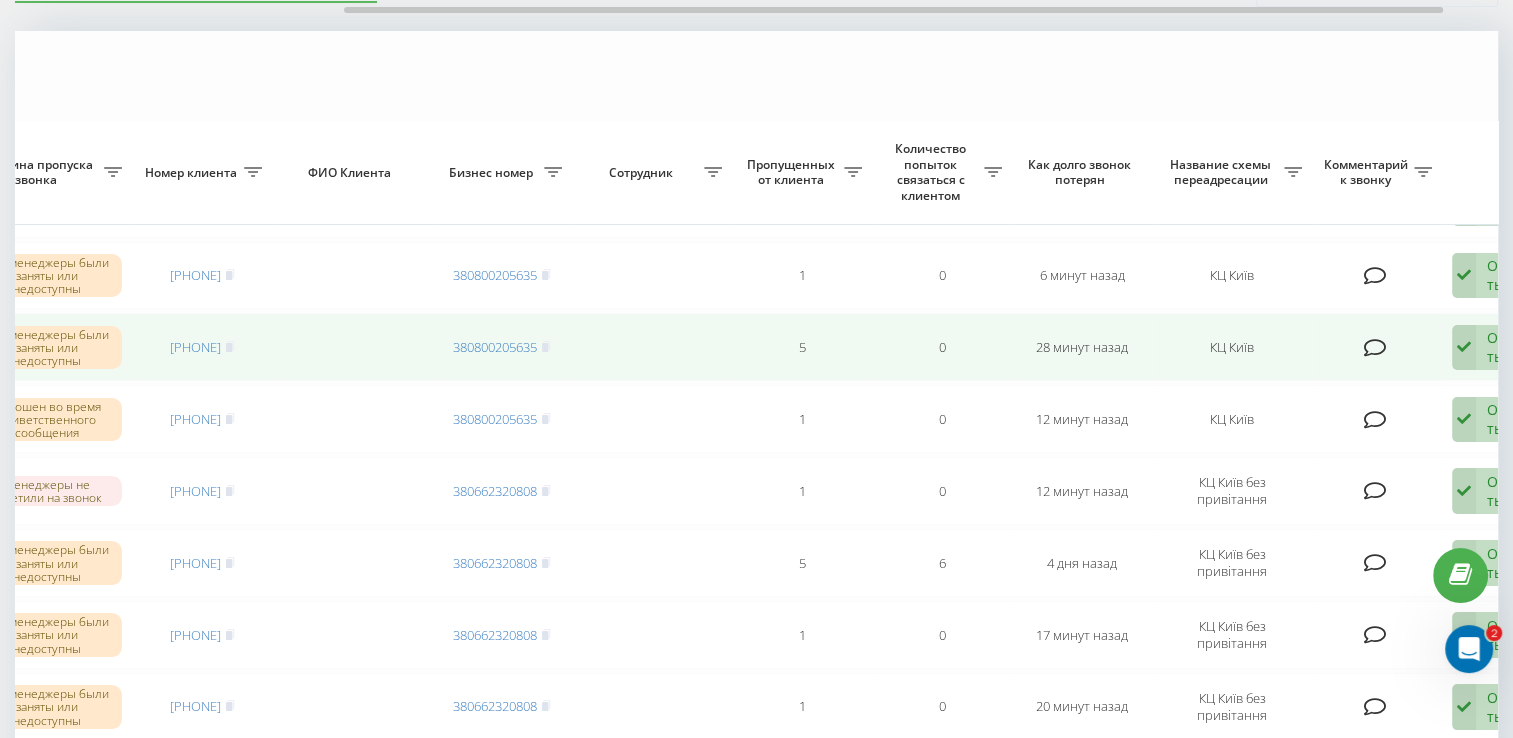 scroll, scrollTop: 0, scrollLeft: 0, axis: both 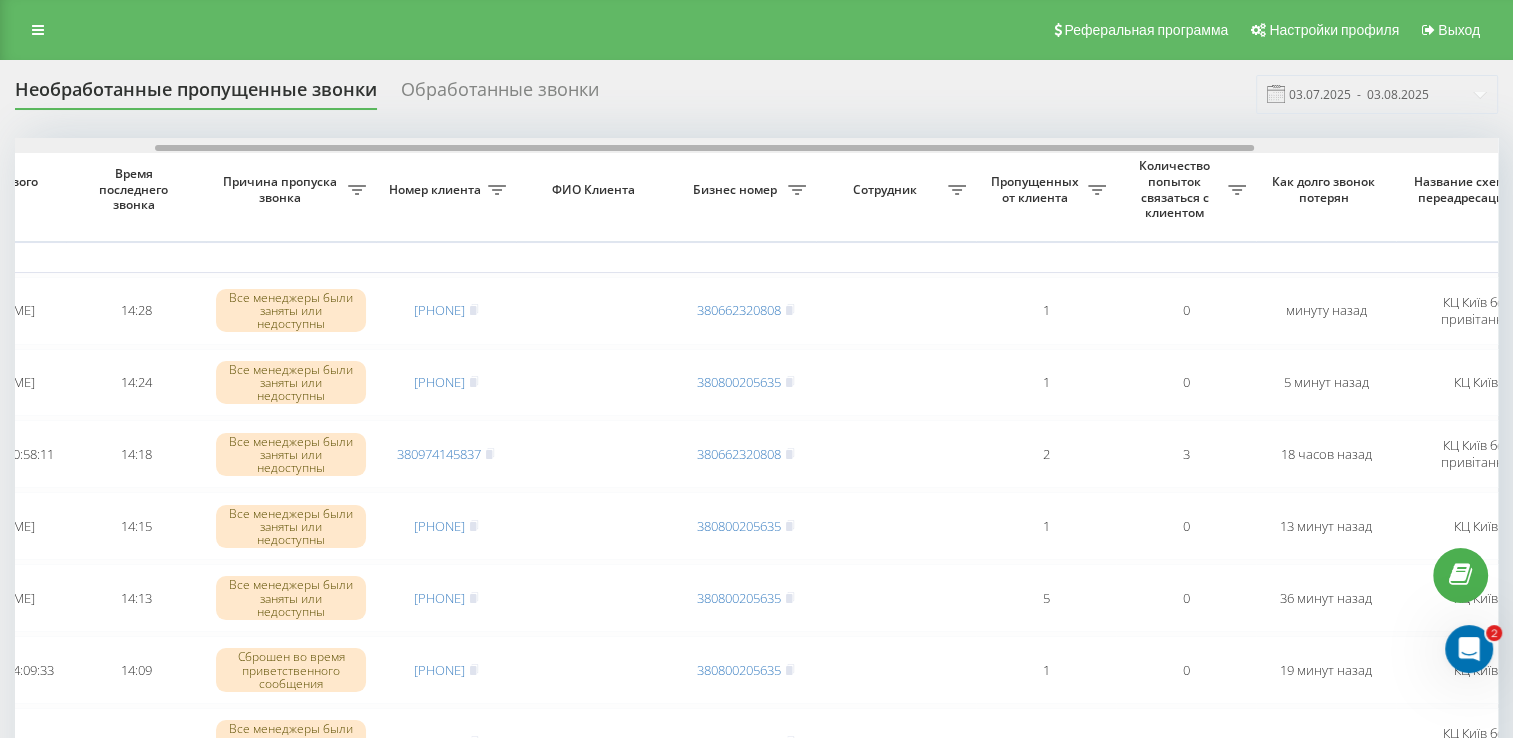 drag, startPoint x: 350, startPoint y: 145, endPoint x: 492, endPoint y: 170, distance: 144.18391 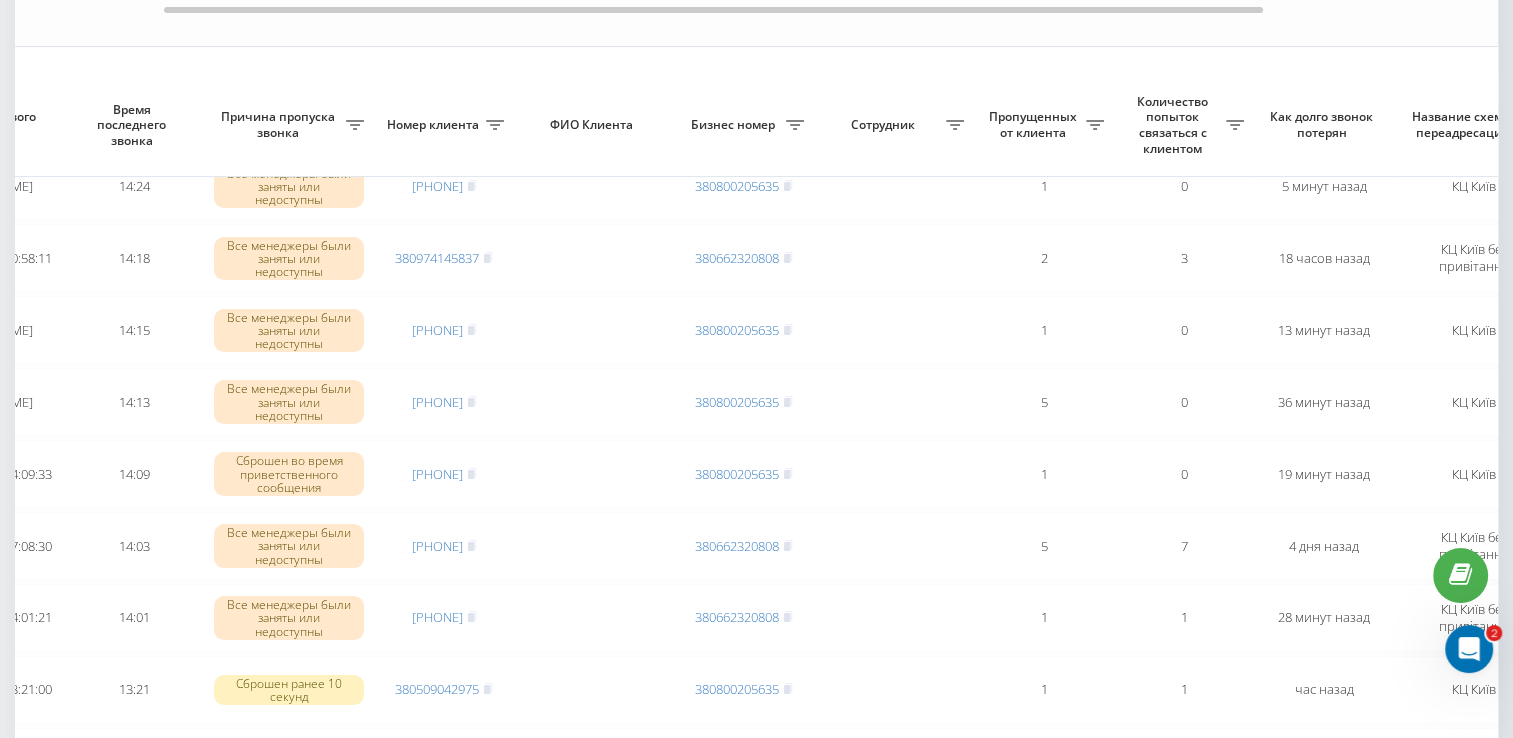 scroll, scrollTop: 300, scrollLeft: 0, axis: vertical 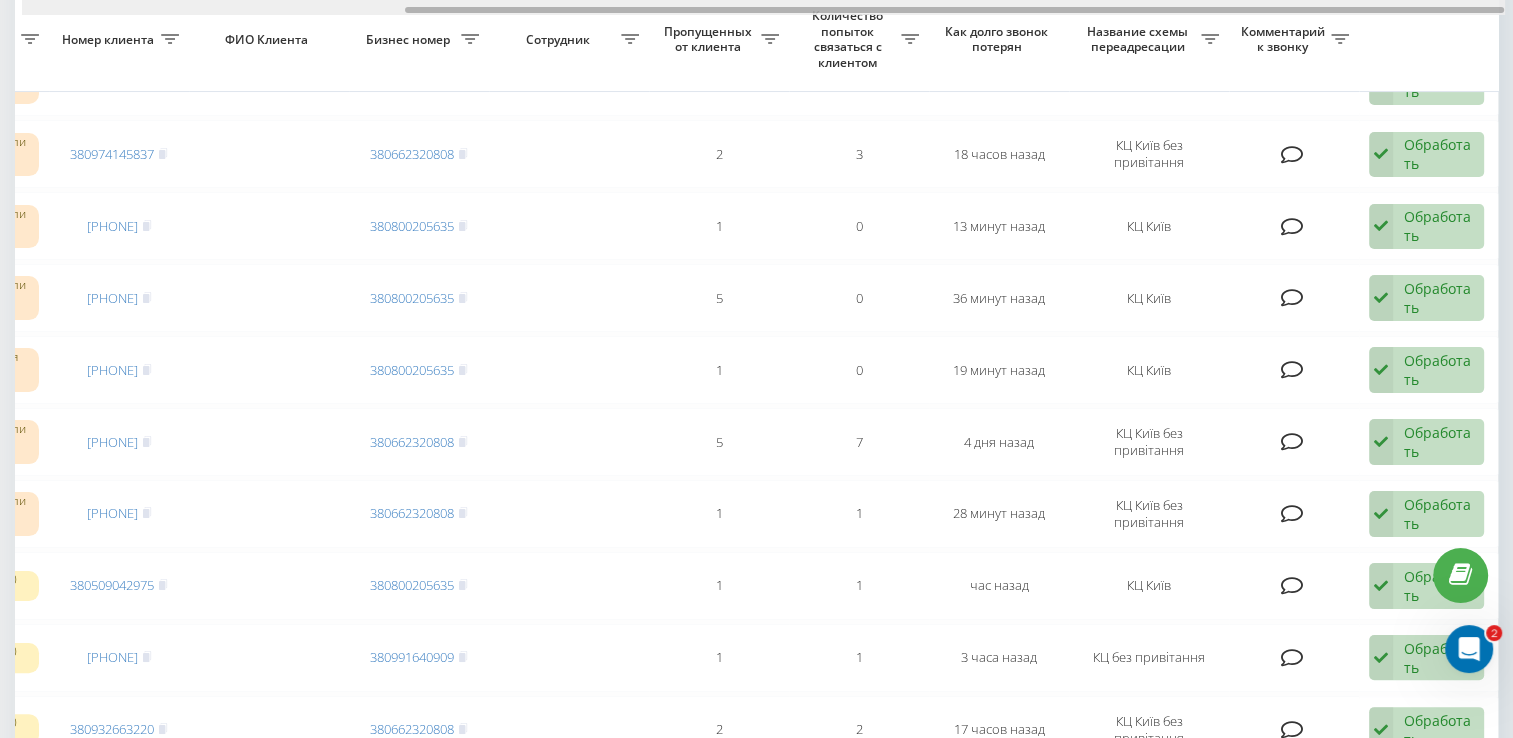 drag, startPoint x: 436, startPoint y: 12, endPoint x: 722, endPoint y: 50, distance: 288.51343 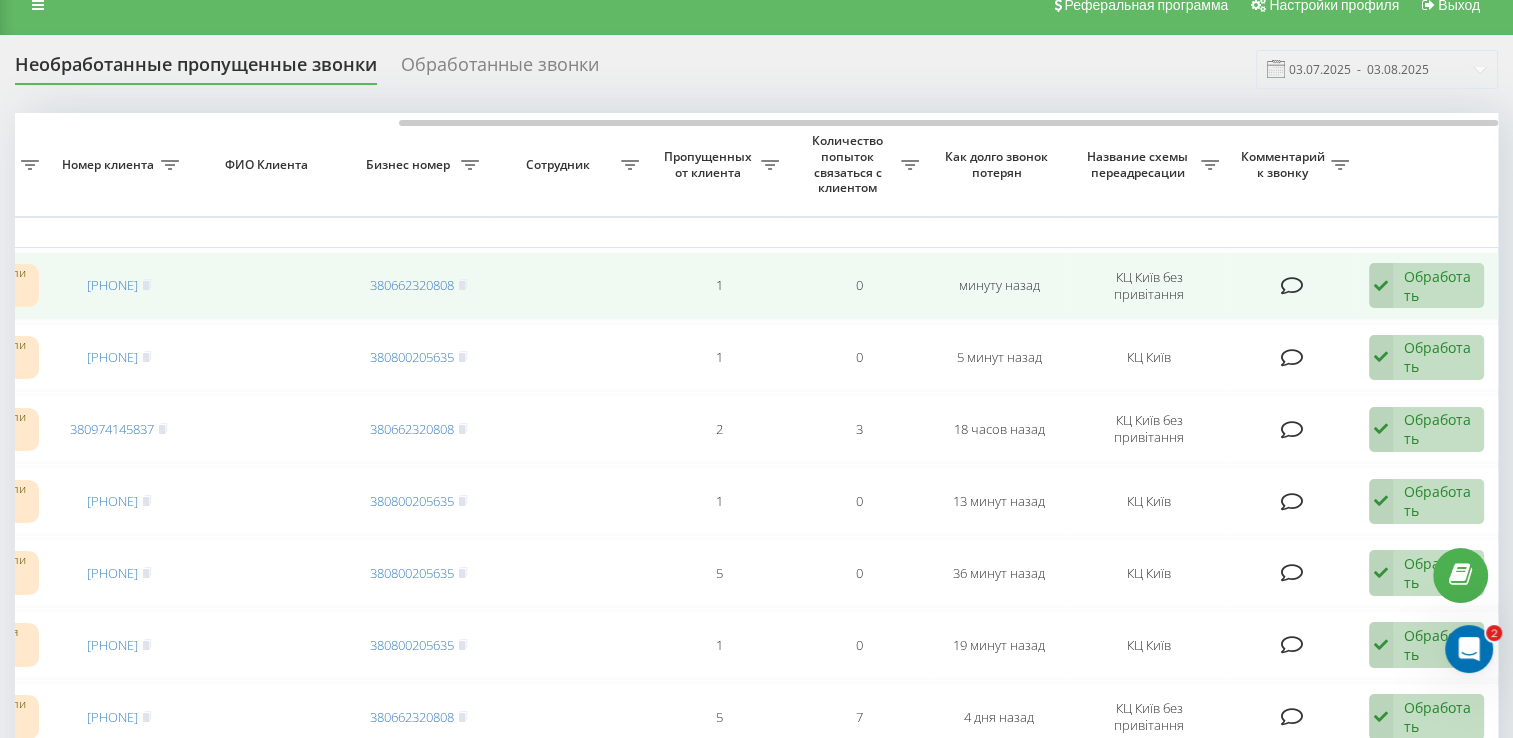 scroll, scrollTop: 0, scrollLeft: 0, axis: both 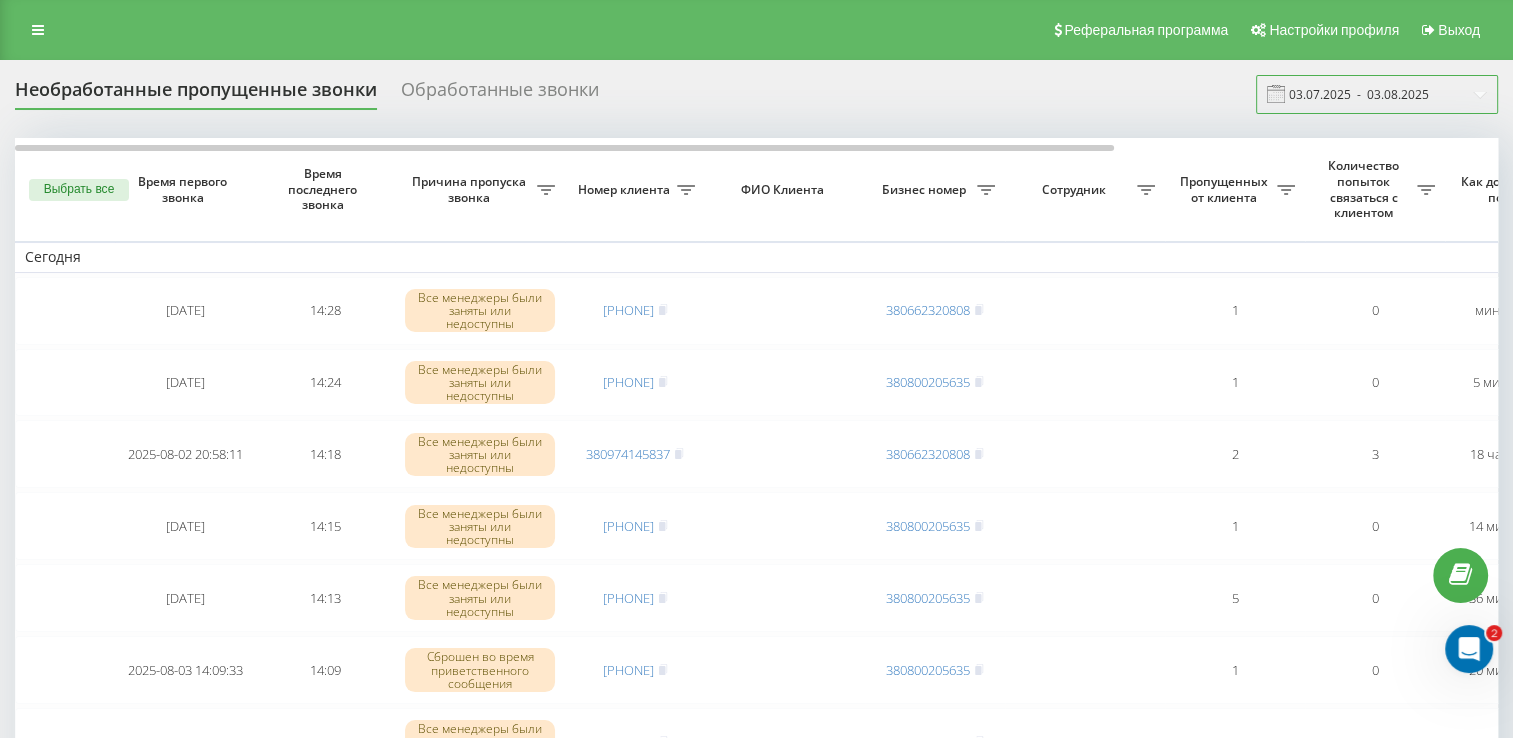 click on "03.07.2025  -  03.08.2025" at bounding box center (1377, 94) 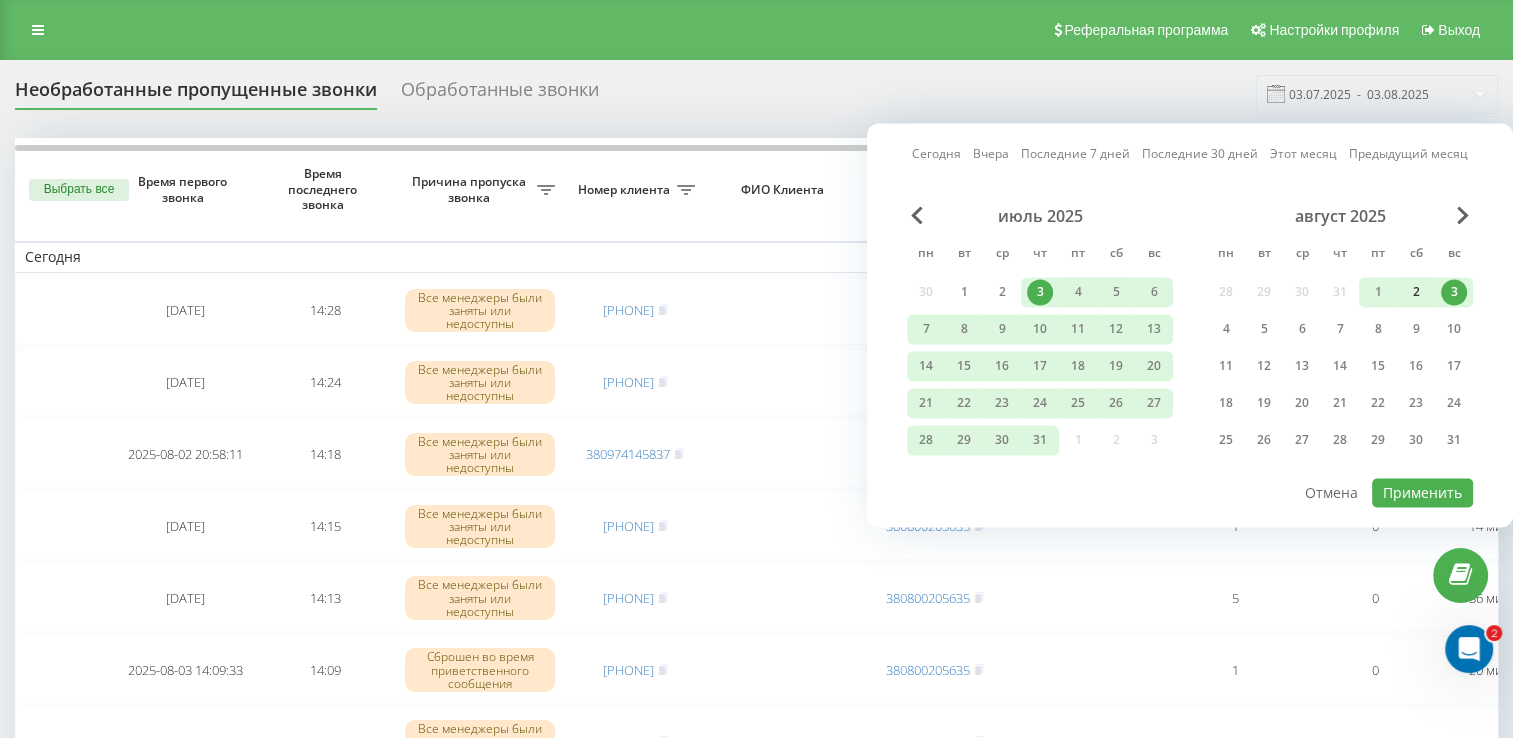 click on "2" at bounding box center [1416, 292] 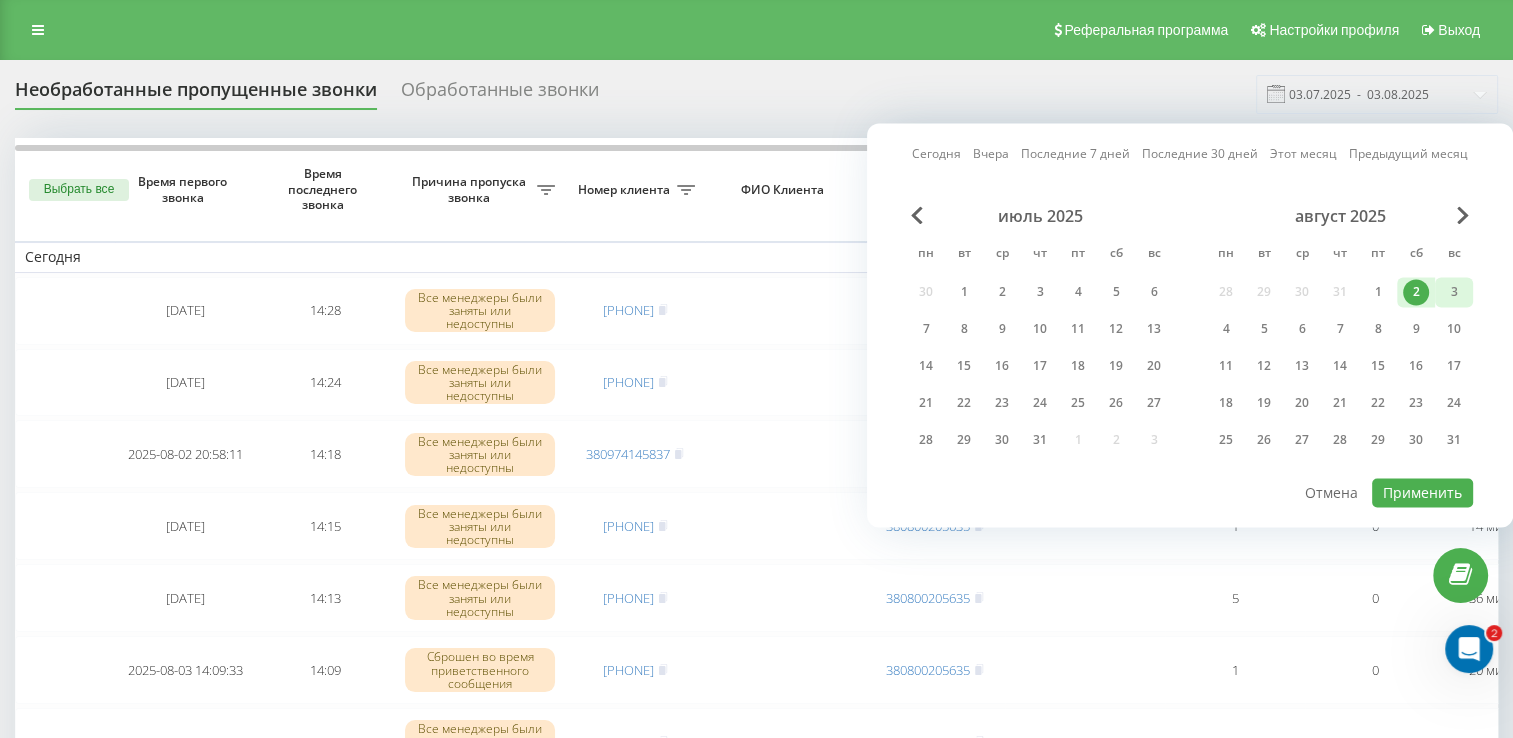 click on "3" at bounding box center [1454, 292] 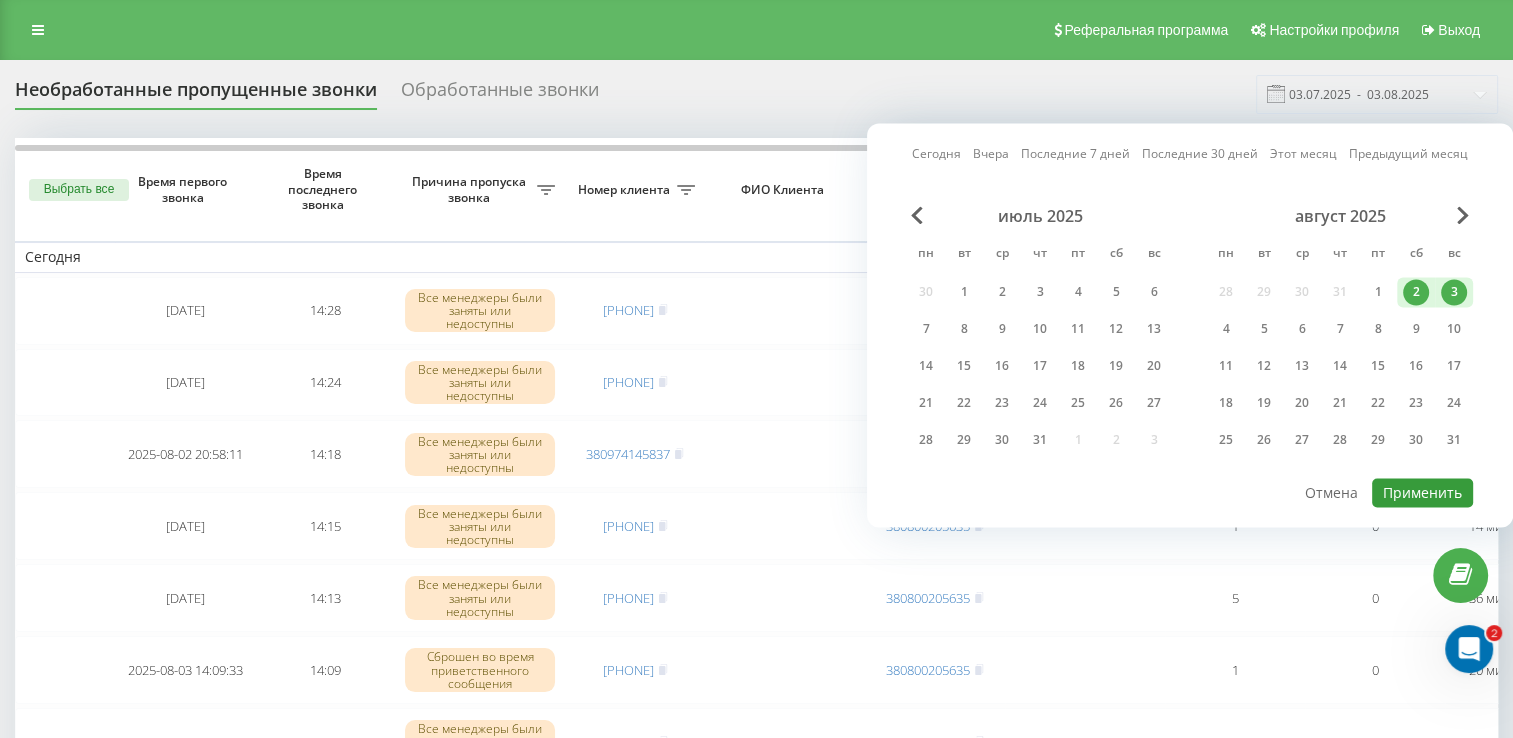 click on "Применить" at bounding box center [1422, 492] 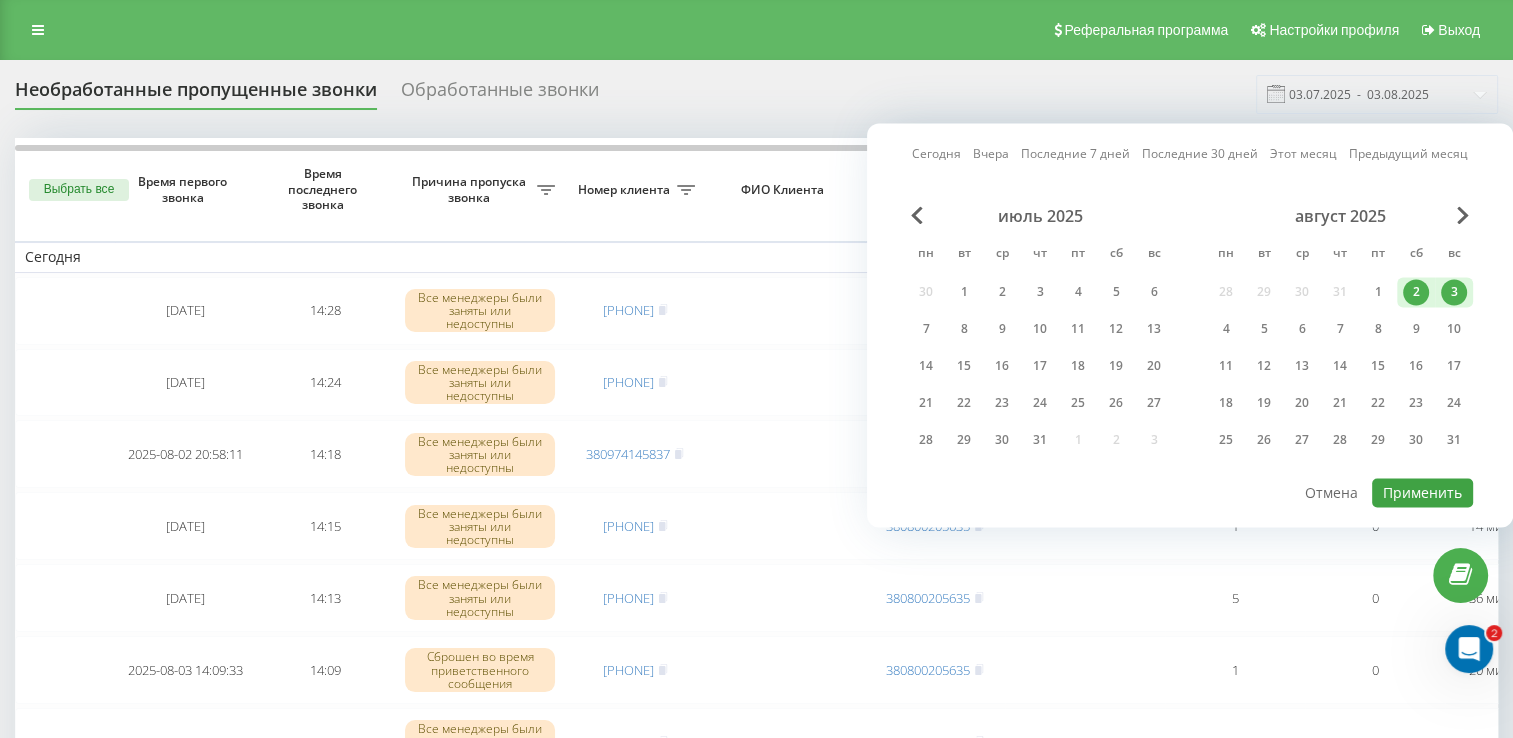 type on "02.08.2025  -  03.08.2025" 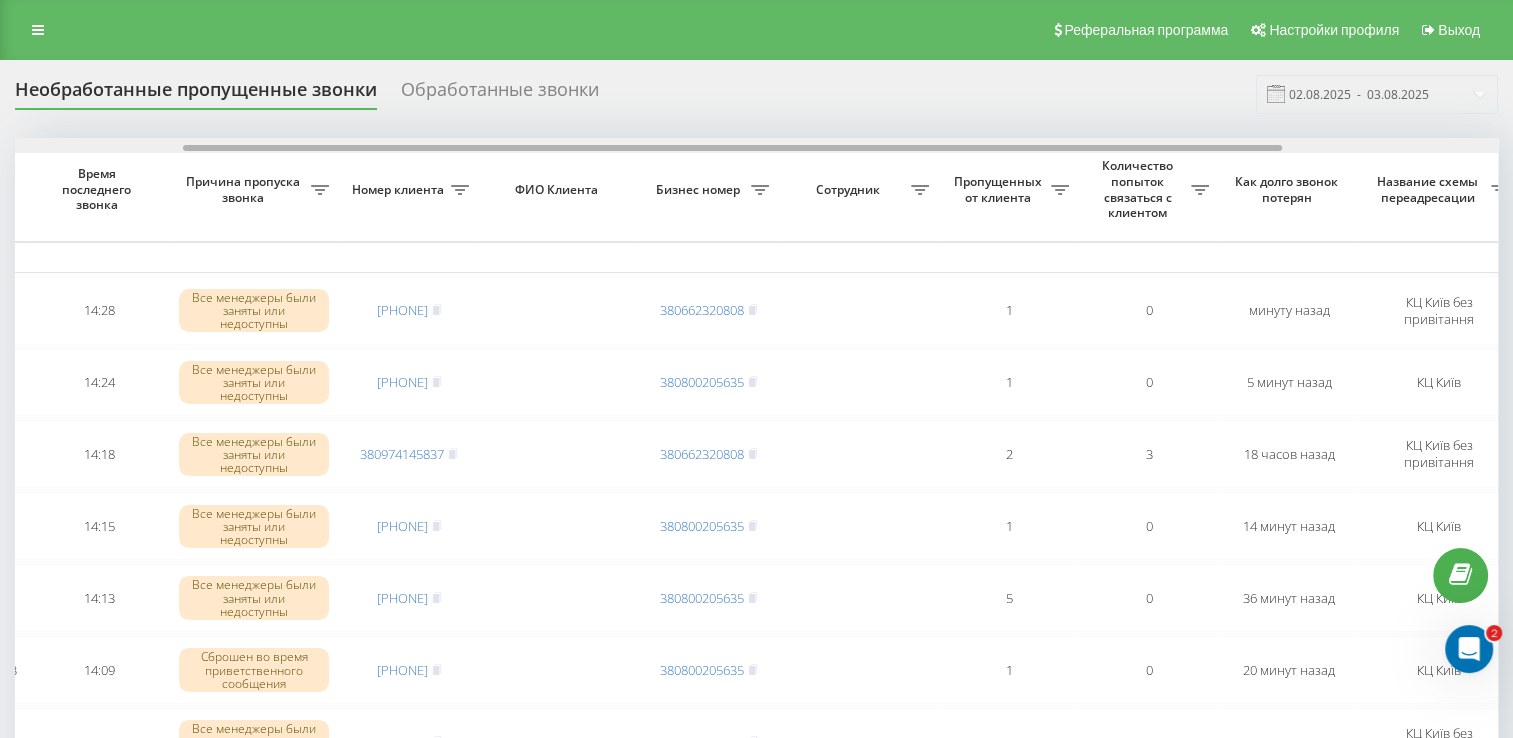 scroll, scrollTop: 0, scrollLeft: 340, axis: horizontal 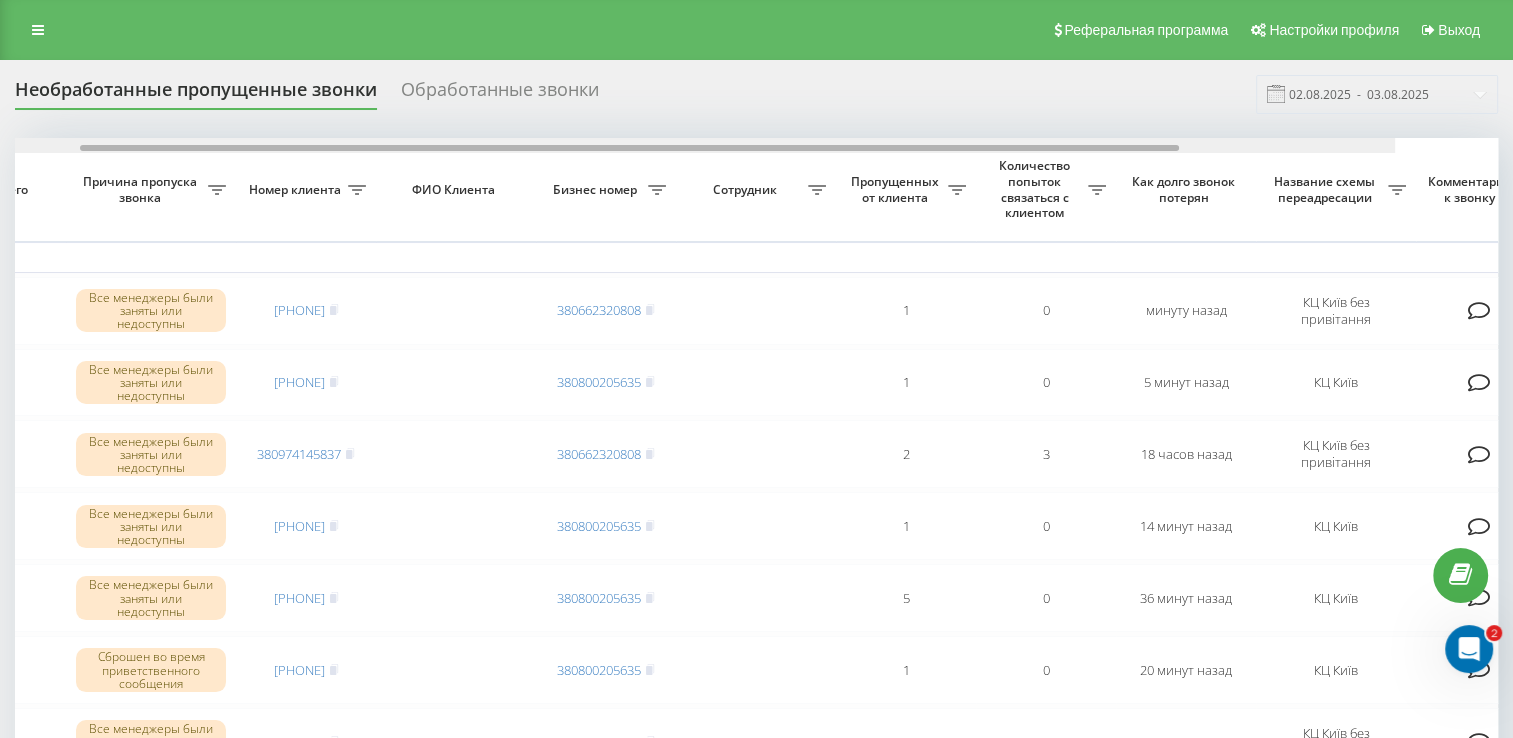 drag, startPoint x: 433, startPoint y: 152, endPoint x: 648, endPoint y: 164, distance: 215.33463 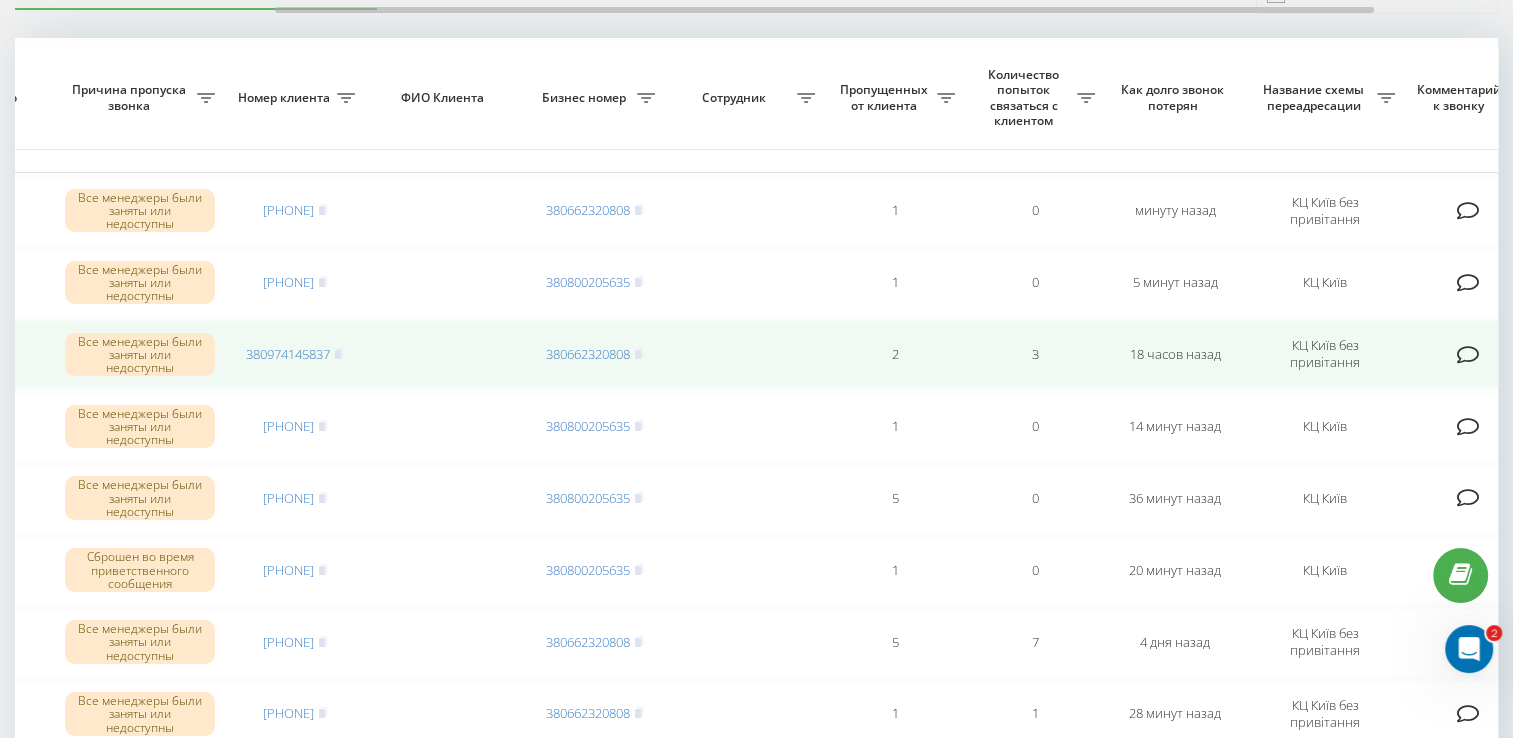scroll, scrollTop: 200, scrollLeft: 0, axis: vertical 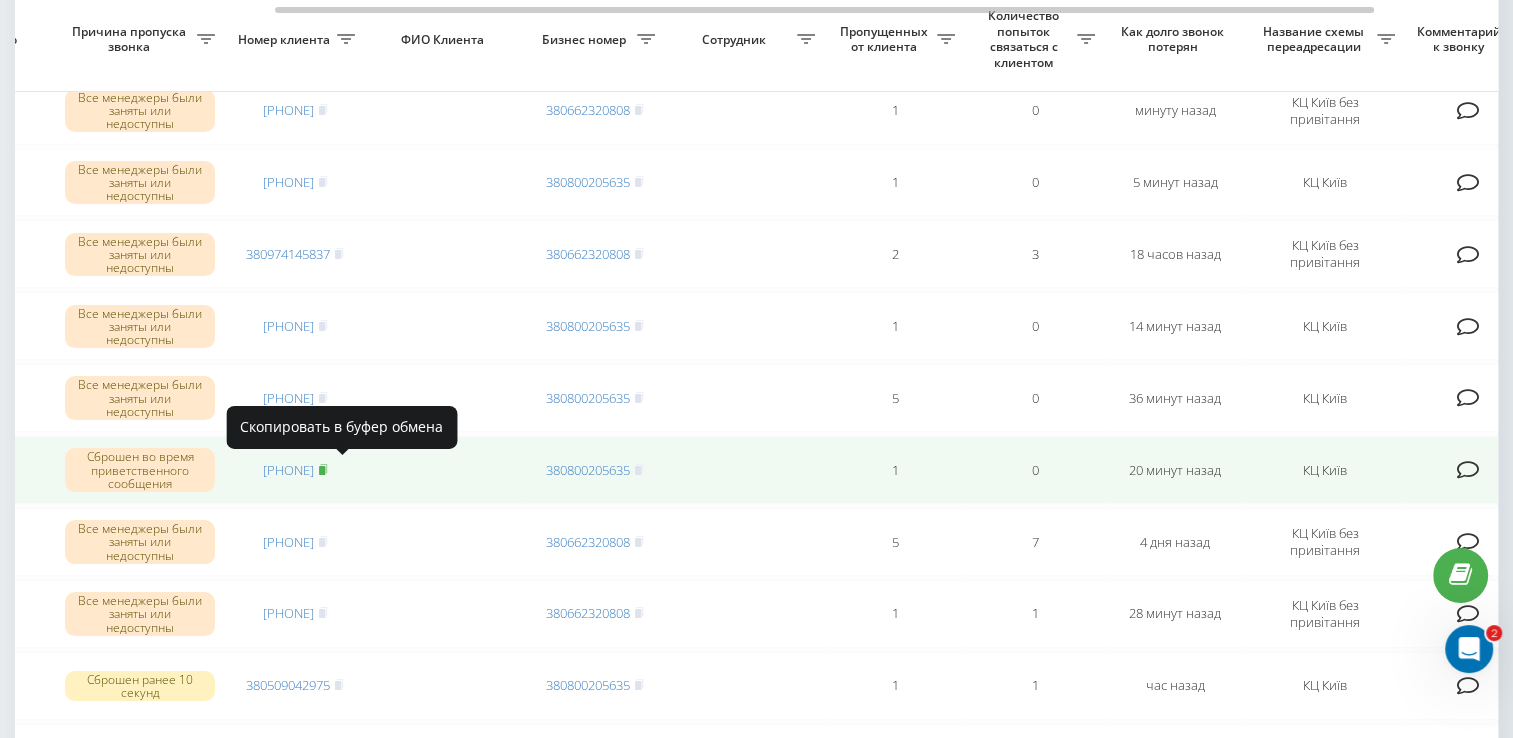 click 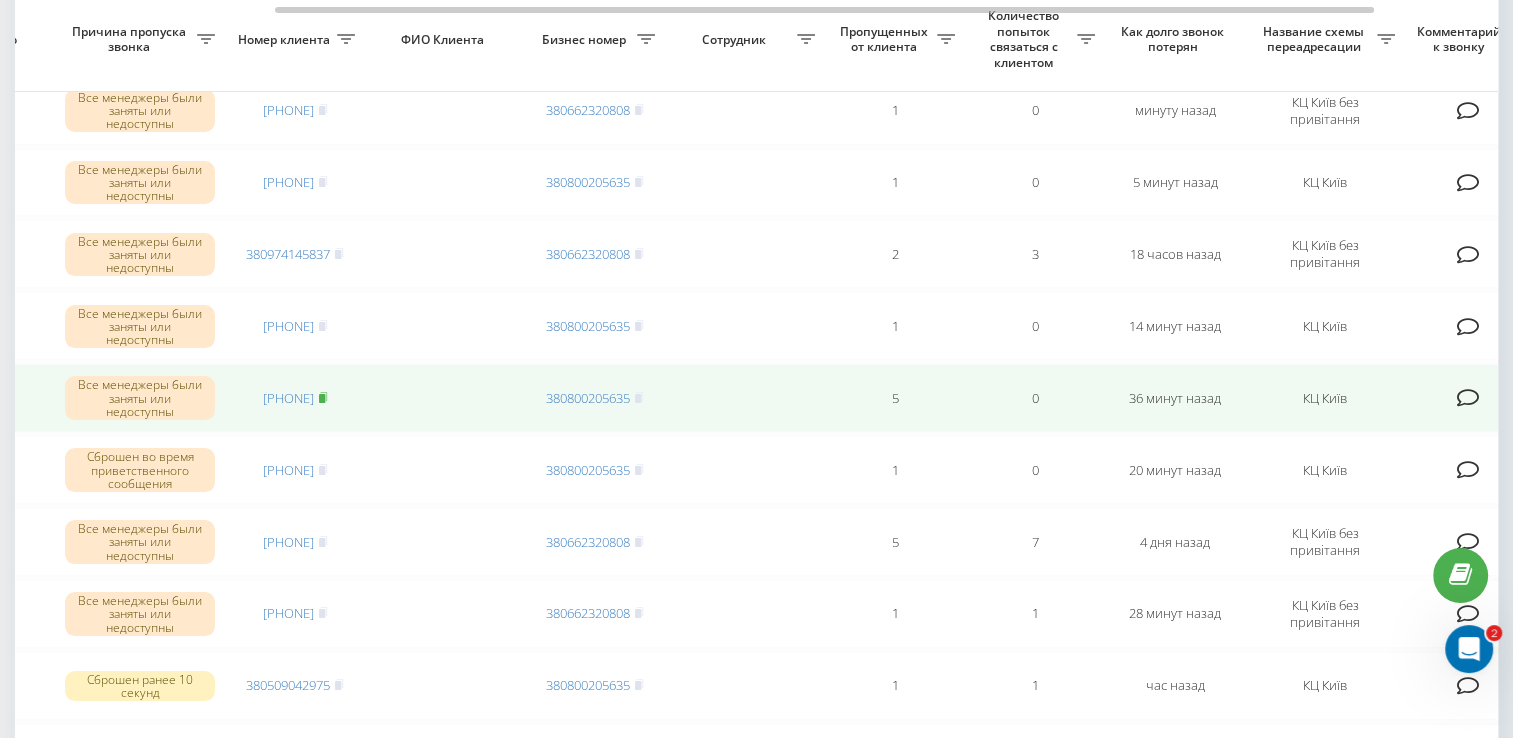 click 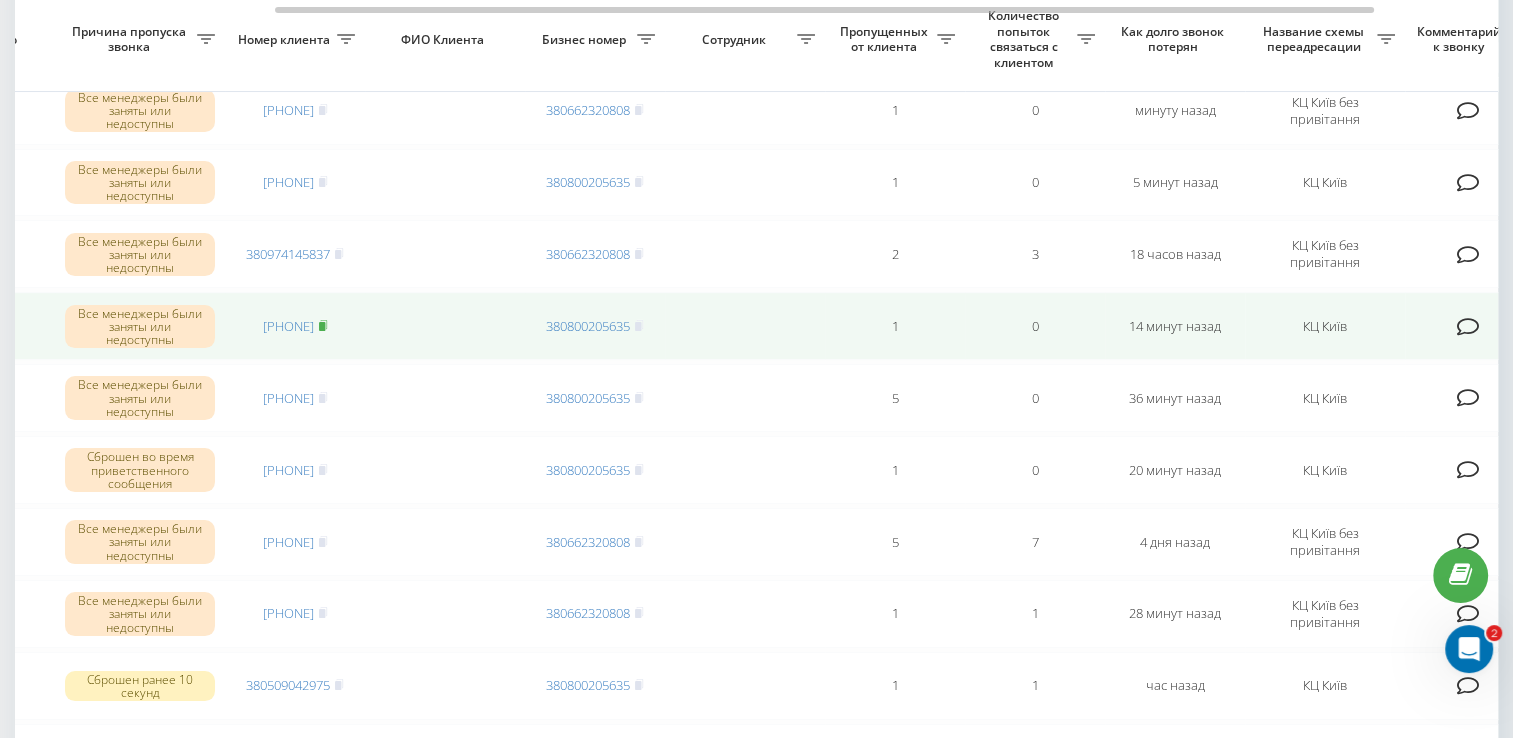 click 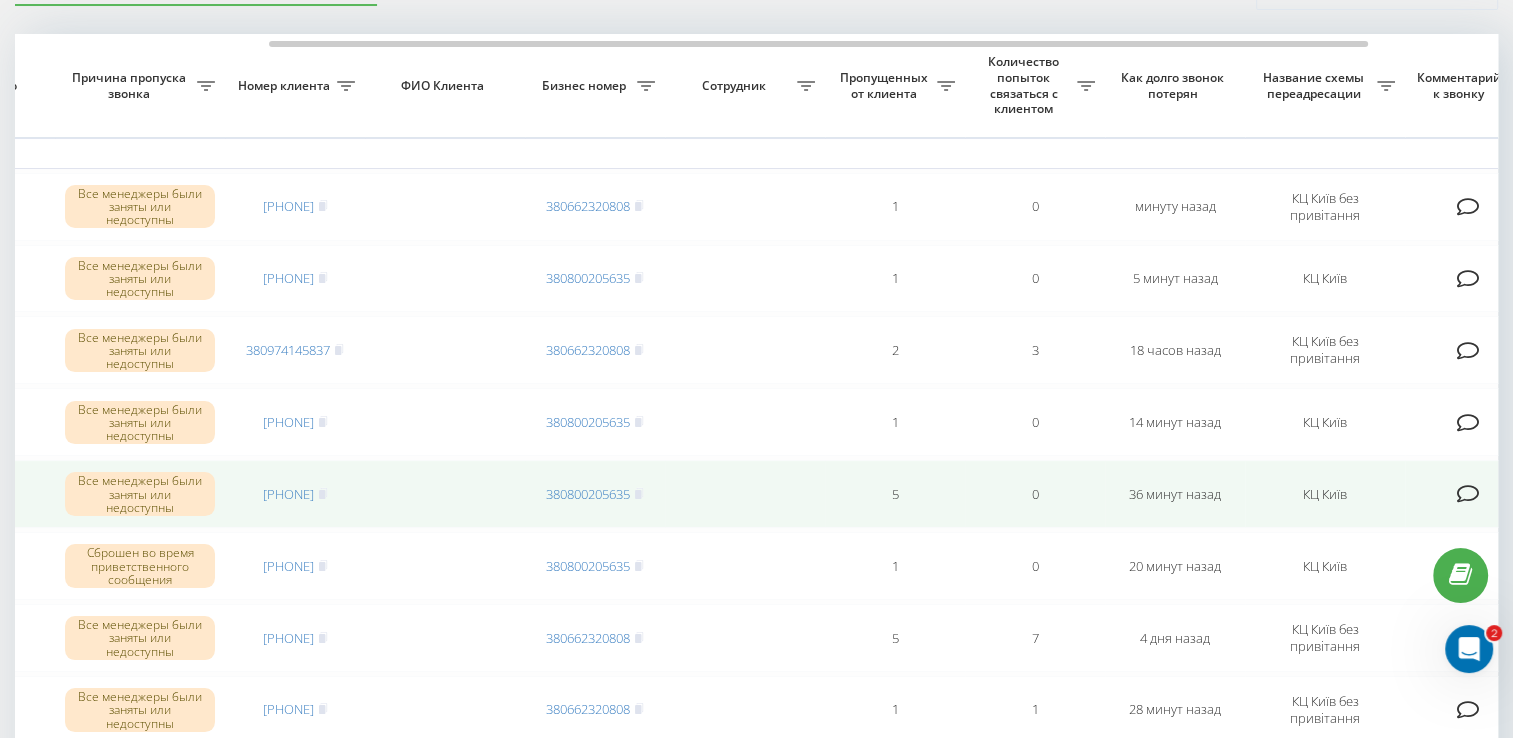 scroll, scrollTop: 100, scrollLeft: 0, axis: vertical 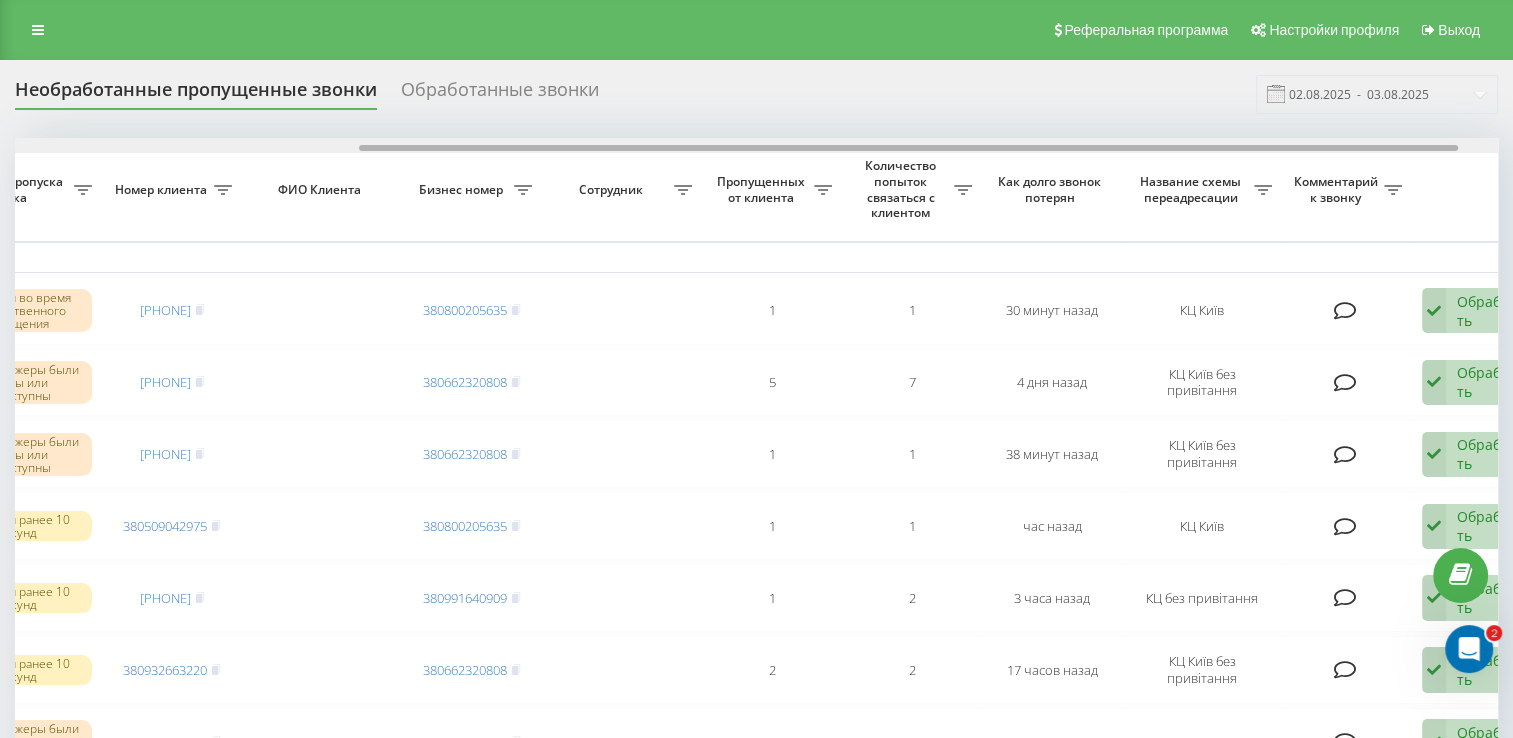 drag, startPoint x: 480, startPoint y: 146, endPoint x: 824, endPoint y: 166, distance: 344.5809 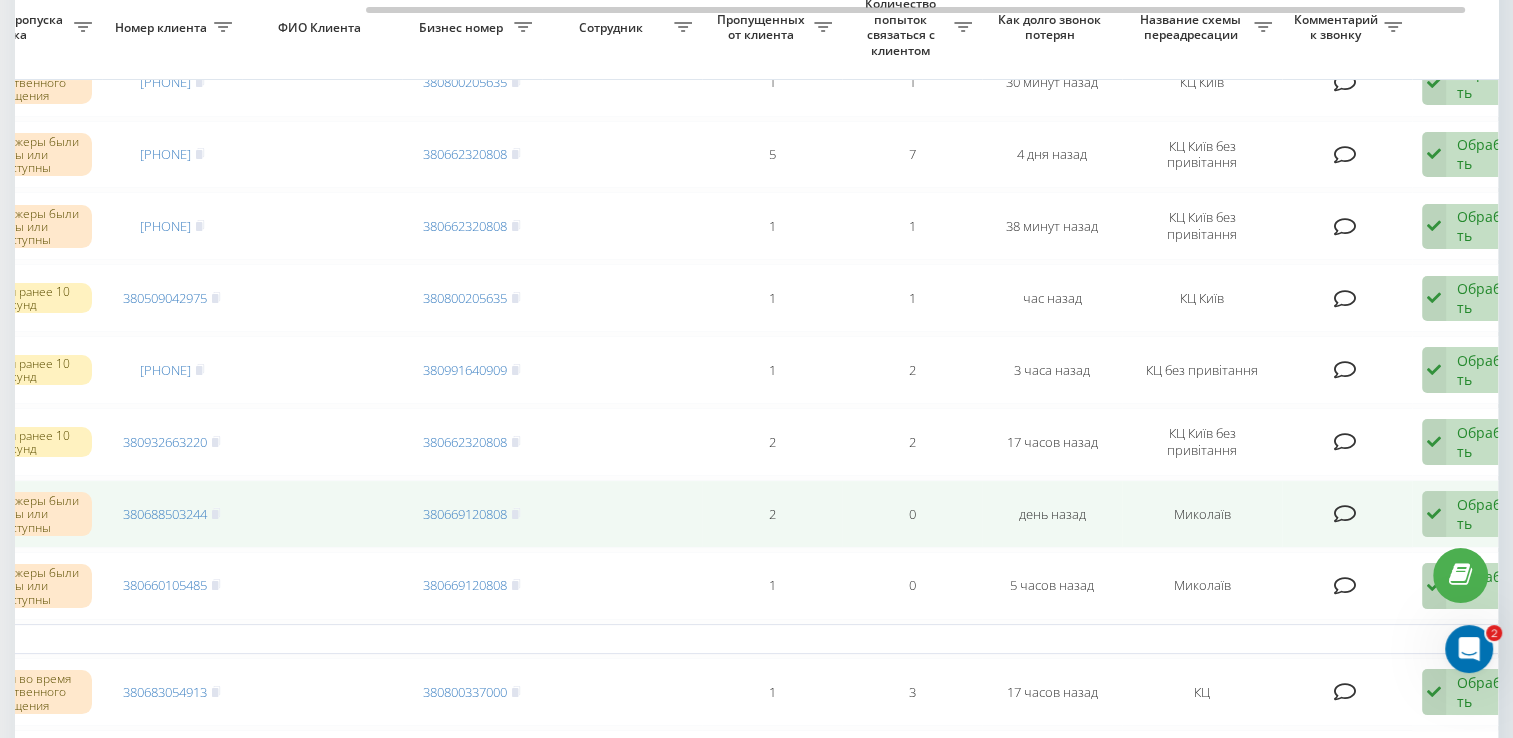 scroll, scrollTop: 200, scrollLeft: 0, axis: vertical 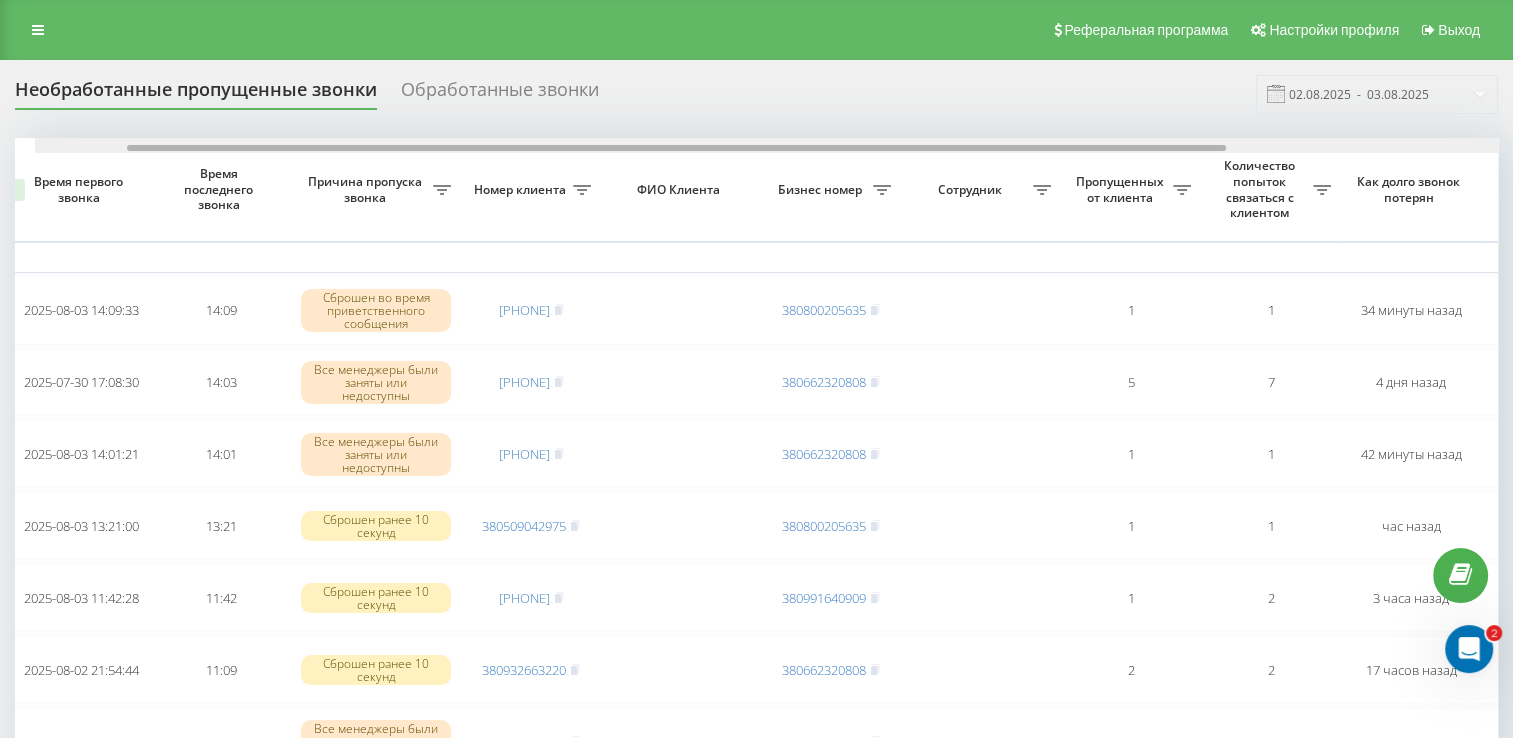 drag, startPoint x: 388, startPoint y: 146, endPoint x: 456, endPoint y: 134, distance: 69.050705 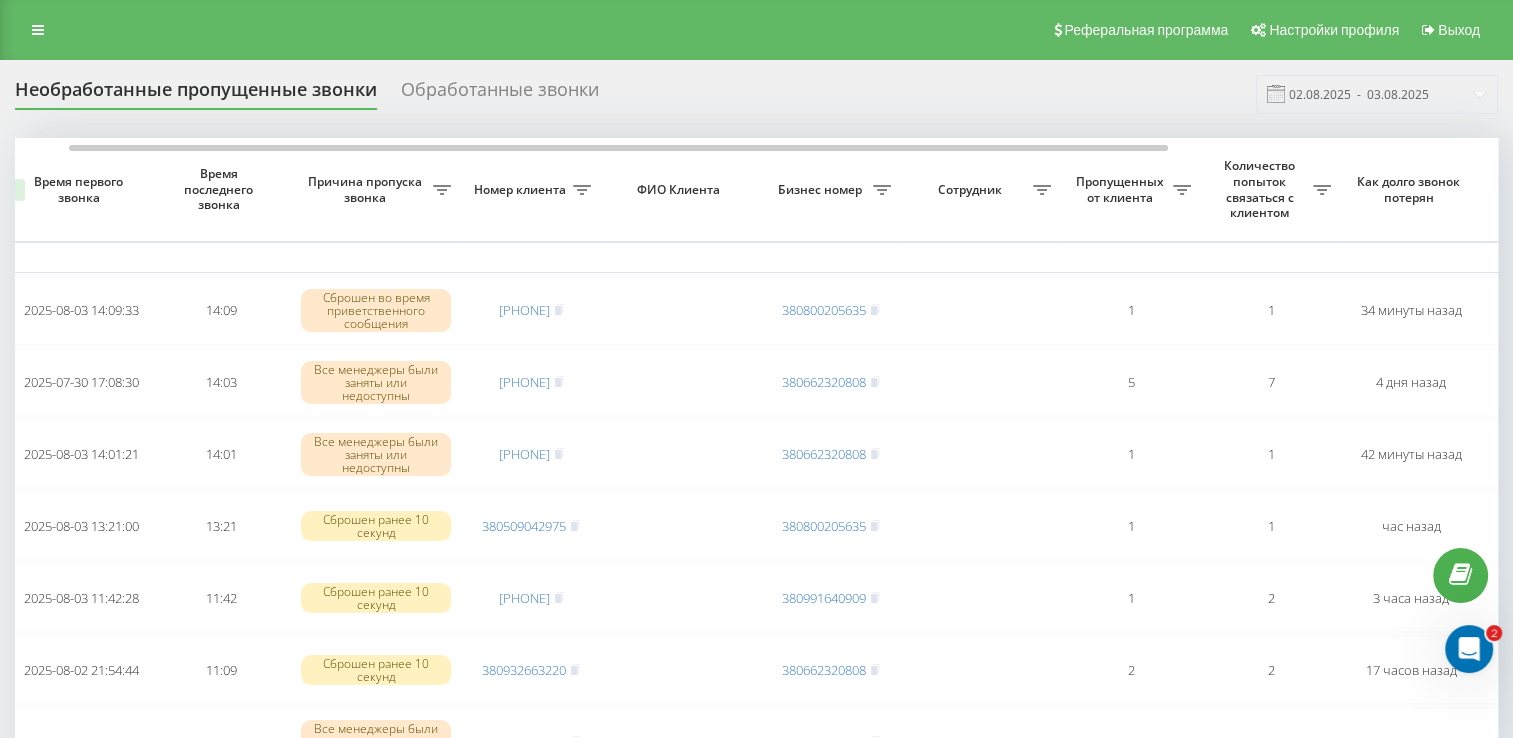 scroll, scrollTop: 0, scrollLeft: 91, axis: horizontal 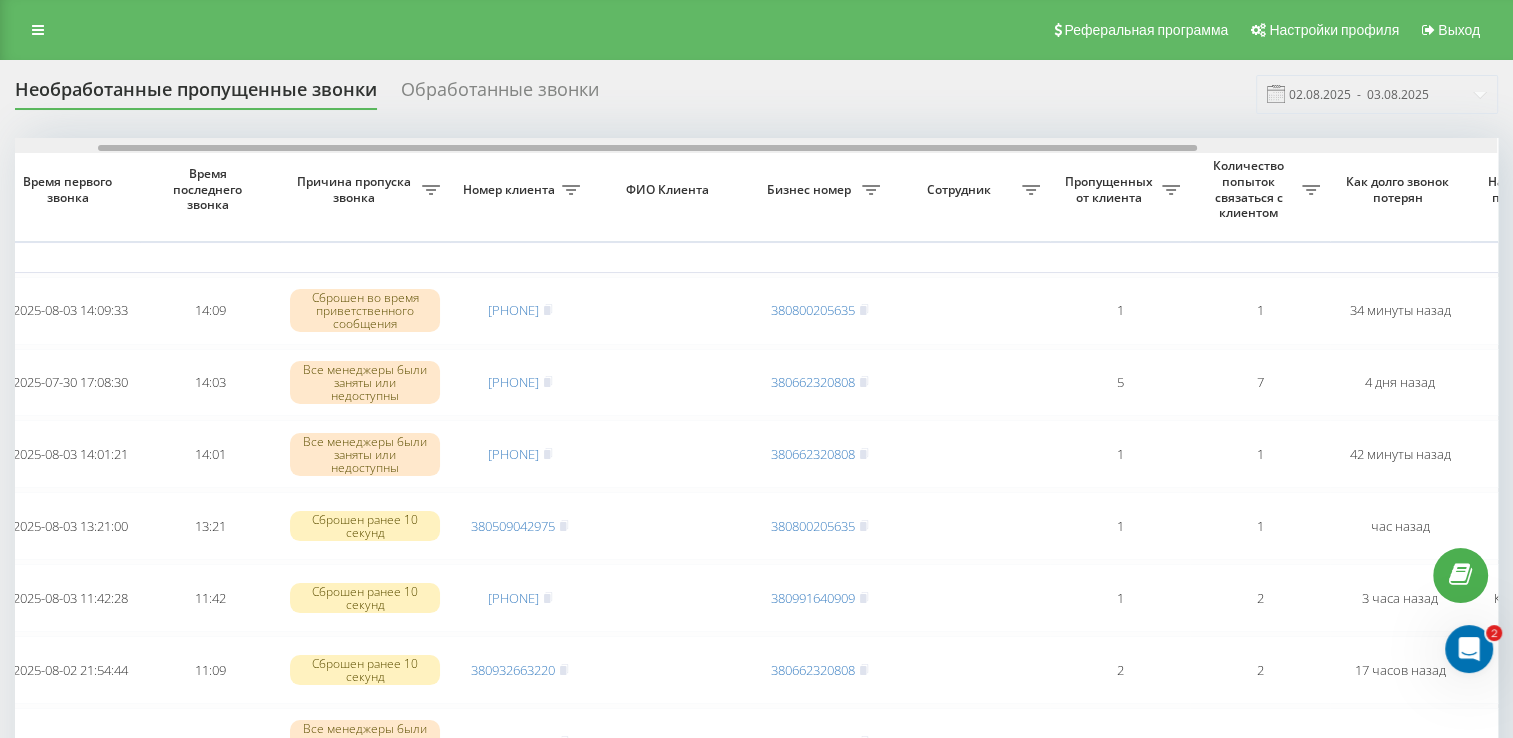 drag, startPoint x: 454, startPoint y: 146, endPoint x: 472, endPoint y: 157, distance: 21.095022 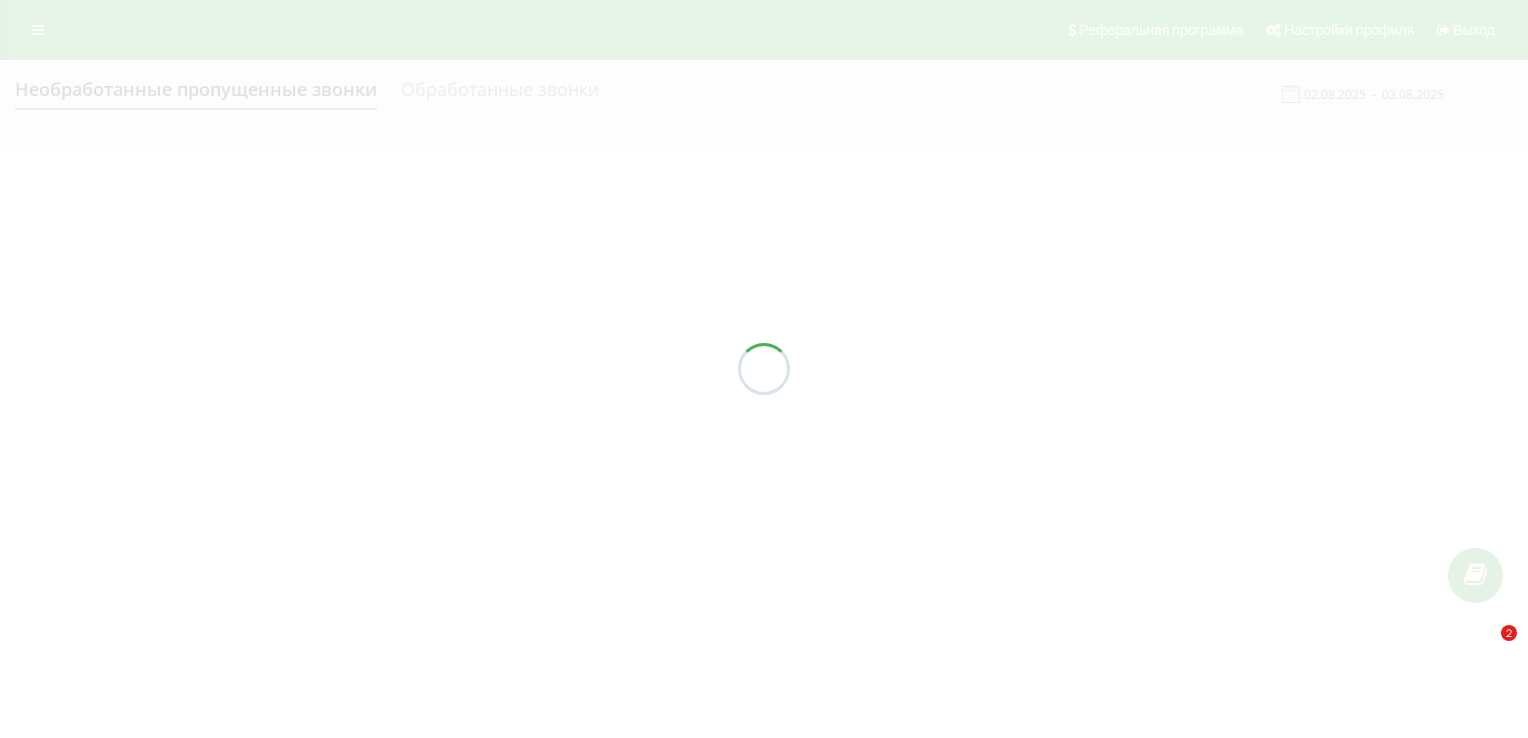 scroll, scrollTop: 0, scrollLeft: 0, axis: both 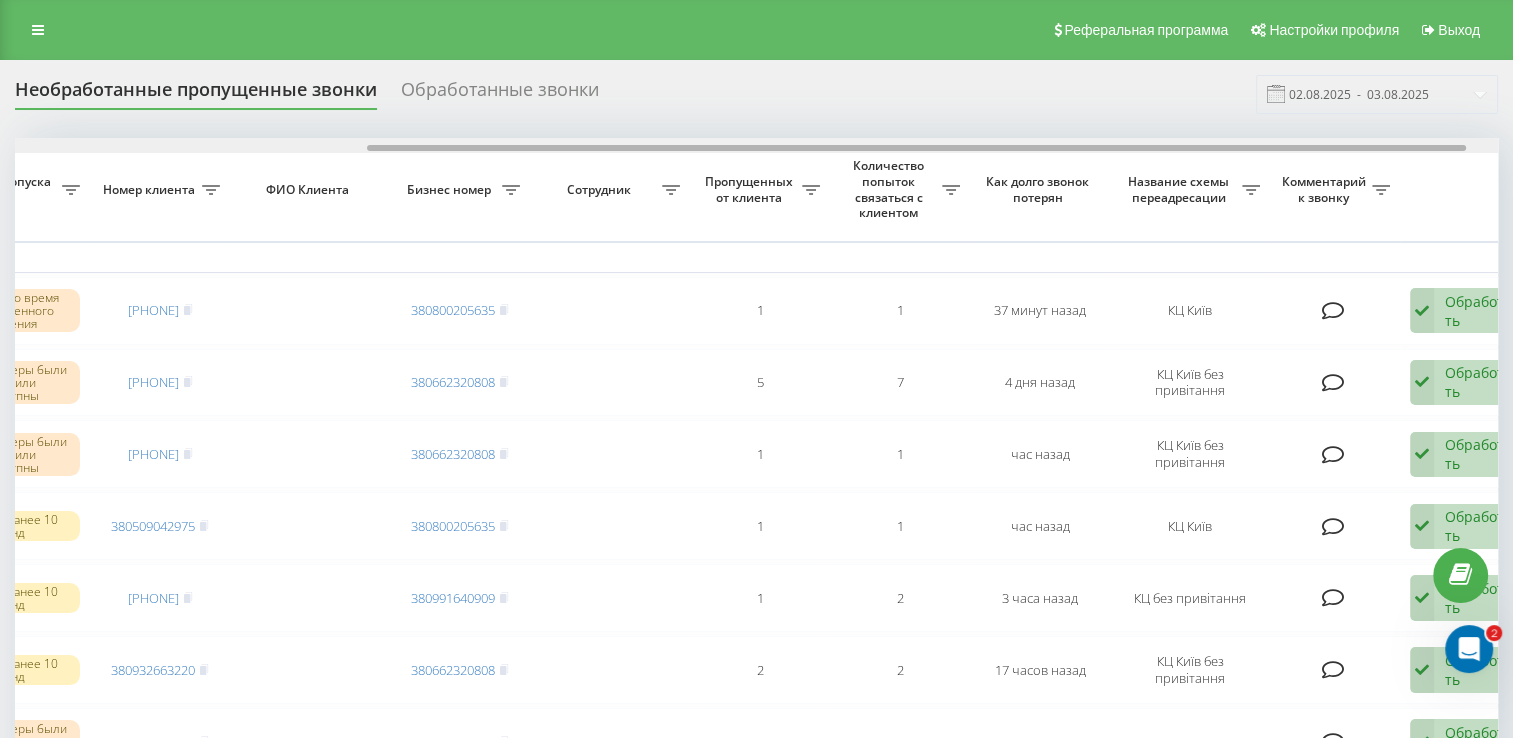 drag, startPoint x: 584, startPoint y: 145, endPoint x: 937, endPoint y: 159, distance: 353.2775 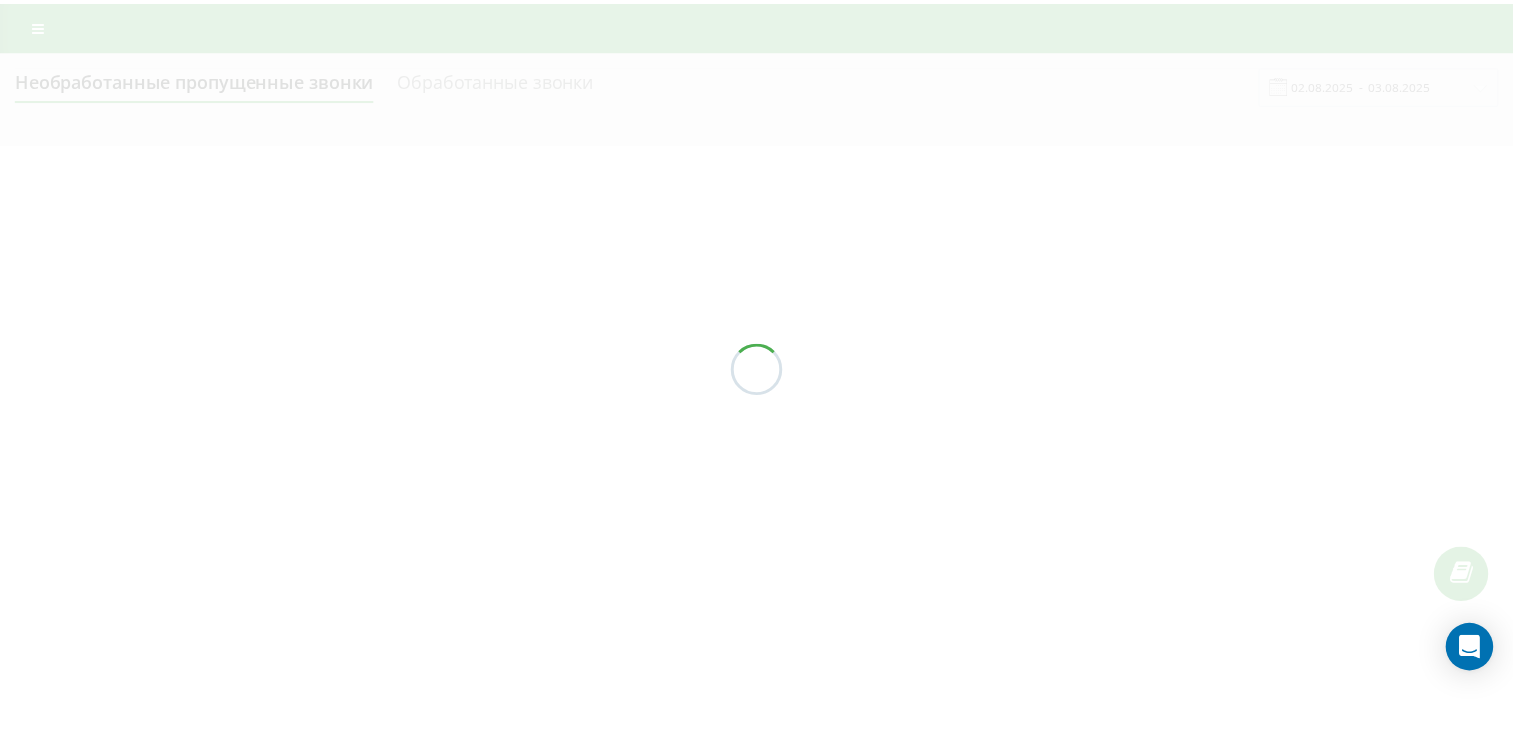 scroll, scrollTop: 0, scrollLeft: 0, axis: both 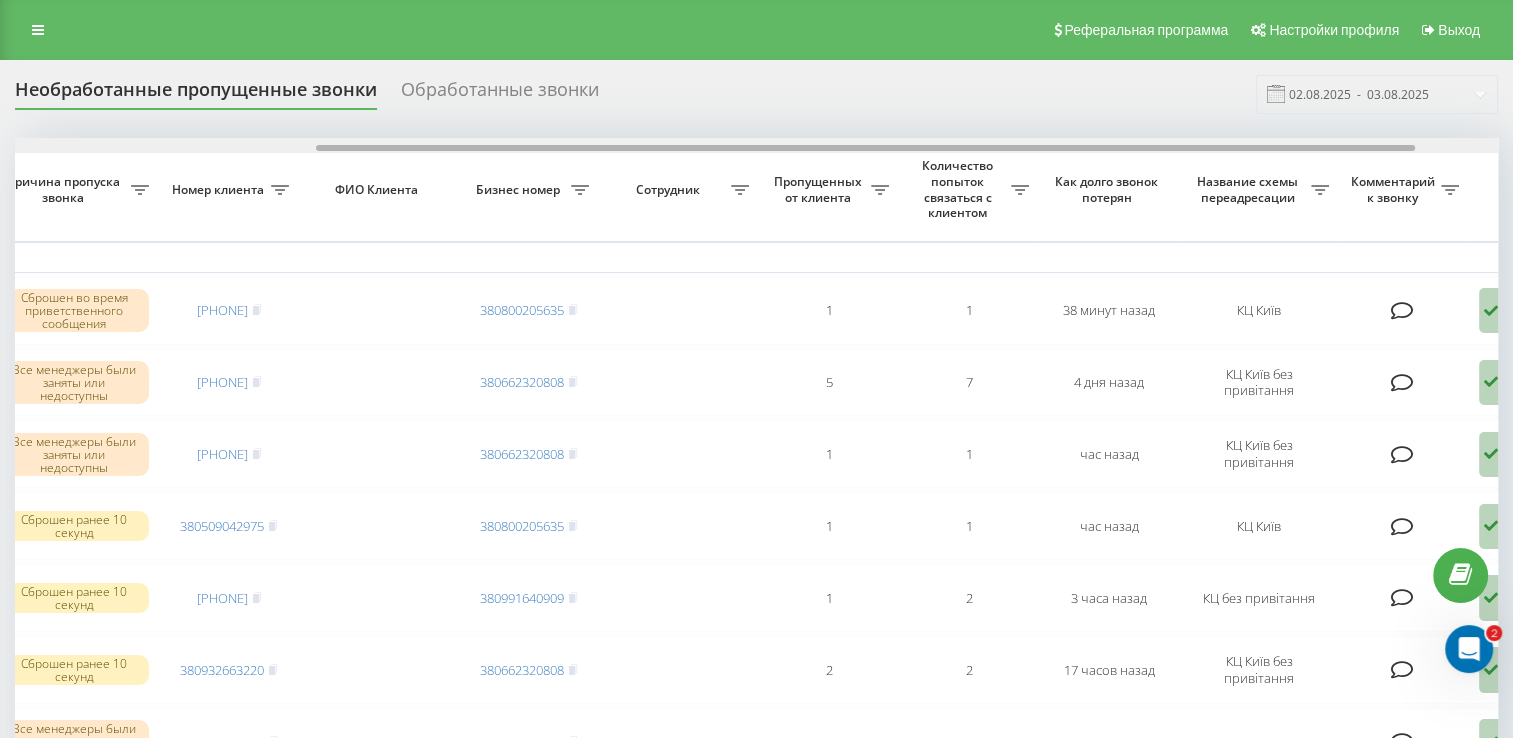 drag, startPoint x: 629, startPoint y: 147, endPoint x: 931, endPoint y: 165, distance: 302.53595 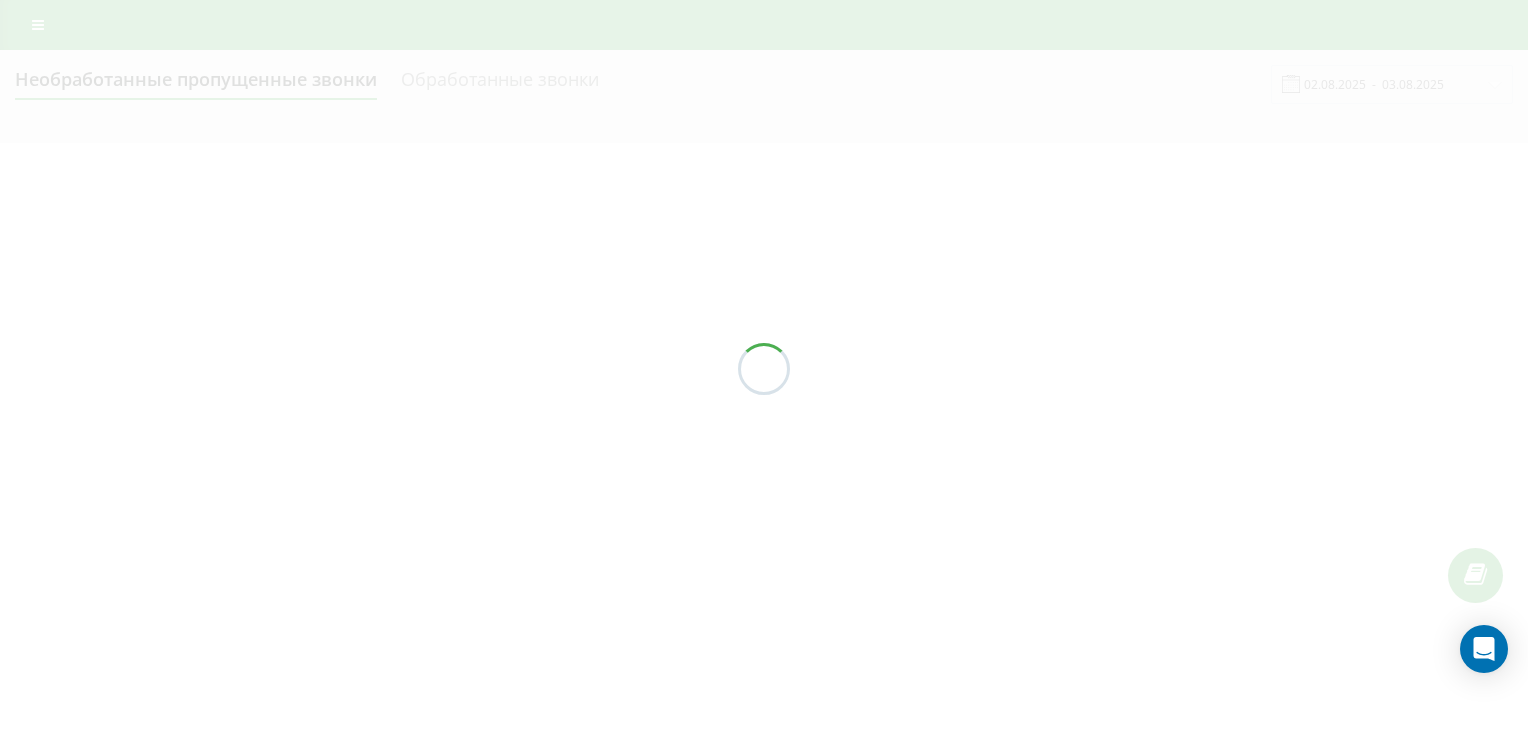 scroll, scrollTop: 0, scrollLeft: 0, axis: both 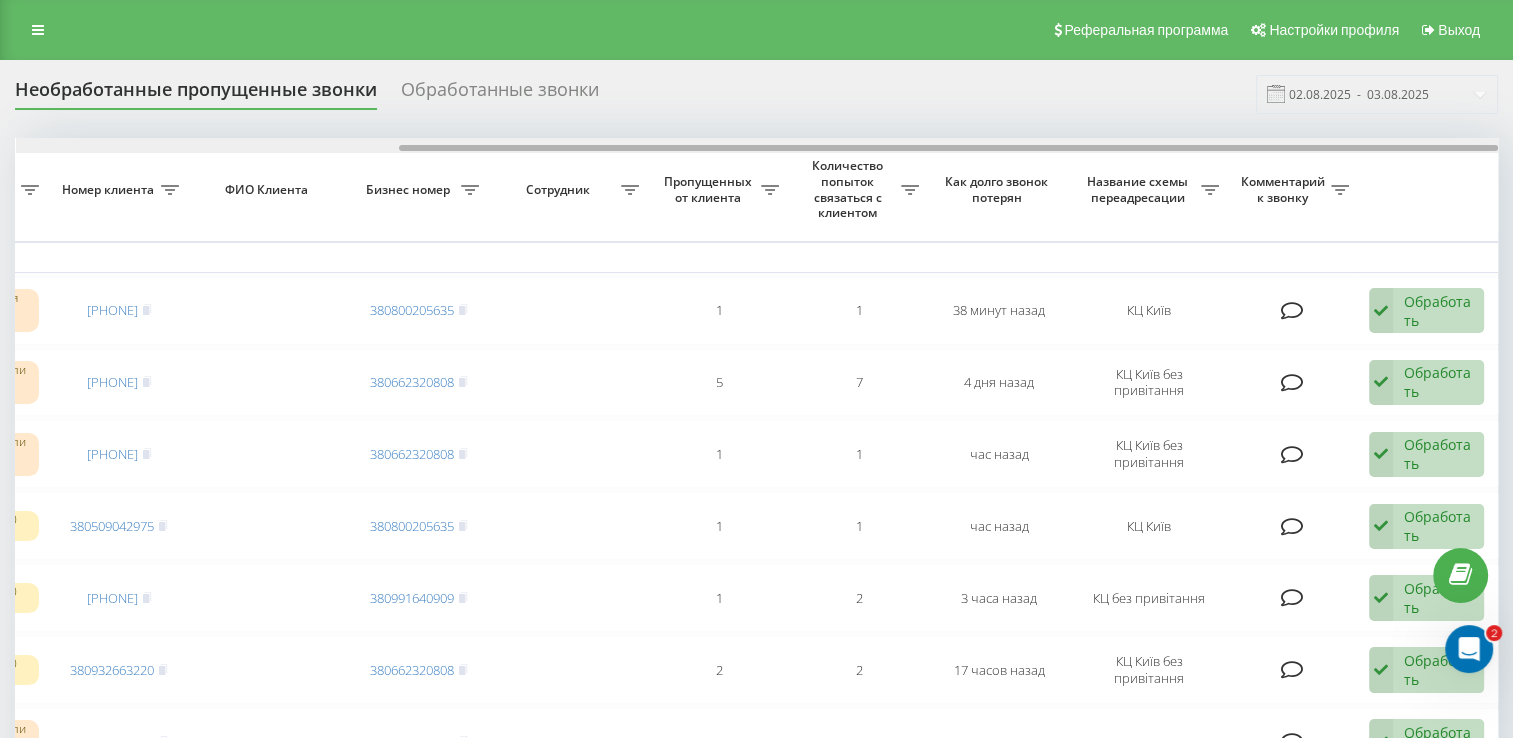 drag, startPoint x: 402, startPoint y: 147, endPoint x: 792, endPoint y: 158, distance: 390.1551 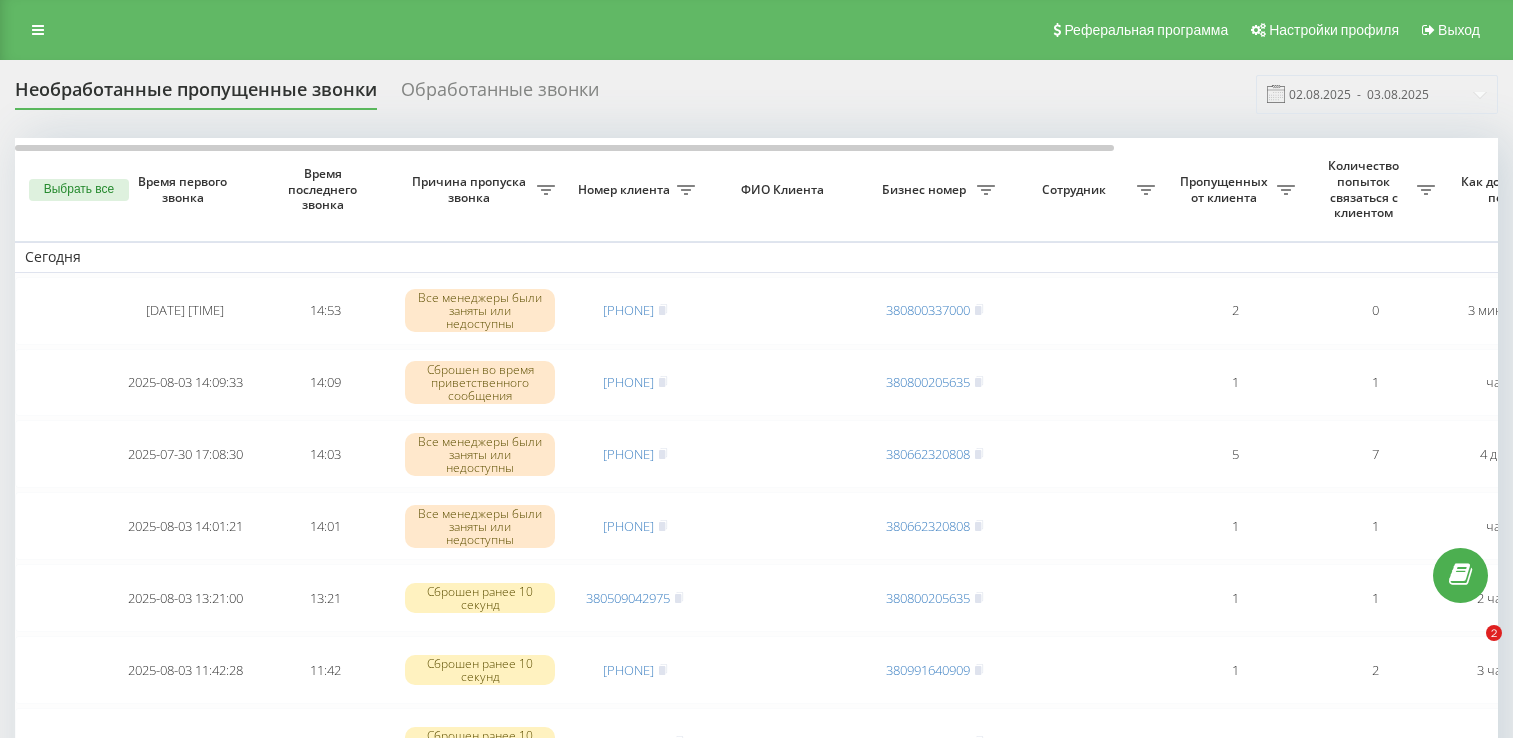 scroll, scrollTop: 0, scrollLeft: 0, axis: both 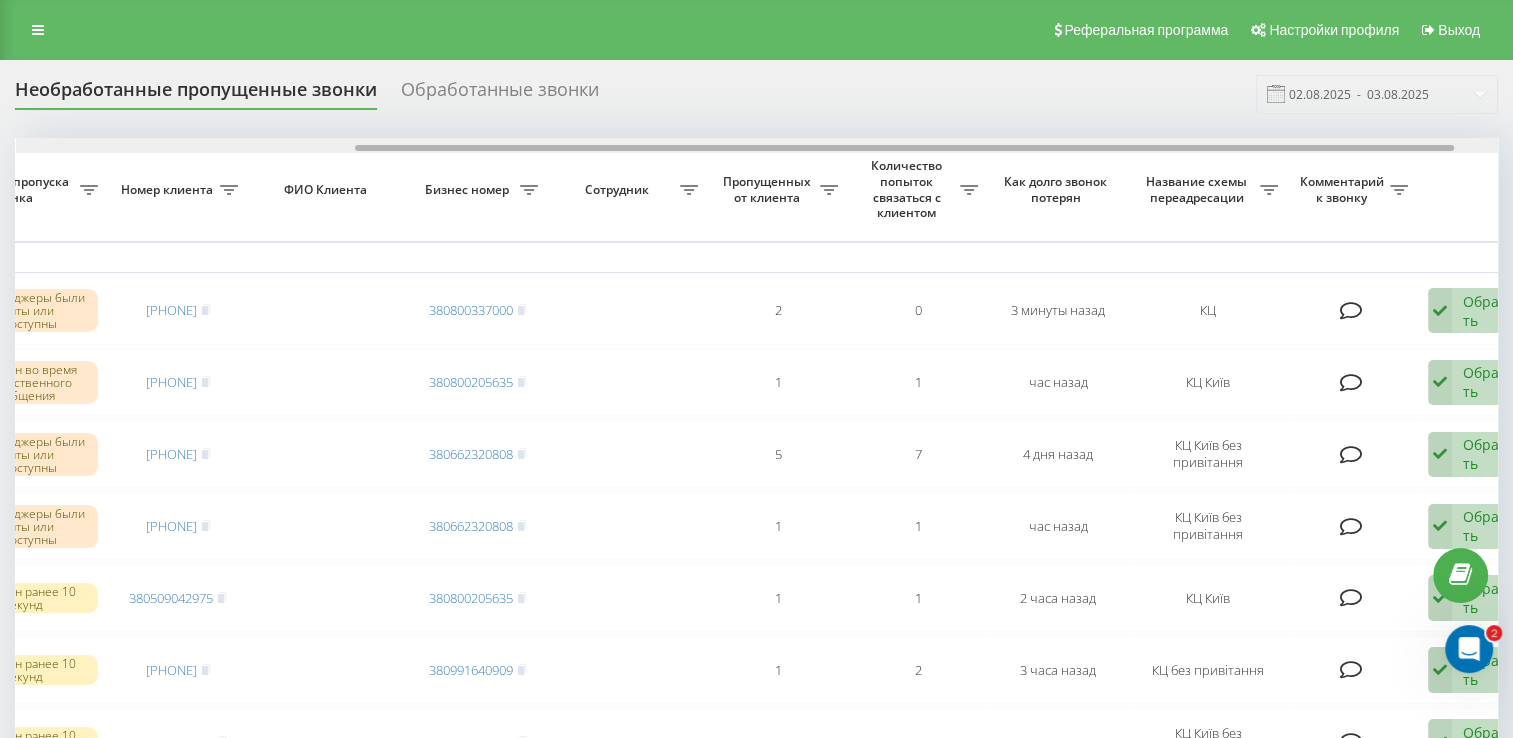 drag, startPoint x: 806, startPoint y: 148, endPoint x: 1140, endPoint y: 202, distance: 338.3371 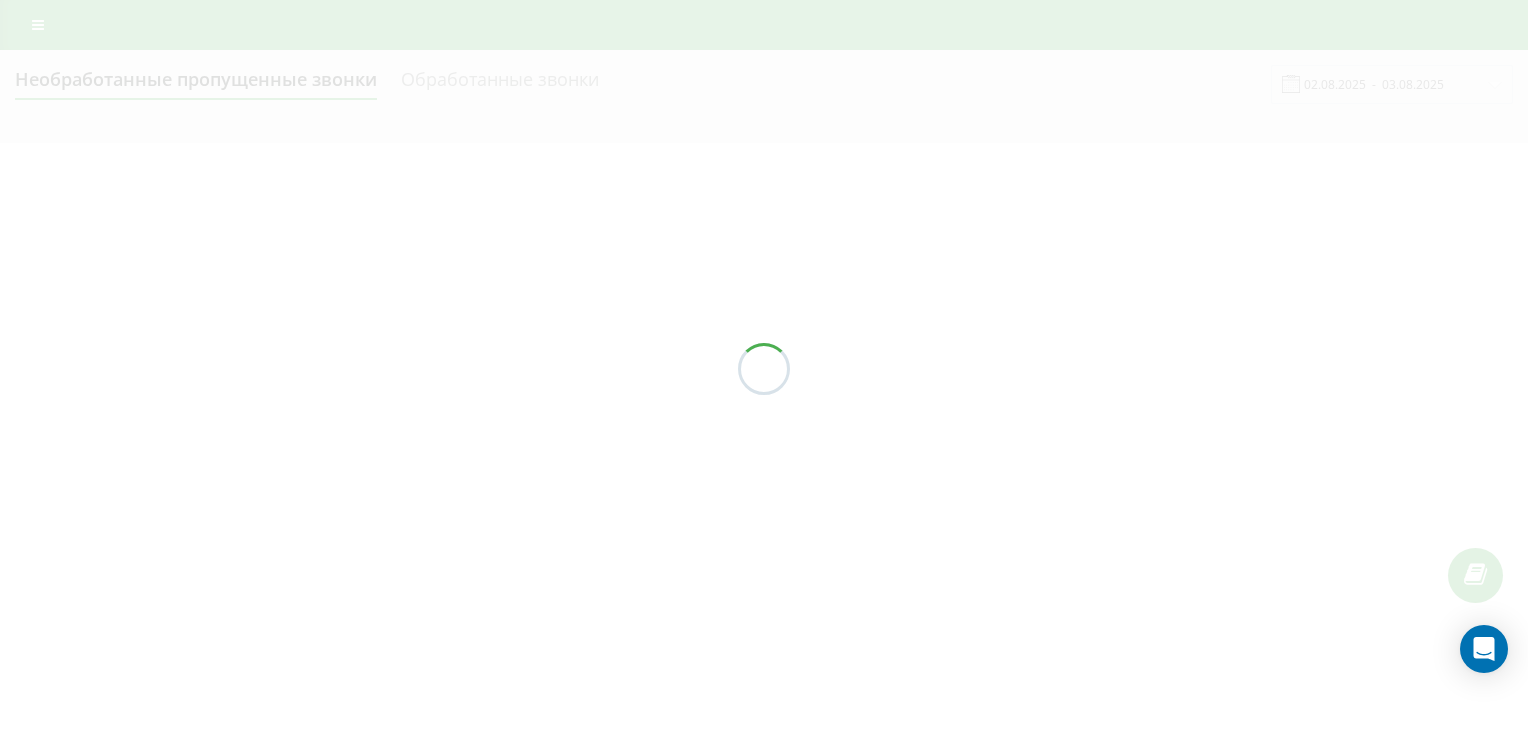scroll, scrollTop: 0, scrollLeft: 0, axis: both 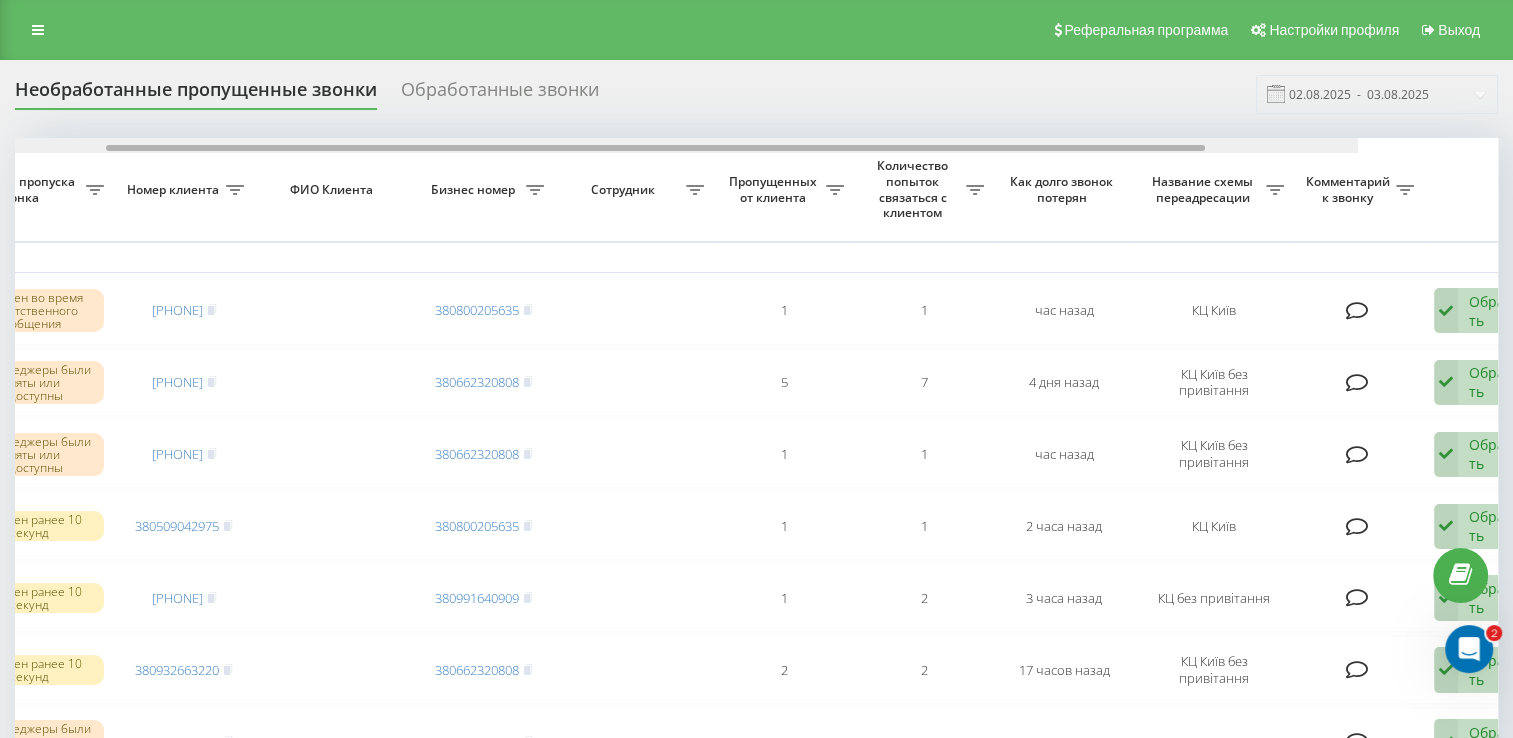 drag, startPoint x: 454, startPoint y: 150, endPoint x: 790, endPoint y: 162, distance: 336.2142 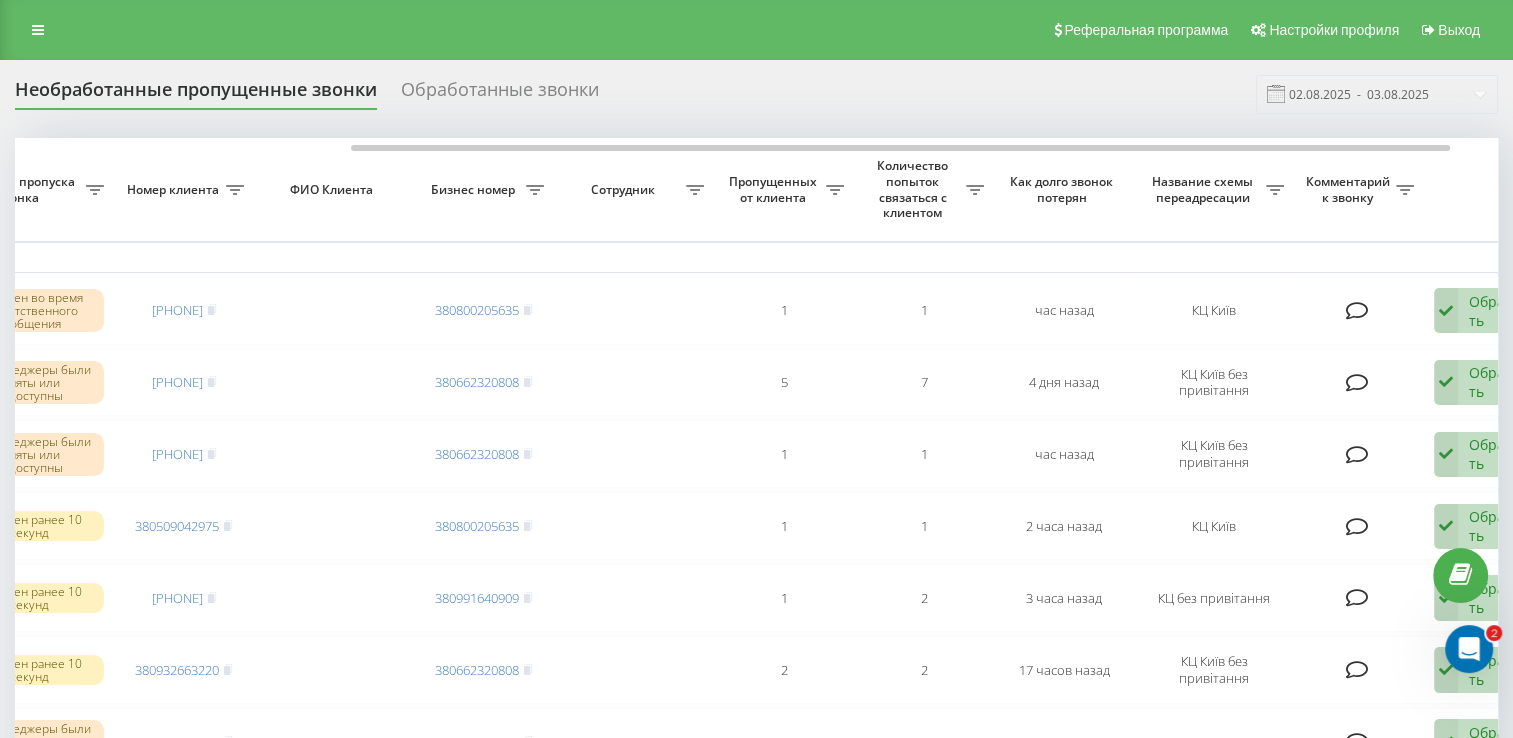 scroll, scrollTop: 0, scrollLeft: 452, axis: horizontal 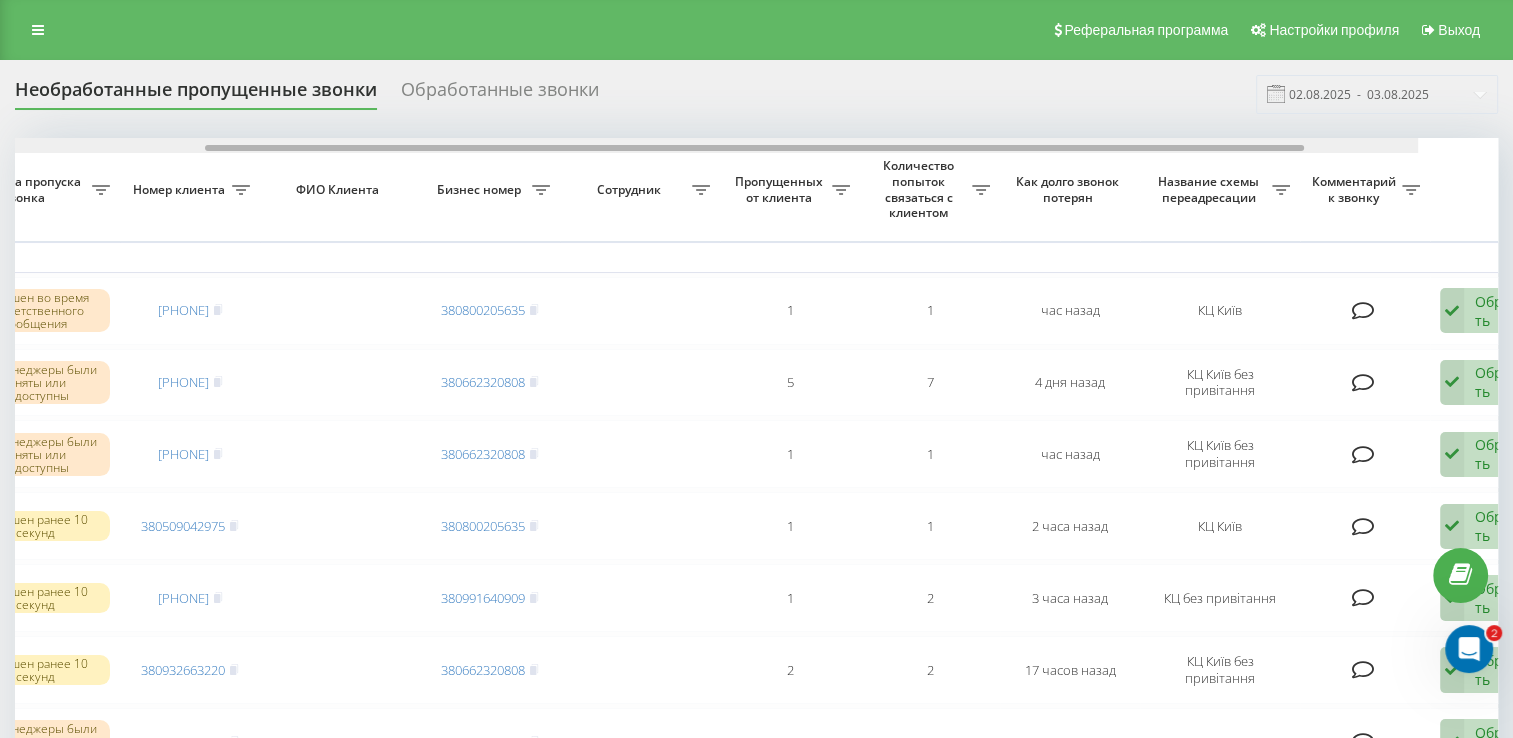 drag, startPoint x: 558, startPoint y: 149, endPoint x: 908, endPoint y: 166, distance: 350.41263 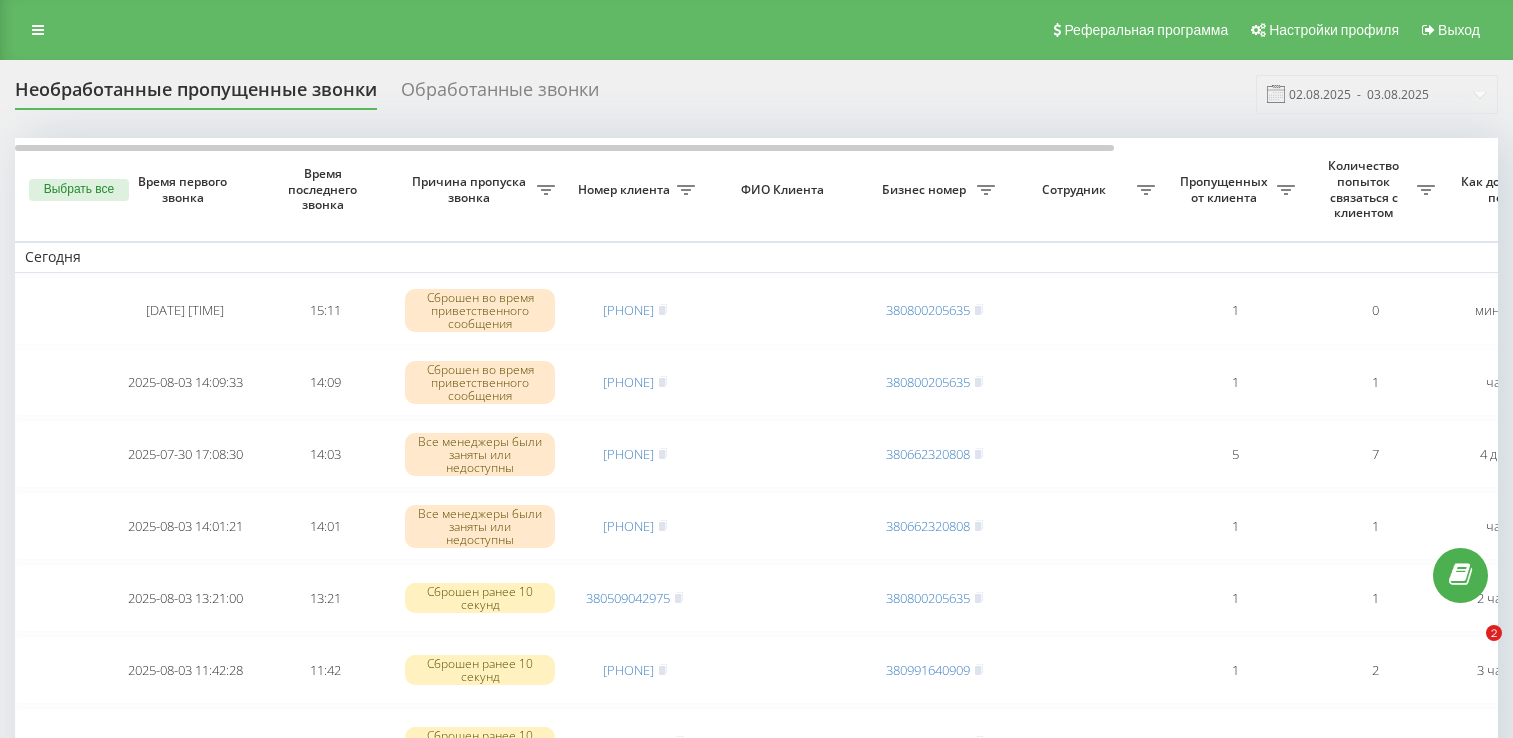 scroll, scrollTop: 0, scrollLeft: 0, axis: both 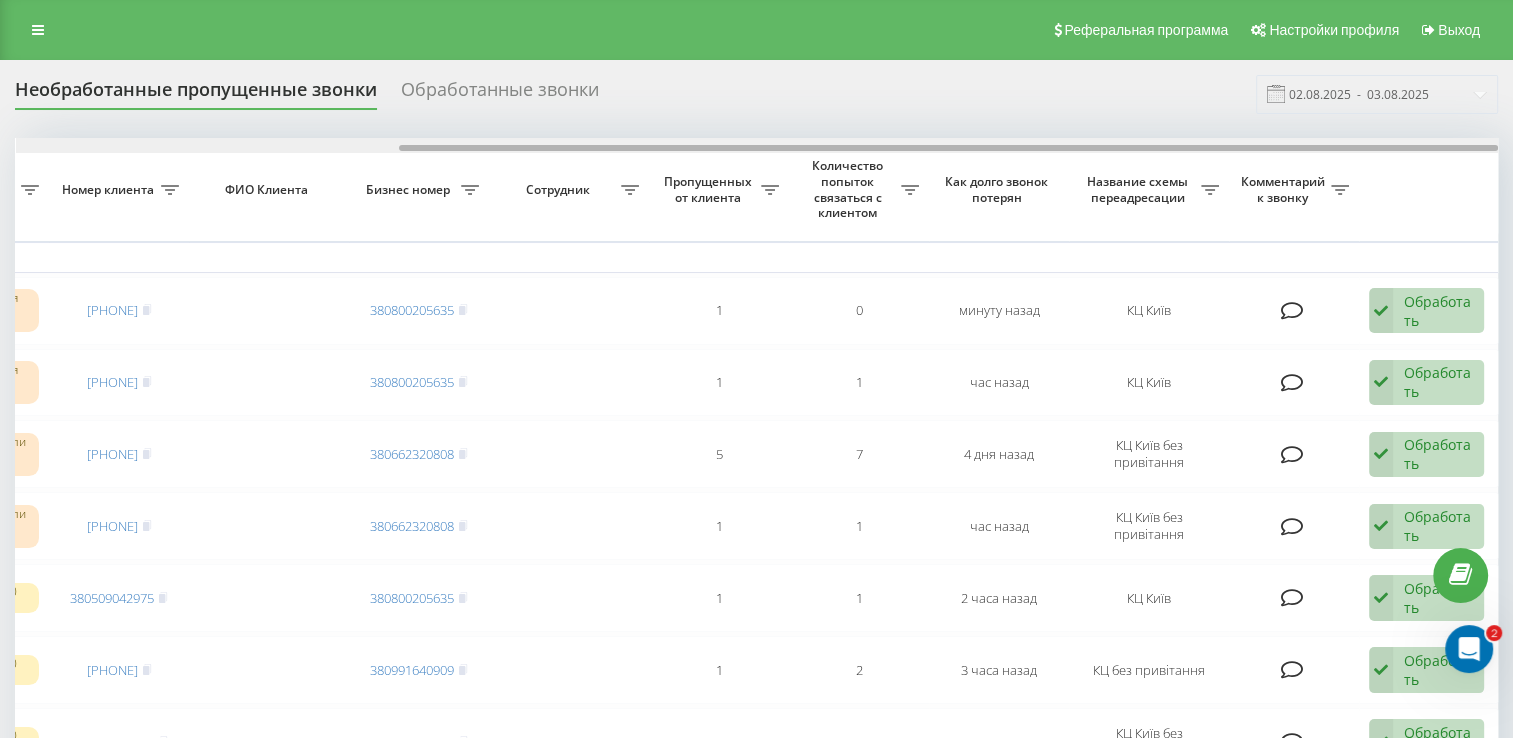 drag, startPoint x: 406, startPoint y: 142, endPoint x: 469, endPoint y: 142, distance: 63 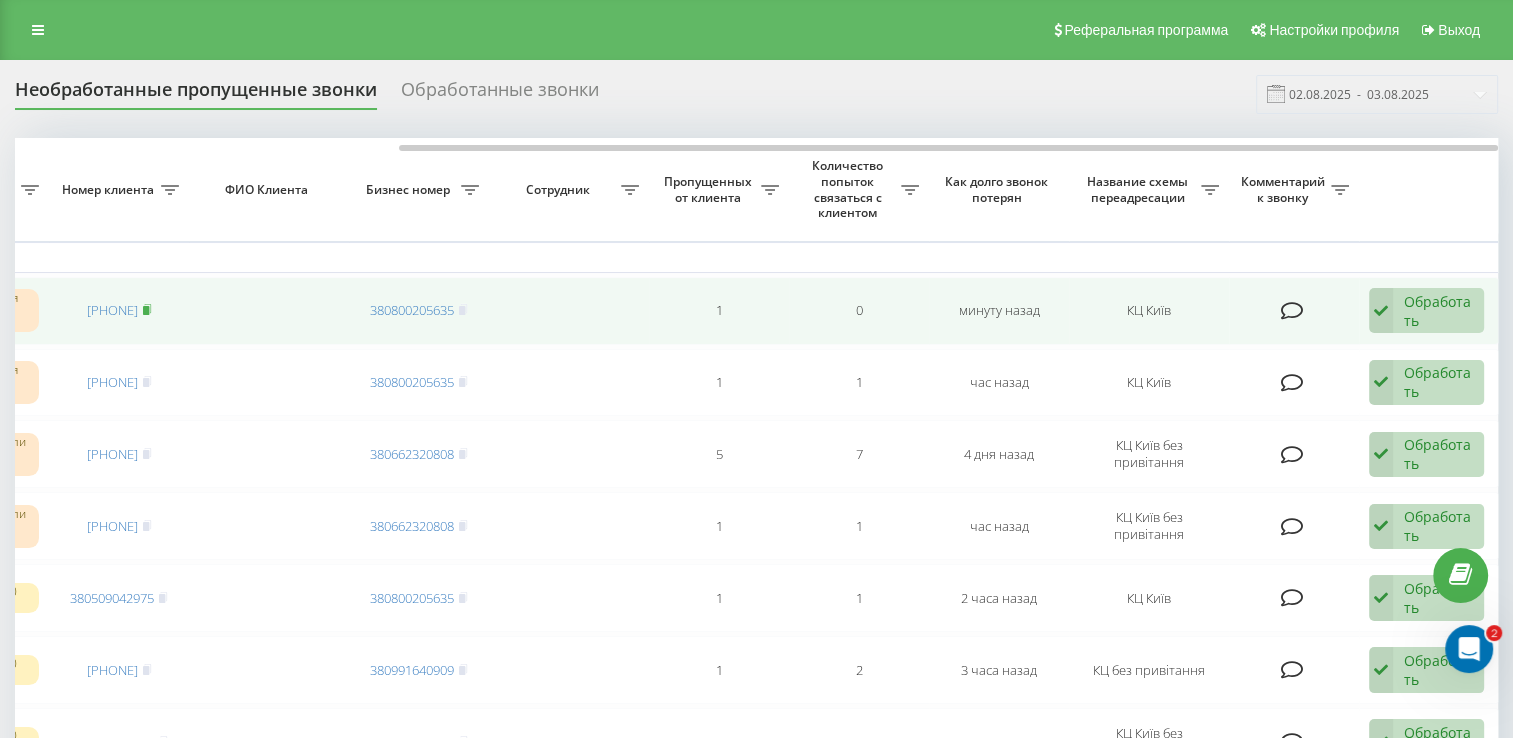 click 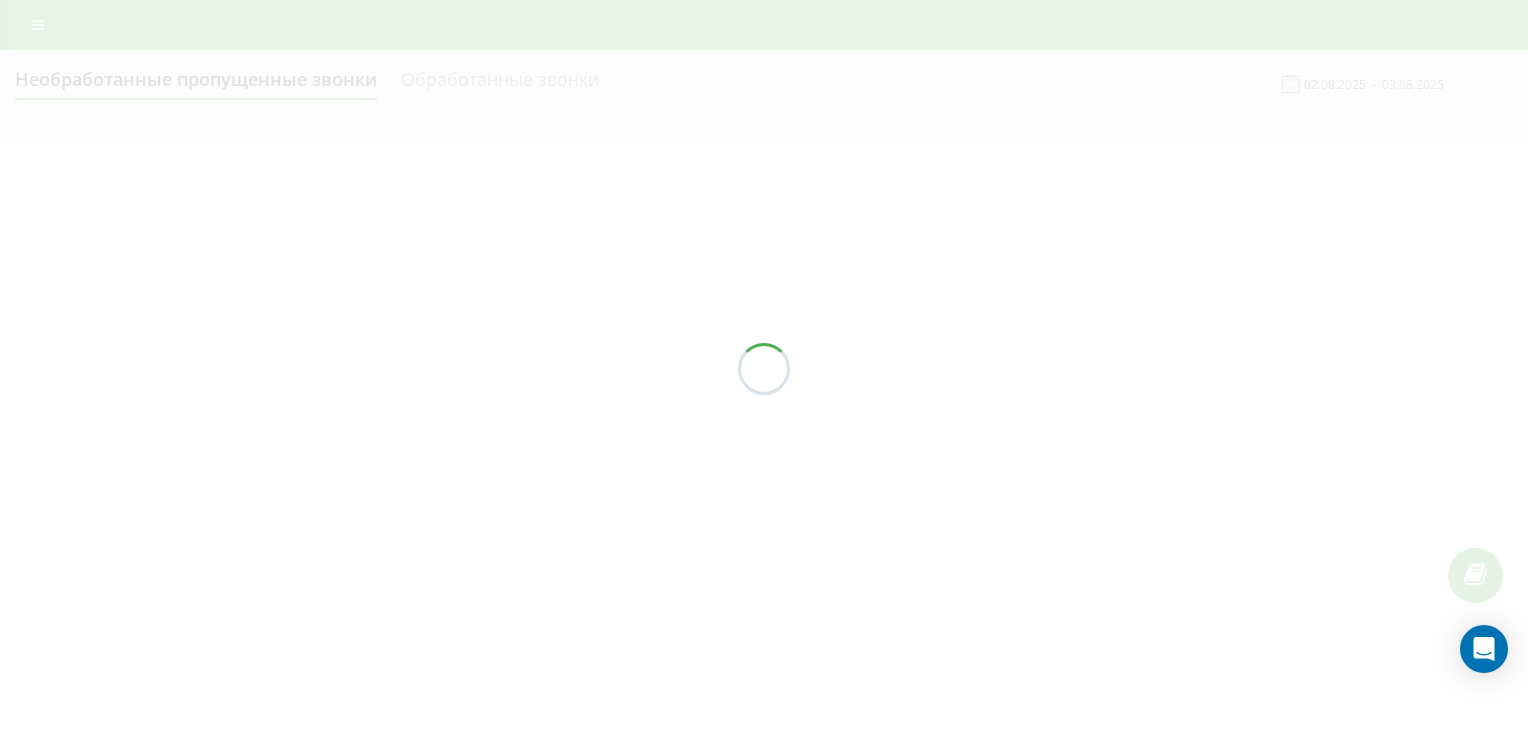 scroll, scrollTop: 0, scrollLeft: 0, axis: both 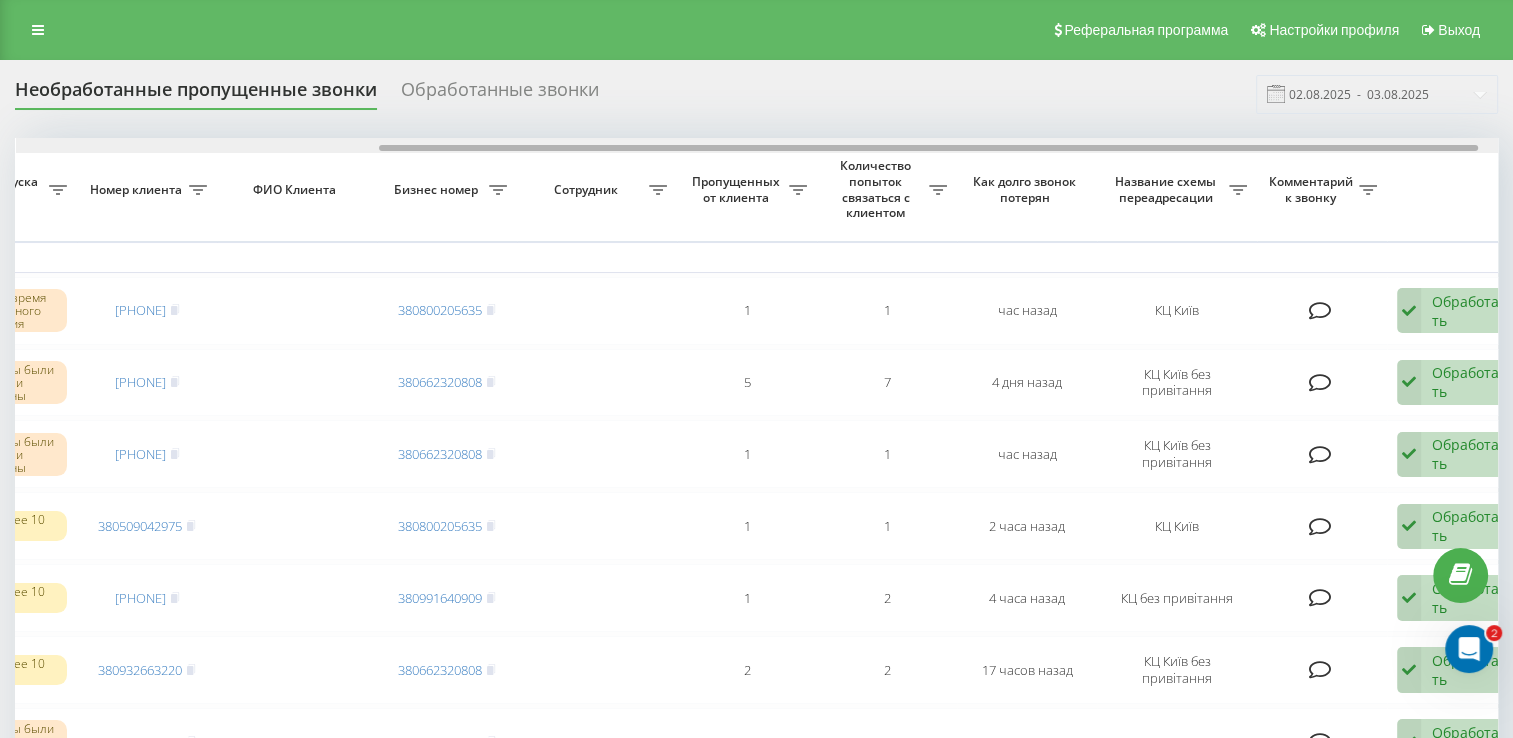 drag, startPoint x: 253, startPoint y: 144, endPoint x: 616, endPoint y: 186, distance: 365.42166 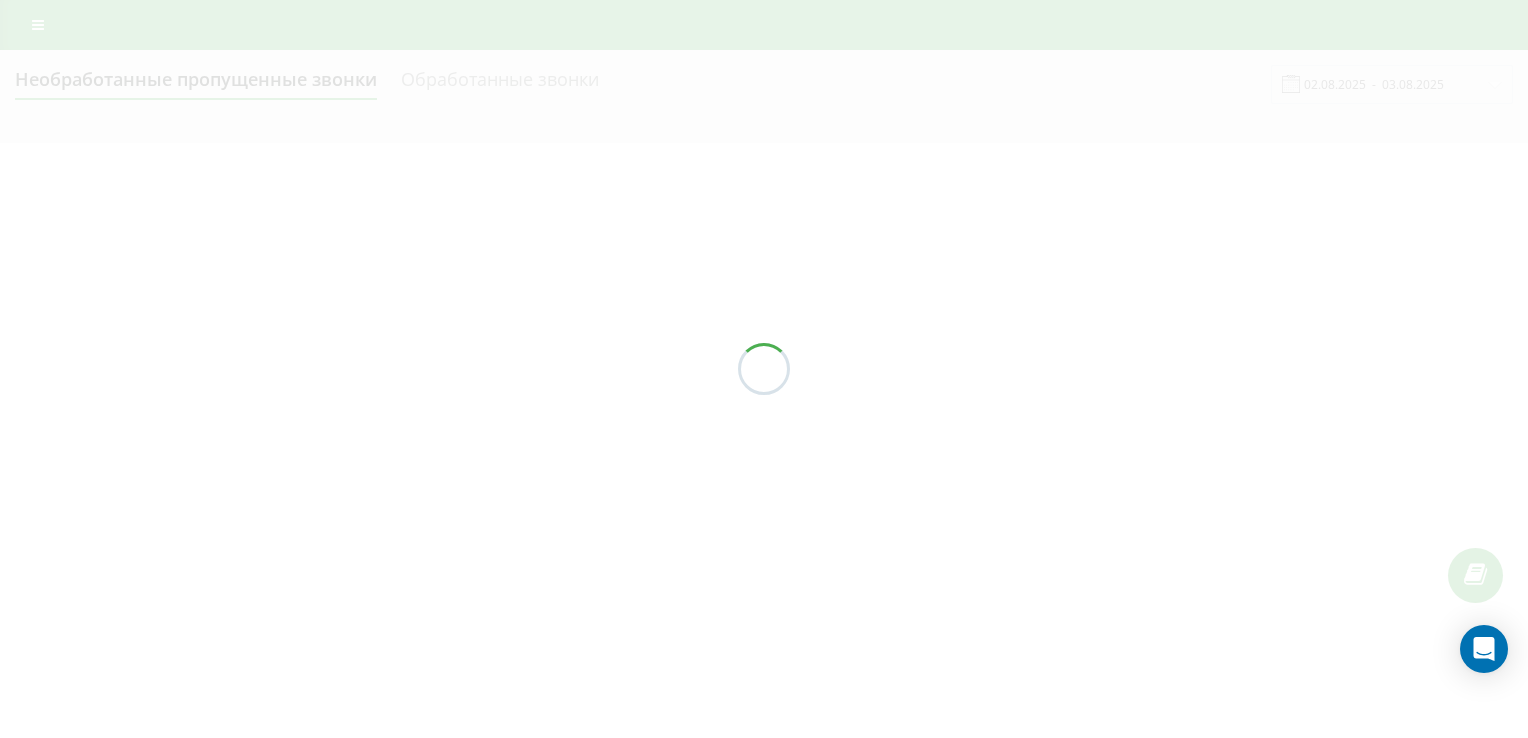 scroll, scrollTop: 0, scrollLeft: 0, axis: both 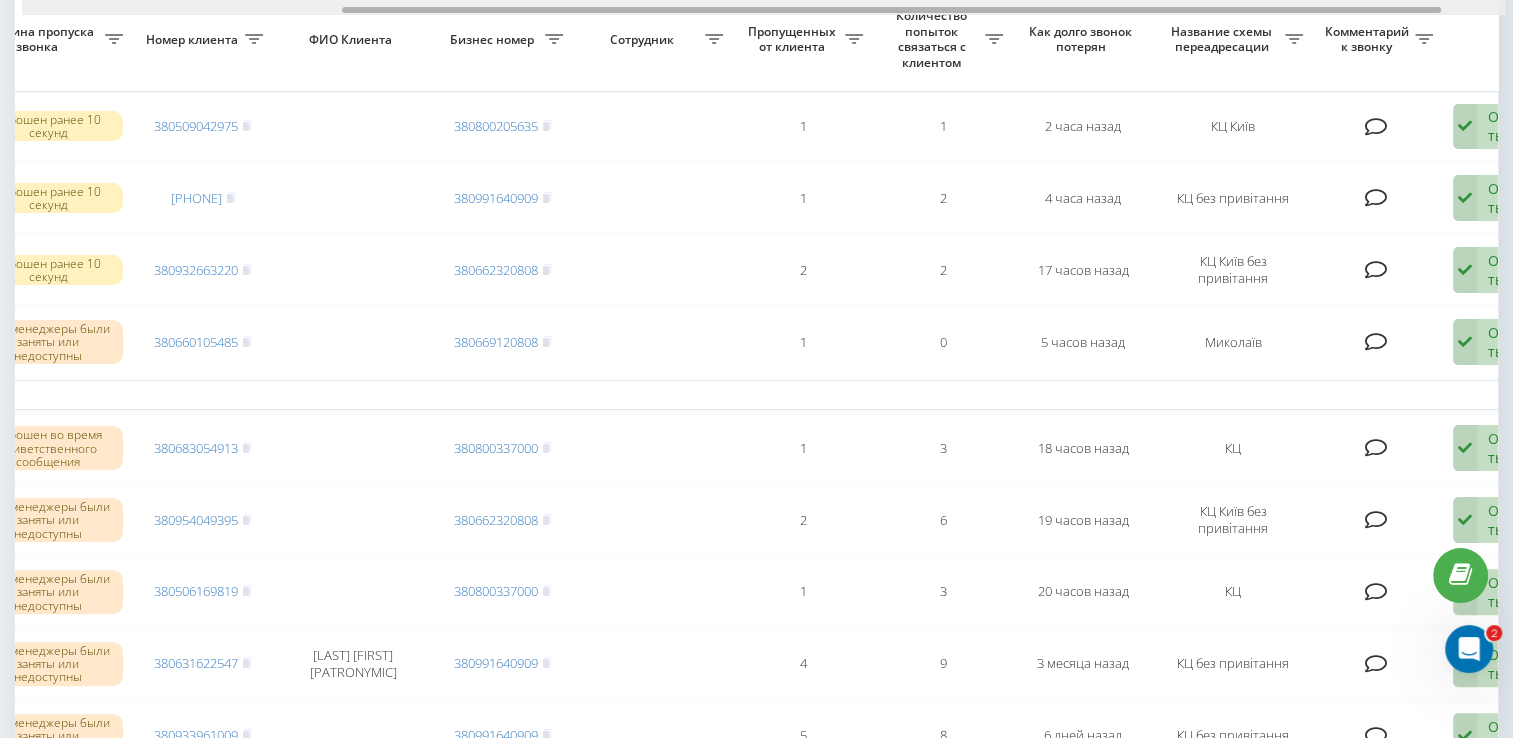 drag, startPoint x: 628, startPoint y: 10, endPoint x: 949, endPoint y: 69, distance: 326.37708 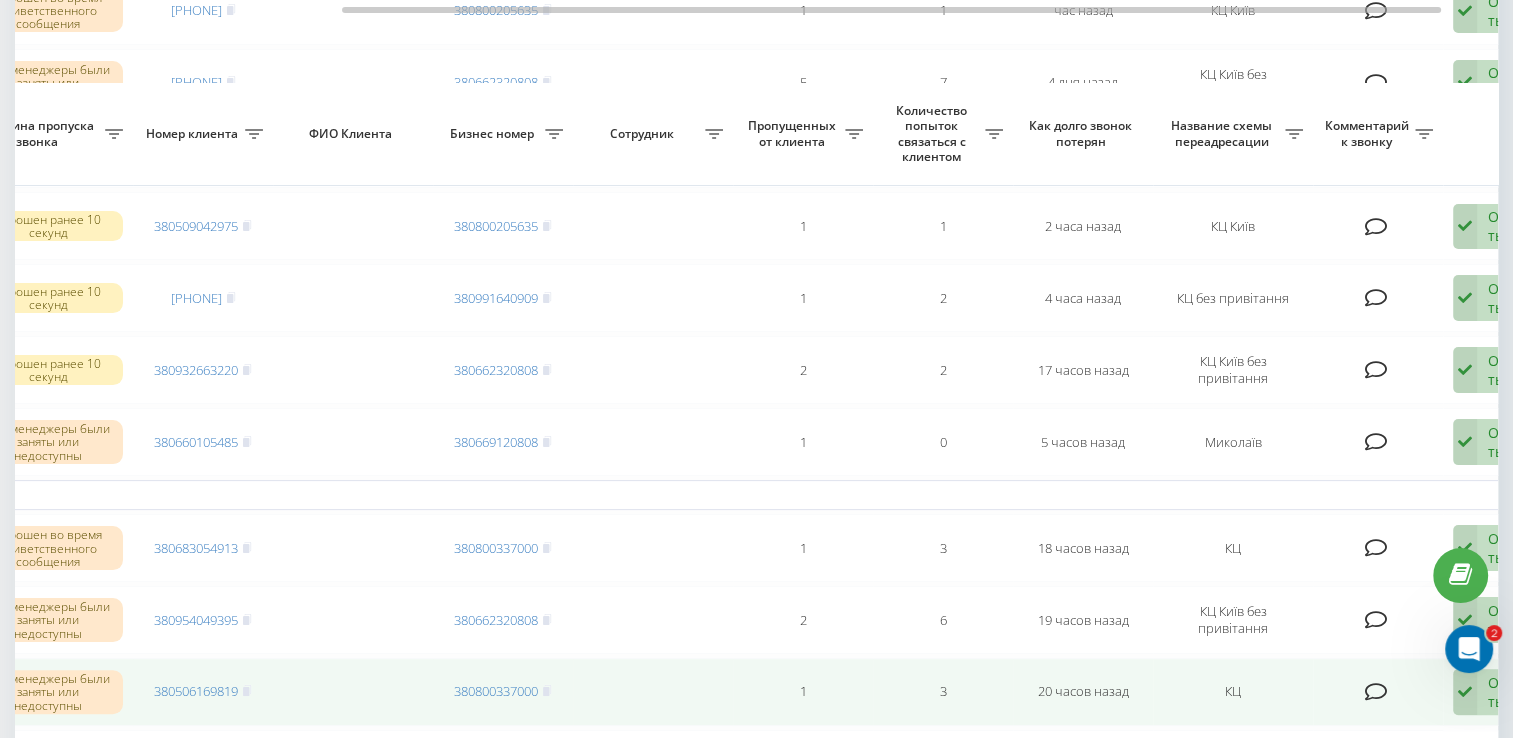 scroll, scrollTop: 300, scrollLeft: 0, axis: vertical 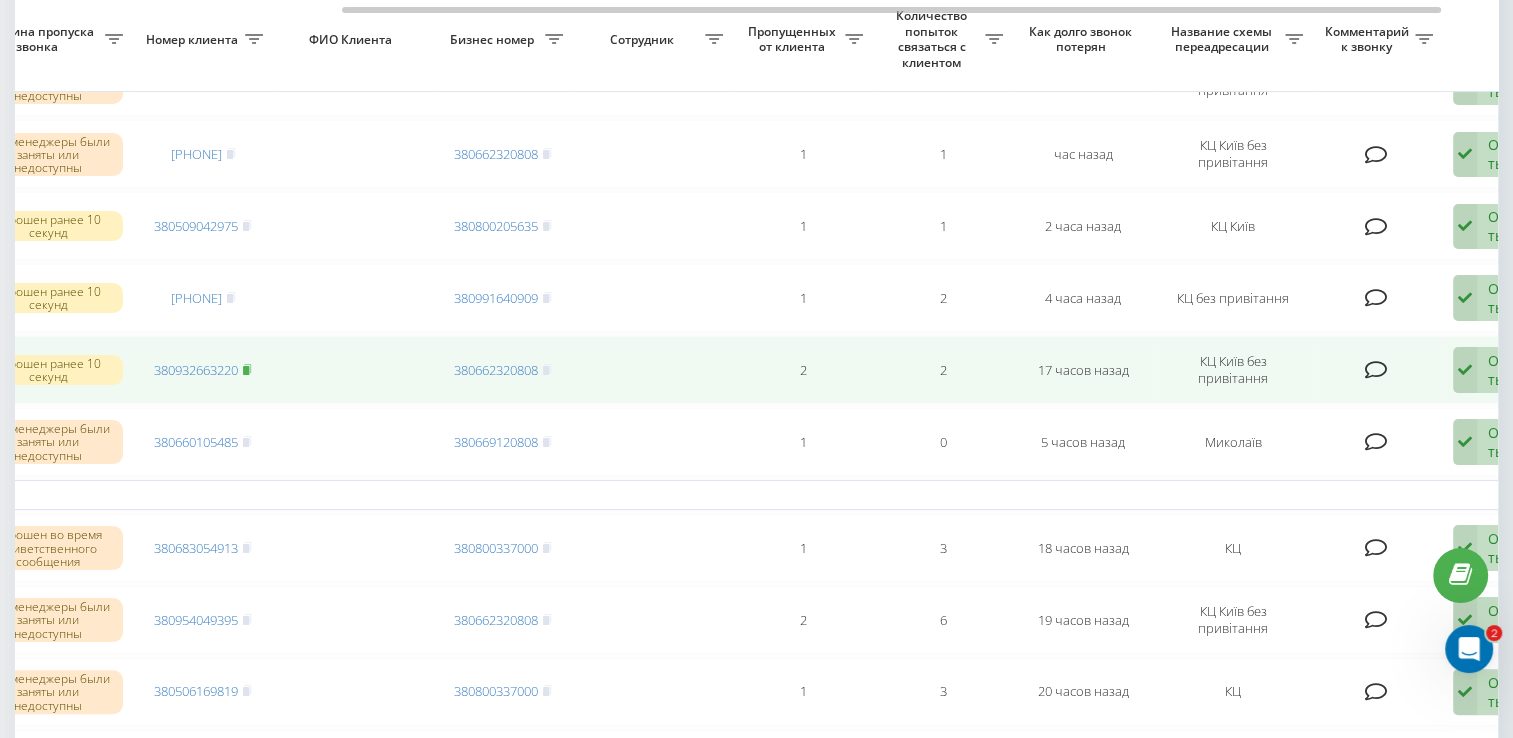 click 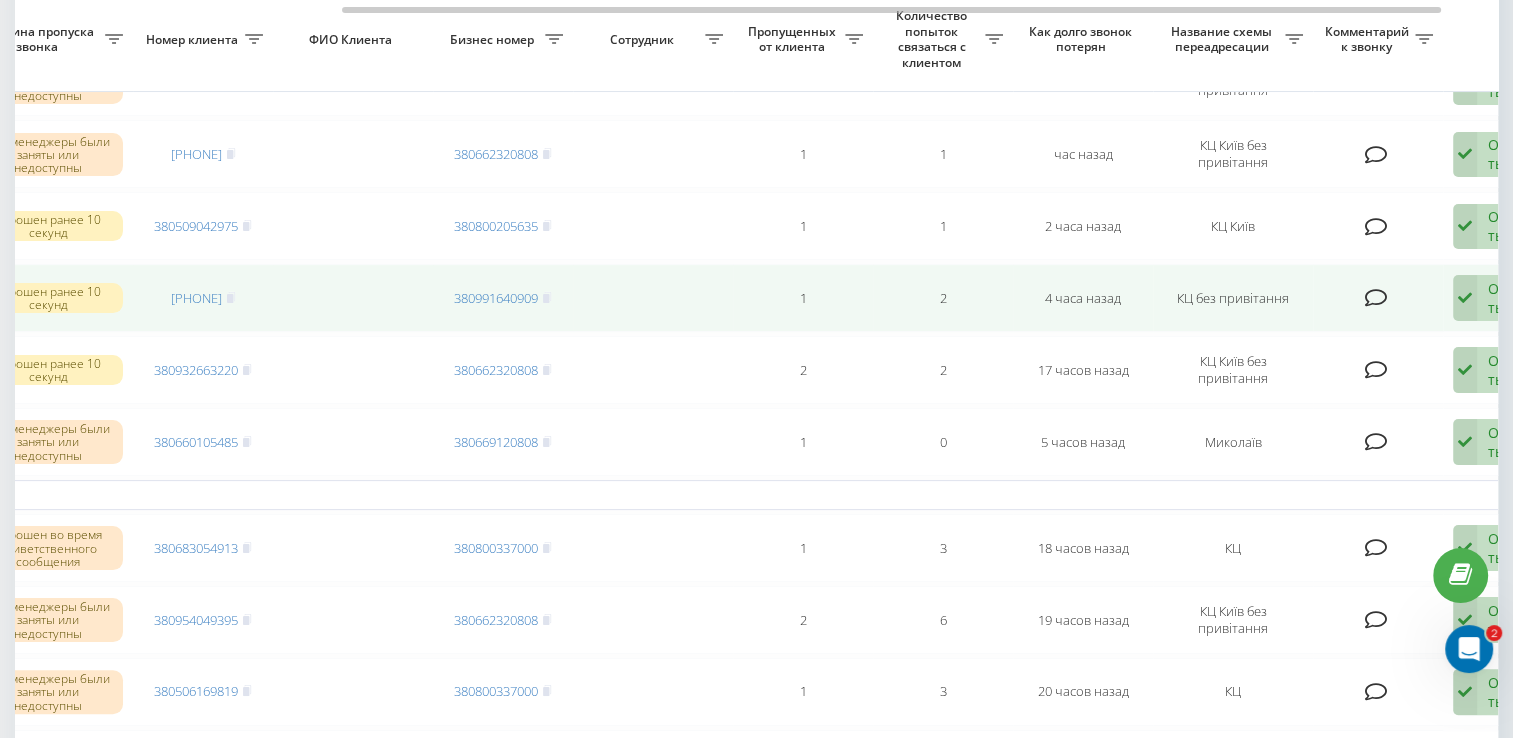 click on "[PHONE]" at bounding box center (203, 298) 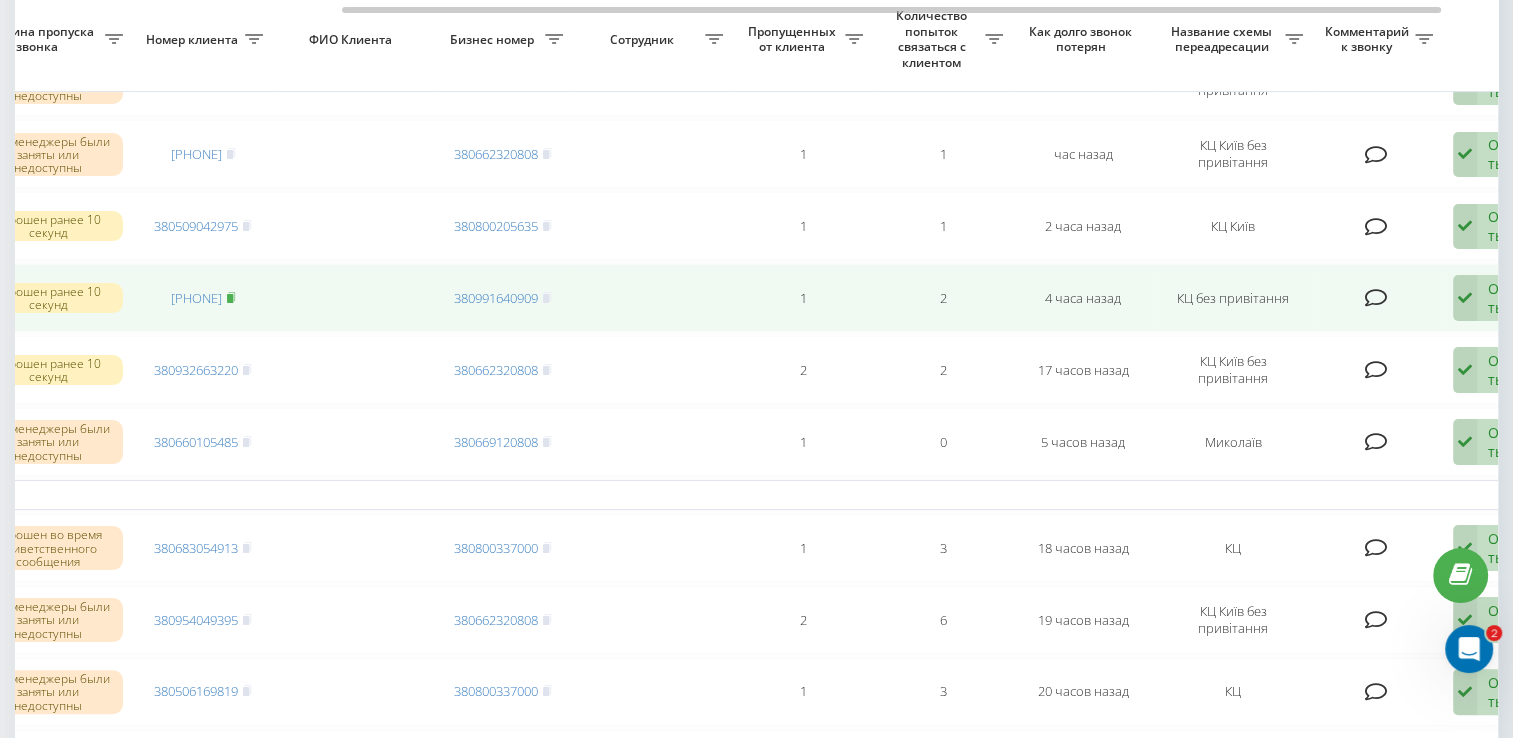 click 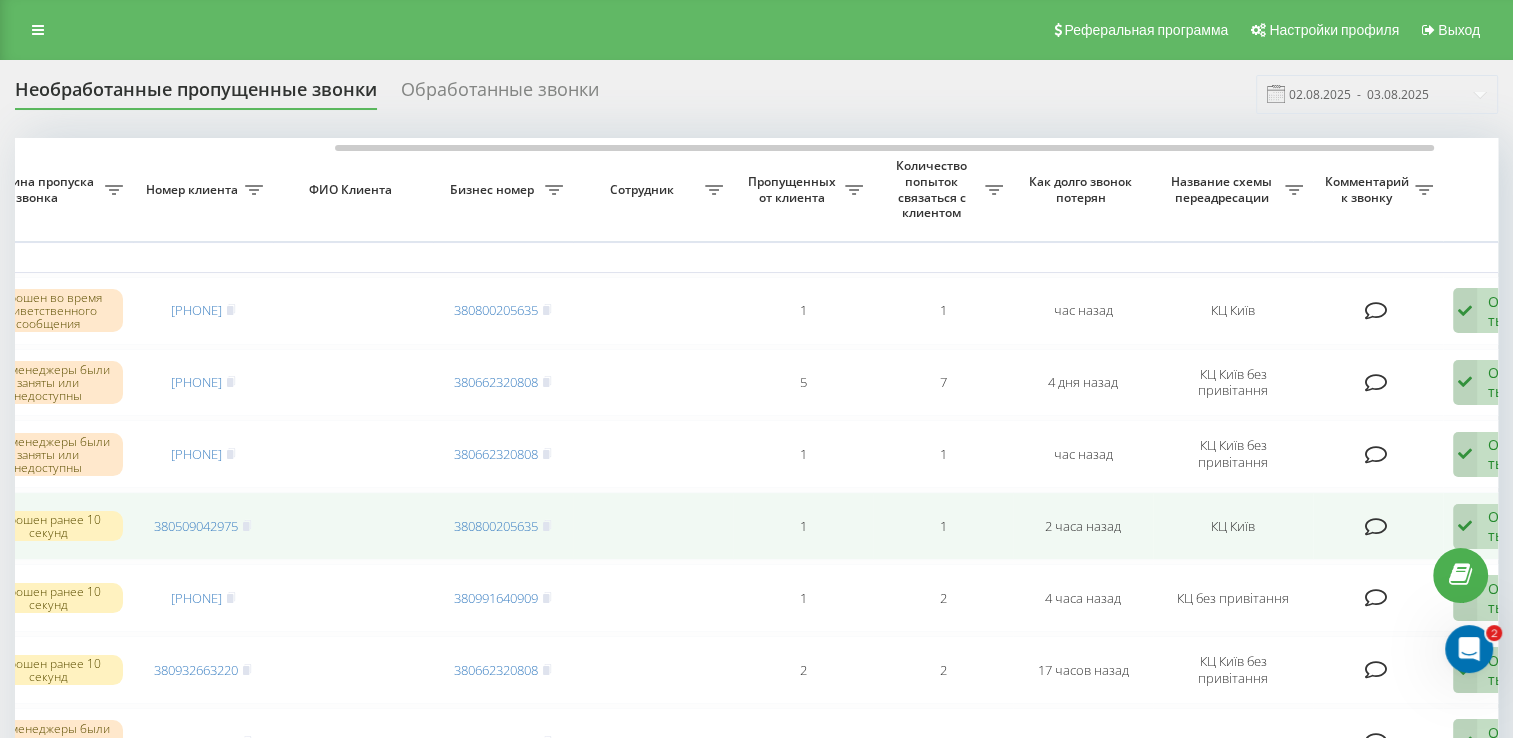 scroll, scrollTop: 100, scrollLeft: 0, axis: vertical 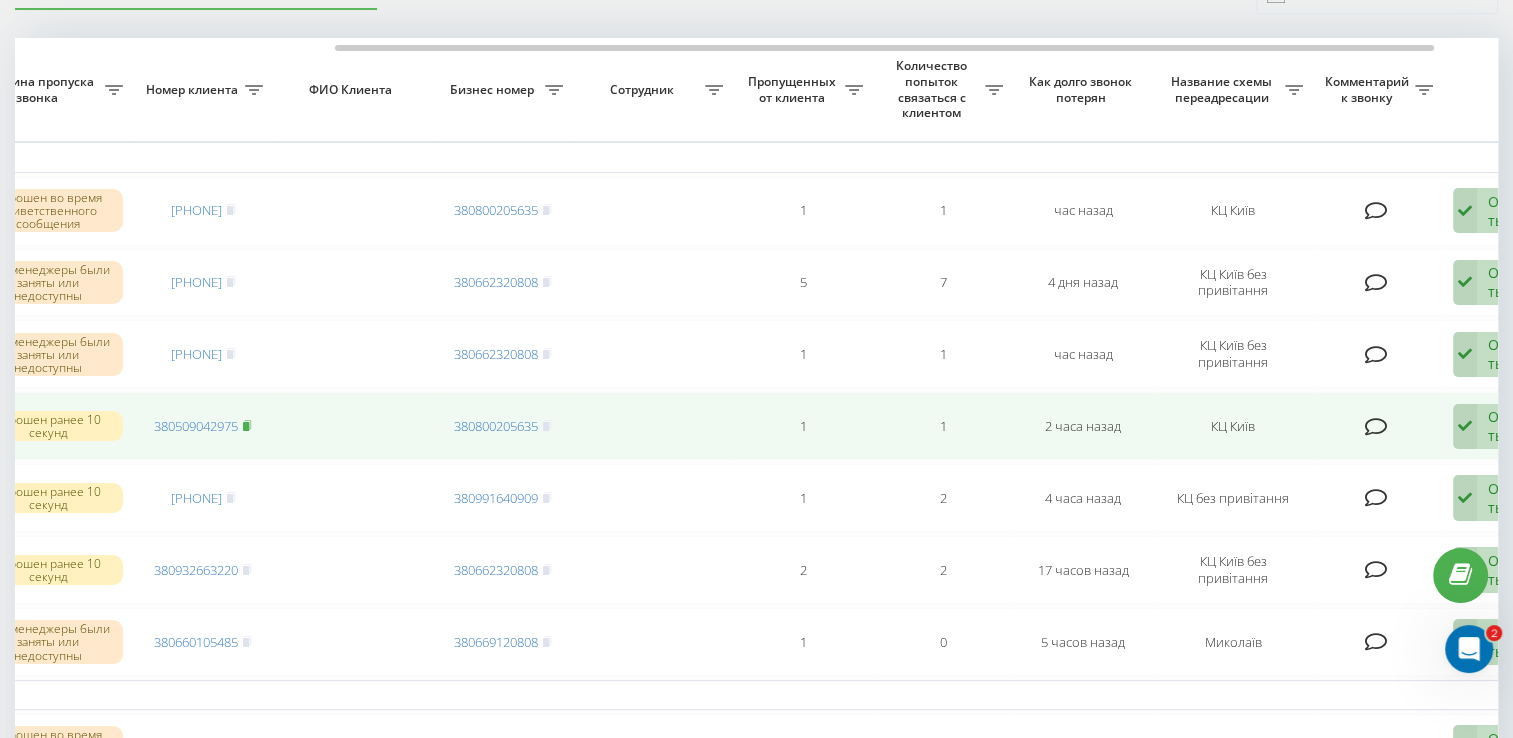 click 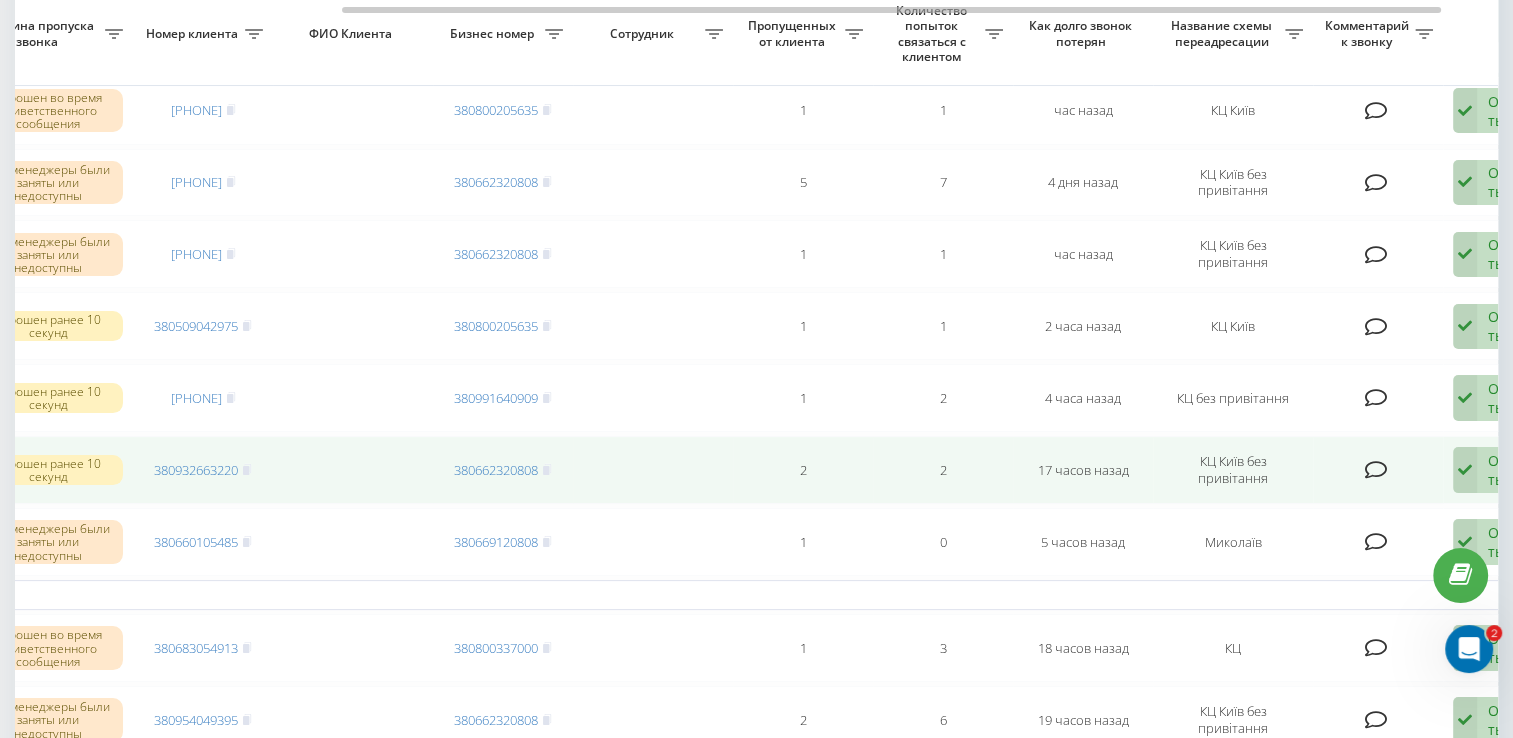 scroll, scrollTop: 100, scrollLeft: 0, axis: vertical 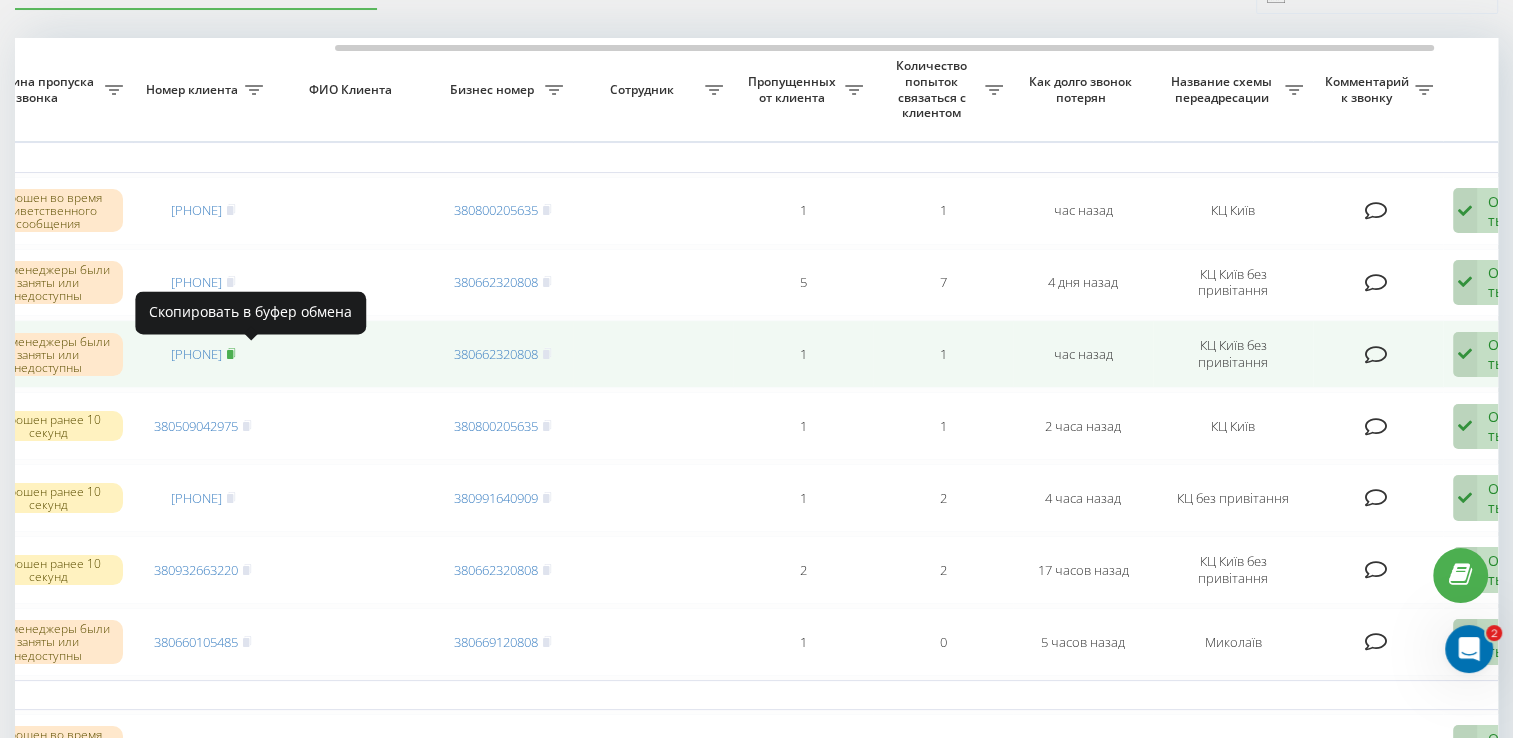 click 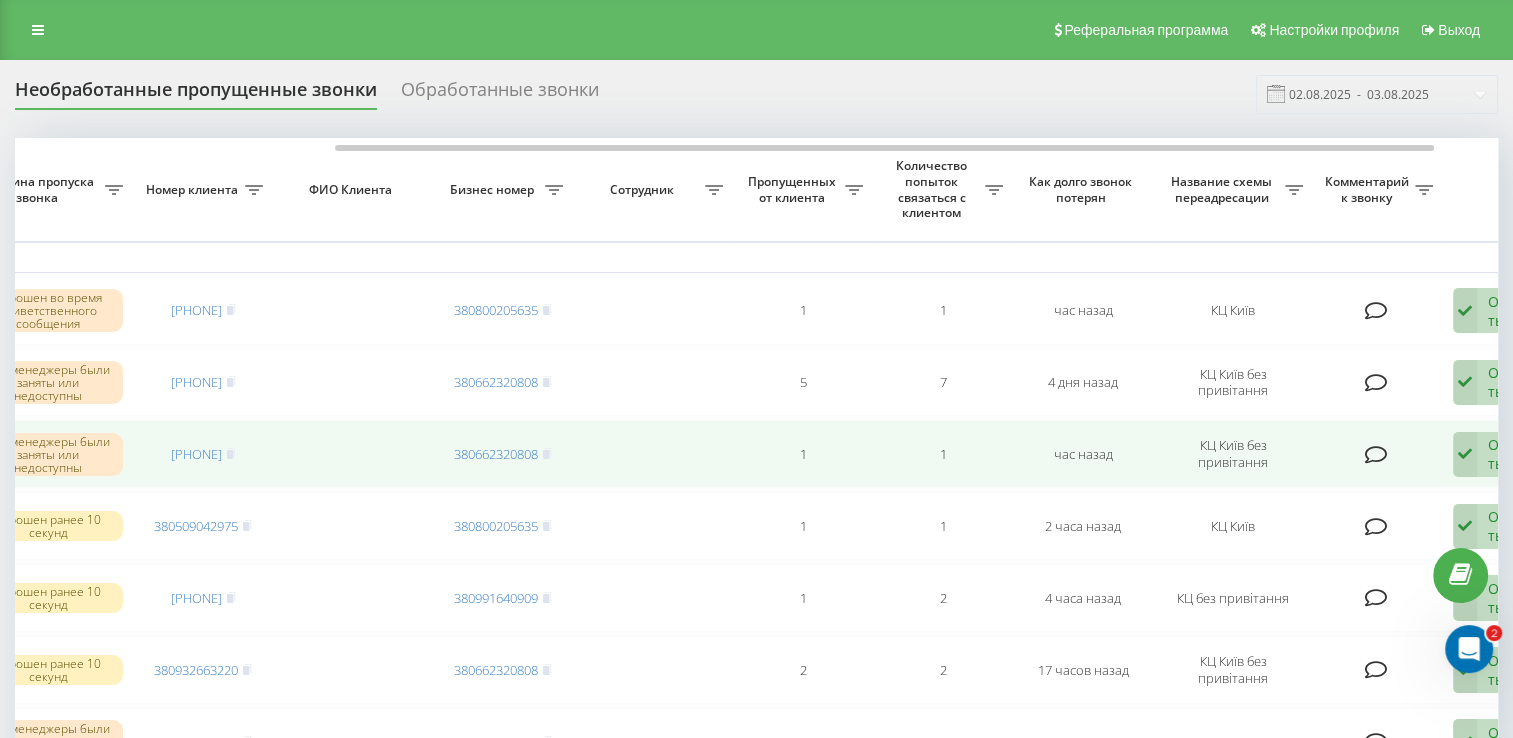 scroll, scrollTop: 100, scrollLeft: 0, axis: vertical 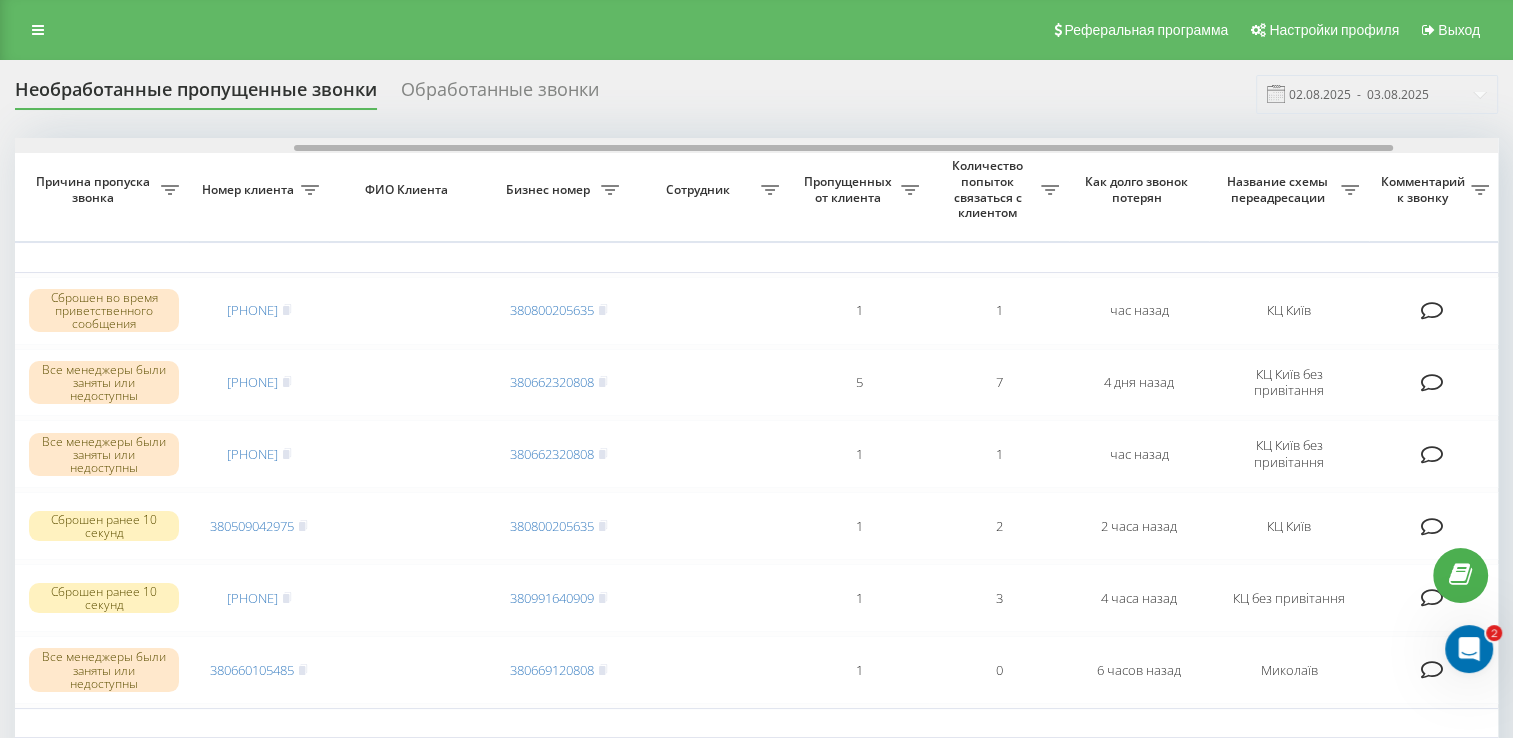 drag, startPoint x: 691, startPoint y: 149, endPoint x: 970, endPoint y: 132, distance: 279.51746 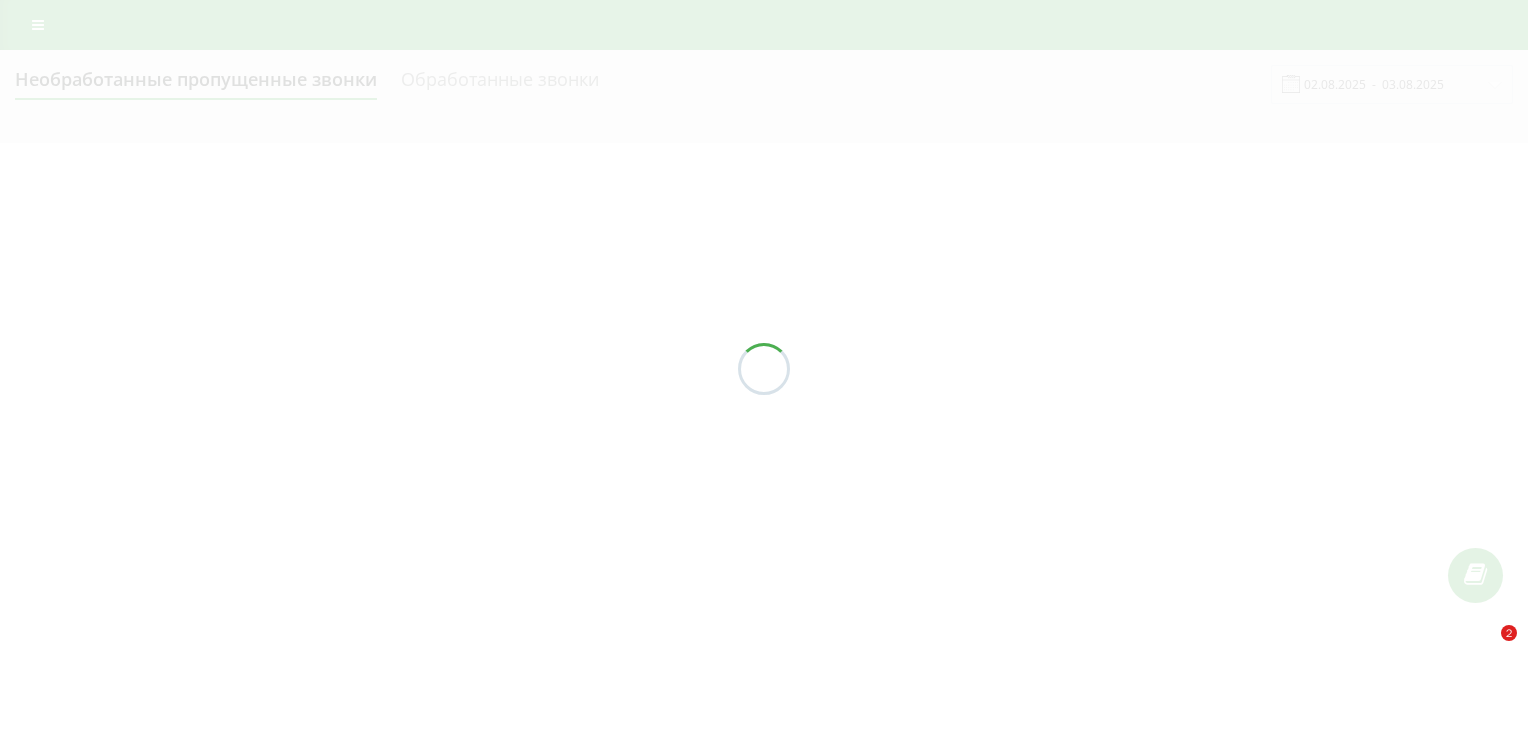 scroll, scrollTop: 0, scrollLeft: 0, axis: both 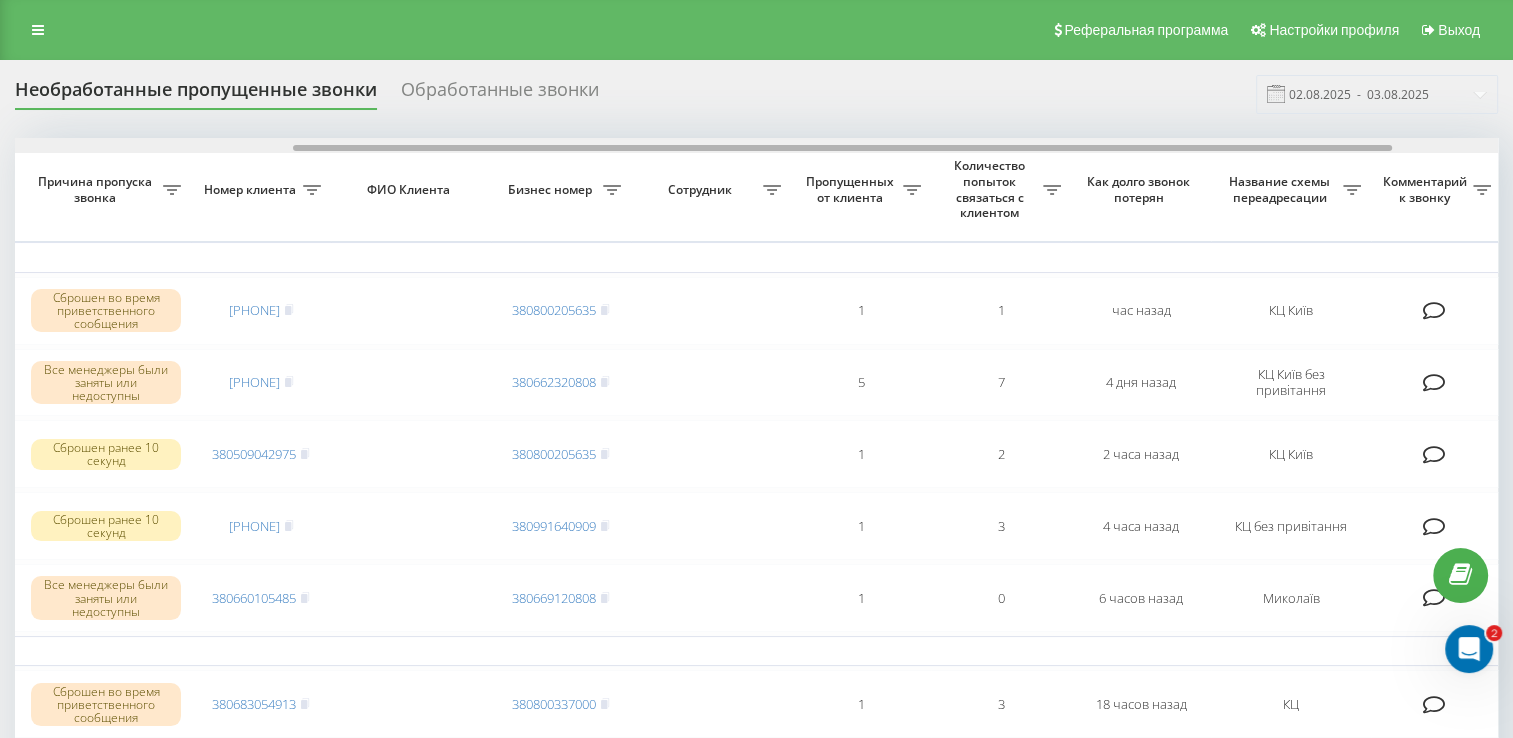 drag, startPoint x: 808, startPoint y: 147, endPoint x: 1086, endPoint y: 130, distance: 278.5193 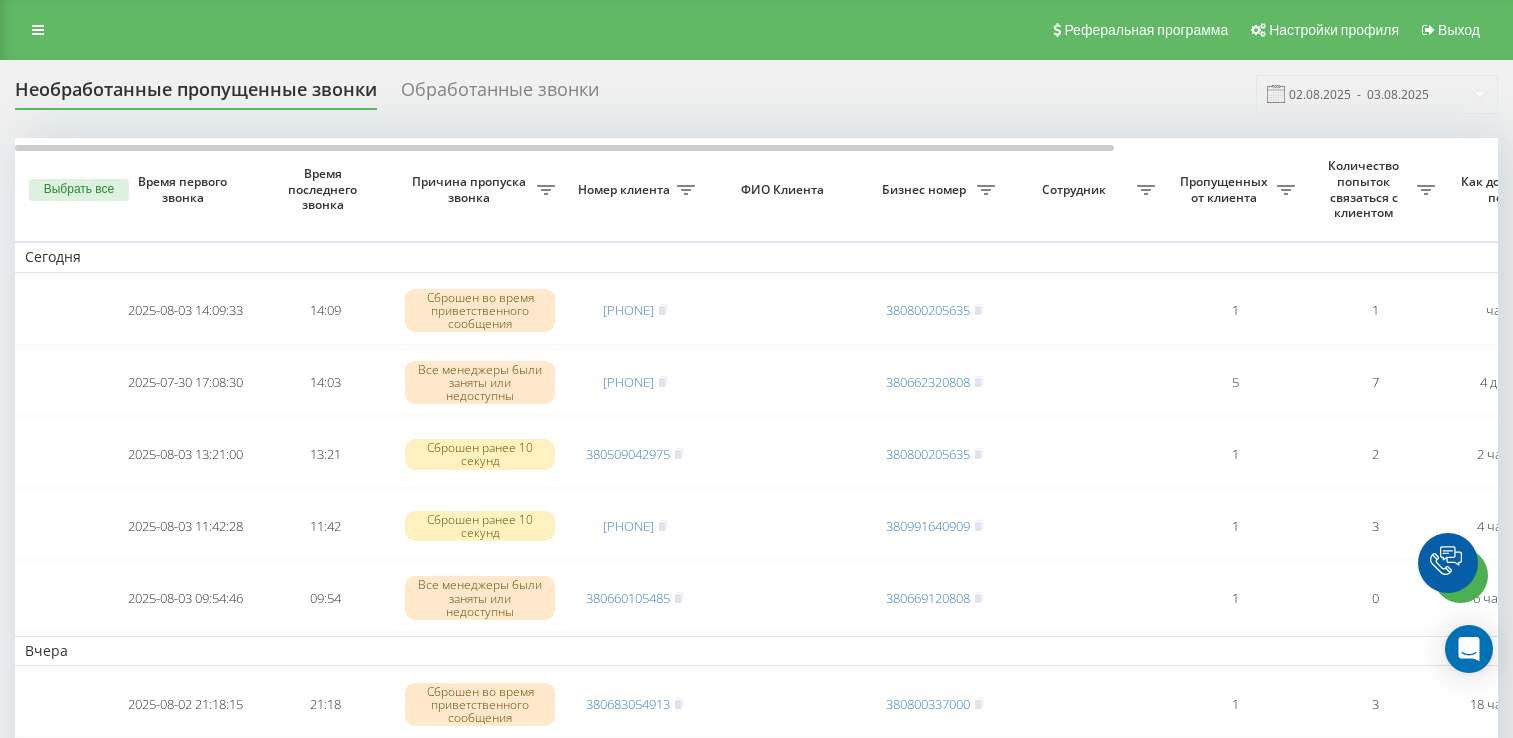 scroll, scrollTop: 0, scrollLeft: 0, axis: both 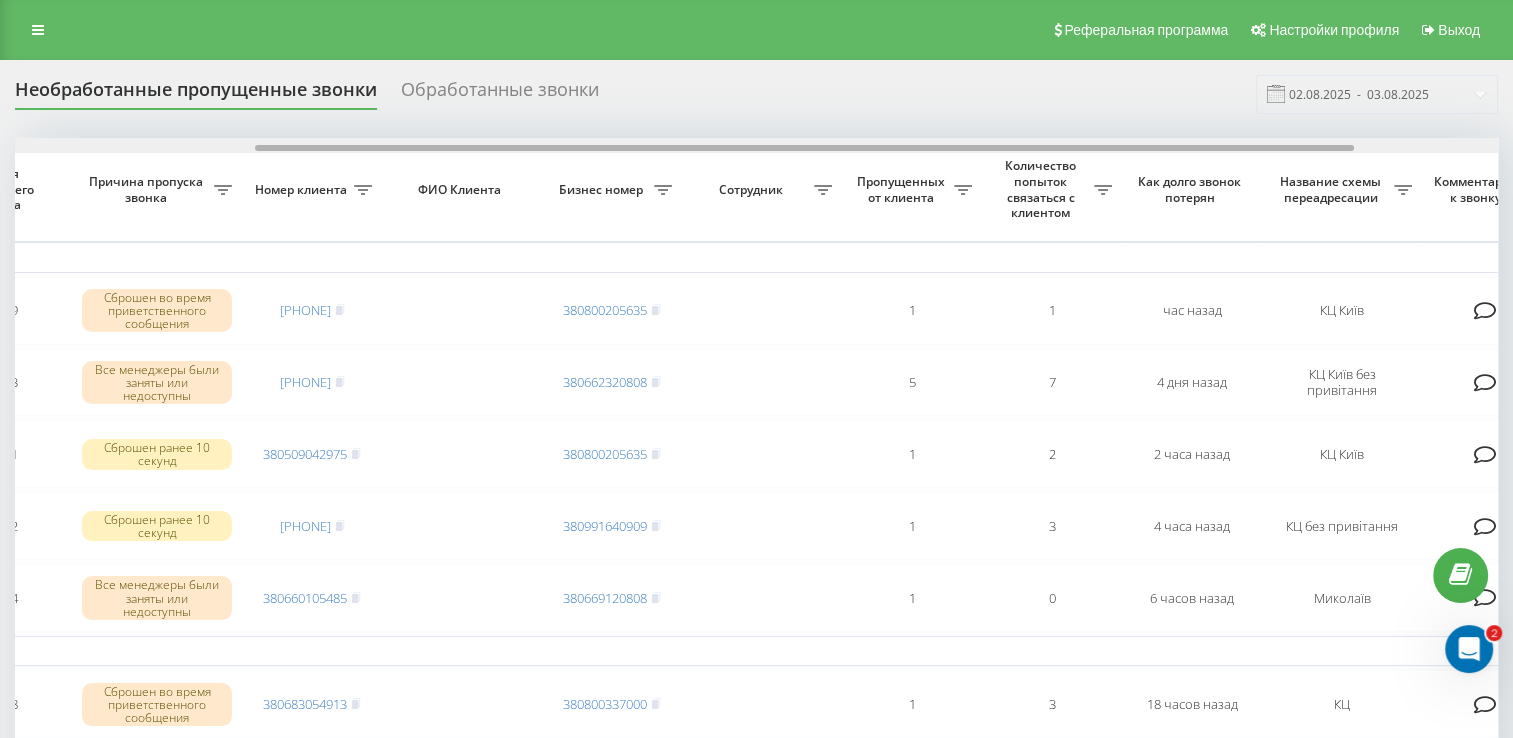 drag, startPoint x: 416, startPoint y: 147, endPoint x: 656, endPoint y: 178, distance: 241.9938 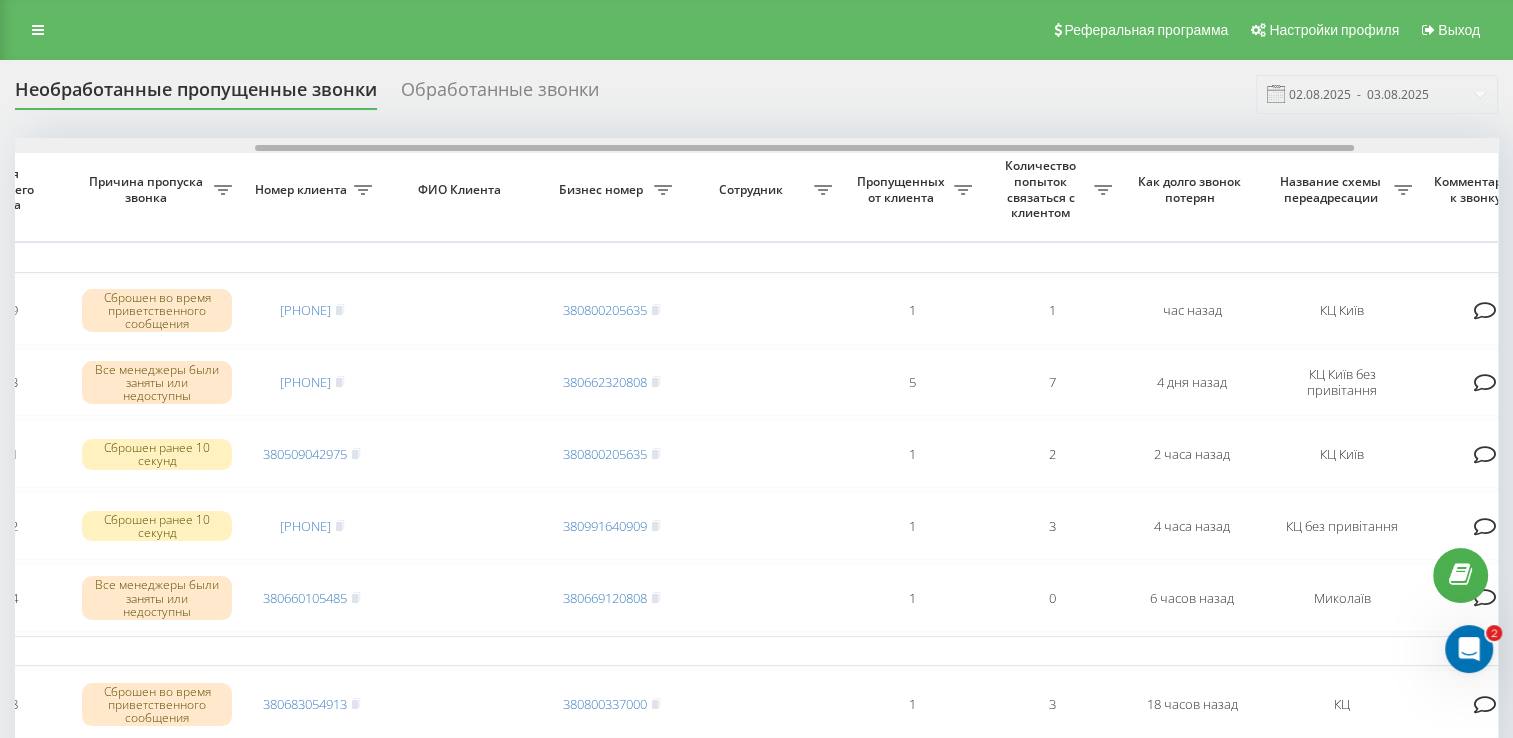 click on "Выбрать все Время первого звонка Время последнего звонка Причина пропуска звонка Номер клиента ФИО Клиента Бизнес номер Сотрудник Пропущенных от клиента Количество попыток связаться с клиентом Как долго звонок потерян Название схемы переадресации Комментарий к звонку Сегодня 2025-08-03 14:09:33 14:09 Сброшен во время приветственного сообщения 380984751570 380800205635 1 1 час назад КЦ Київ Обработать Не удалось связаться Связался с клиентом с помощью другого канала Клиент перезвонил сам с другого номера Другой вариант 2025-07-30 17:08:30 14:03 380970918256 380662320808 5 7 4 дня назад Обработать" at bounding box center [756, 869] 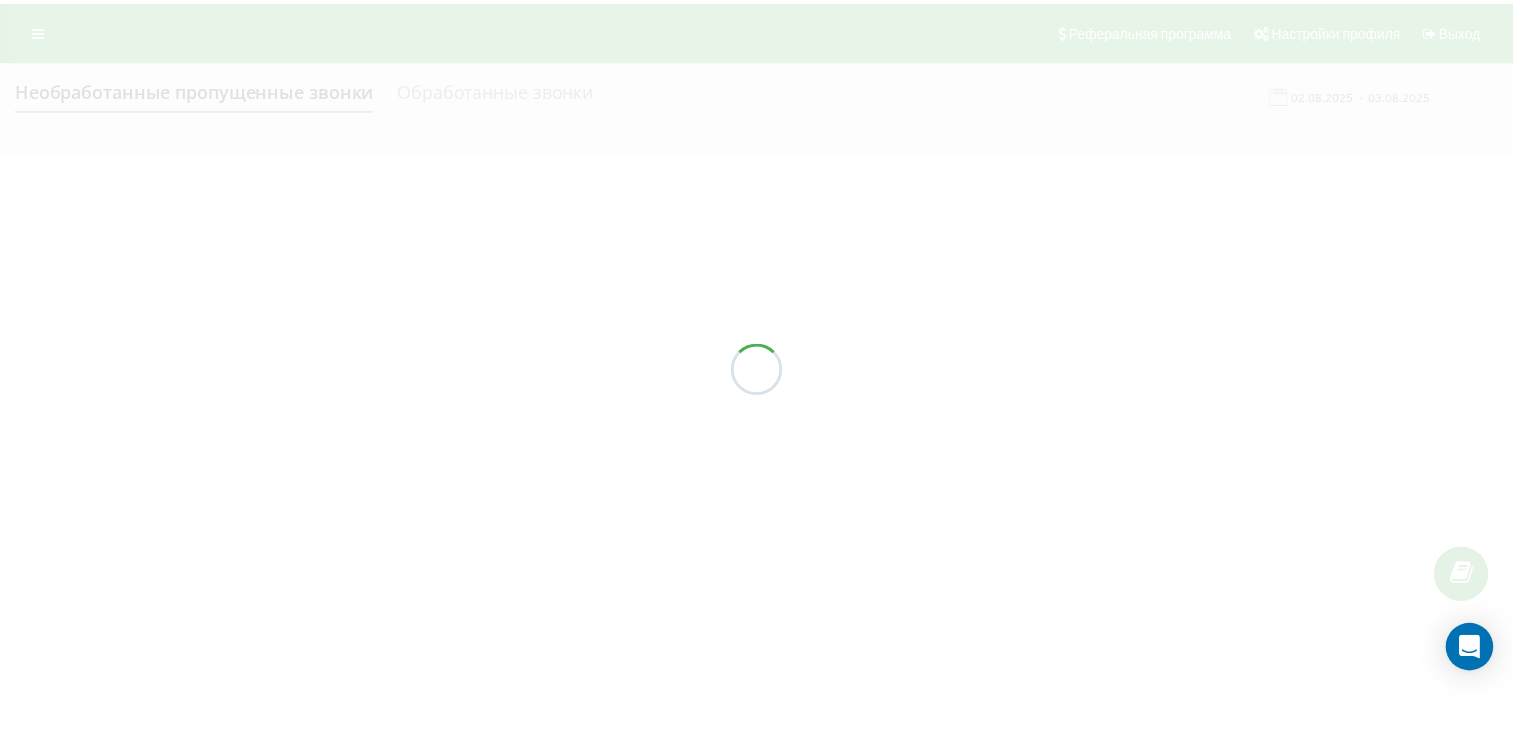 scroll, scrollTop: 0, scrollLeft: 0, axis: both 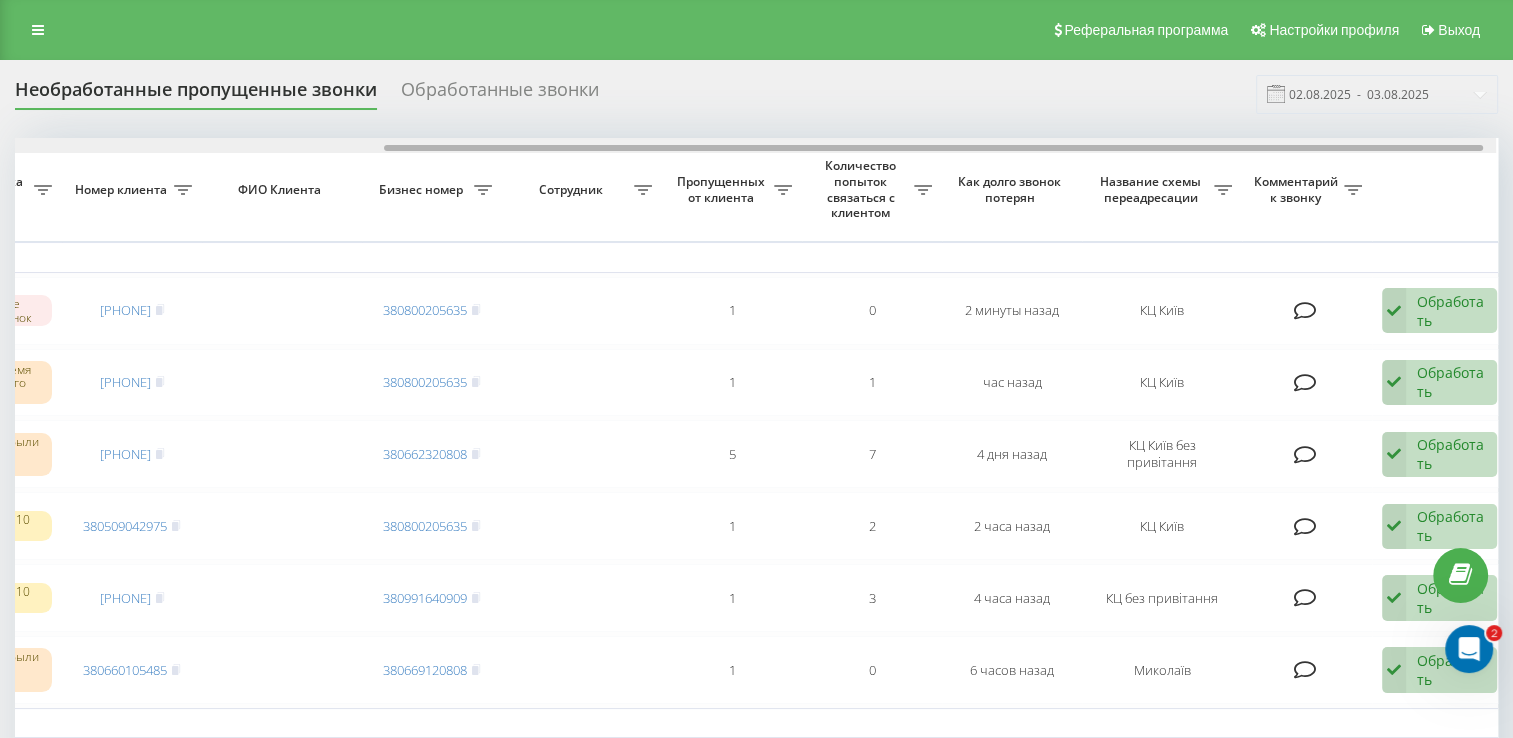 drag, startPoint x: 728, startPoint y: 146, endPoint x: 1102, endPoint y: 175, distance: 375.12265 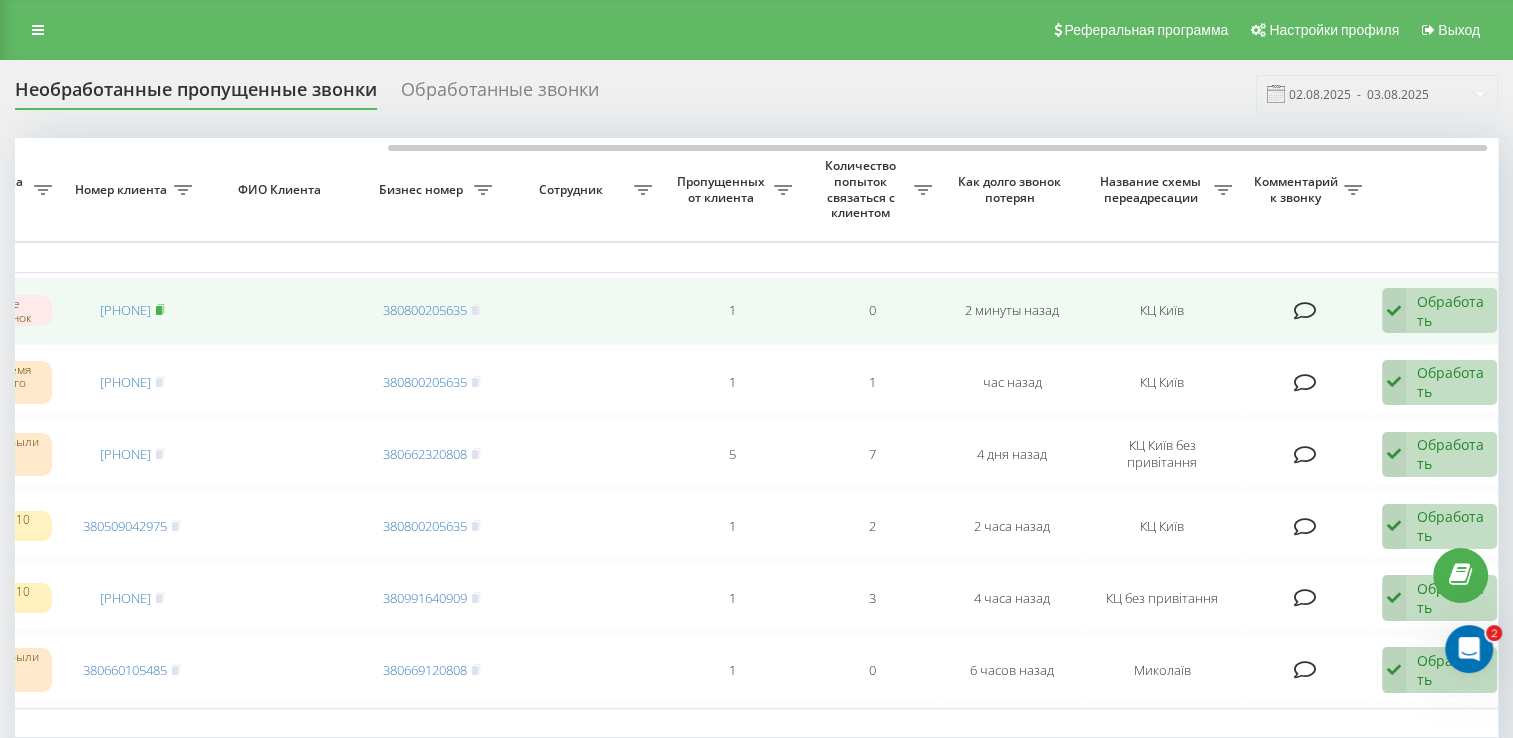 click 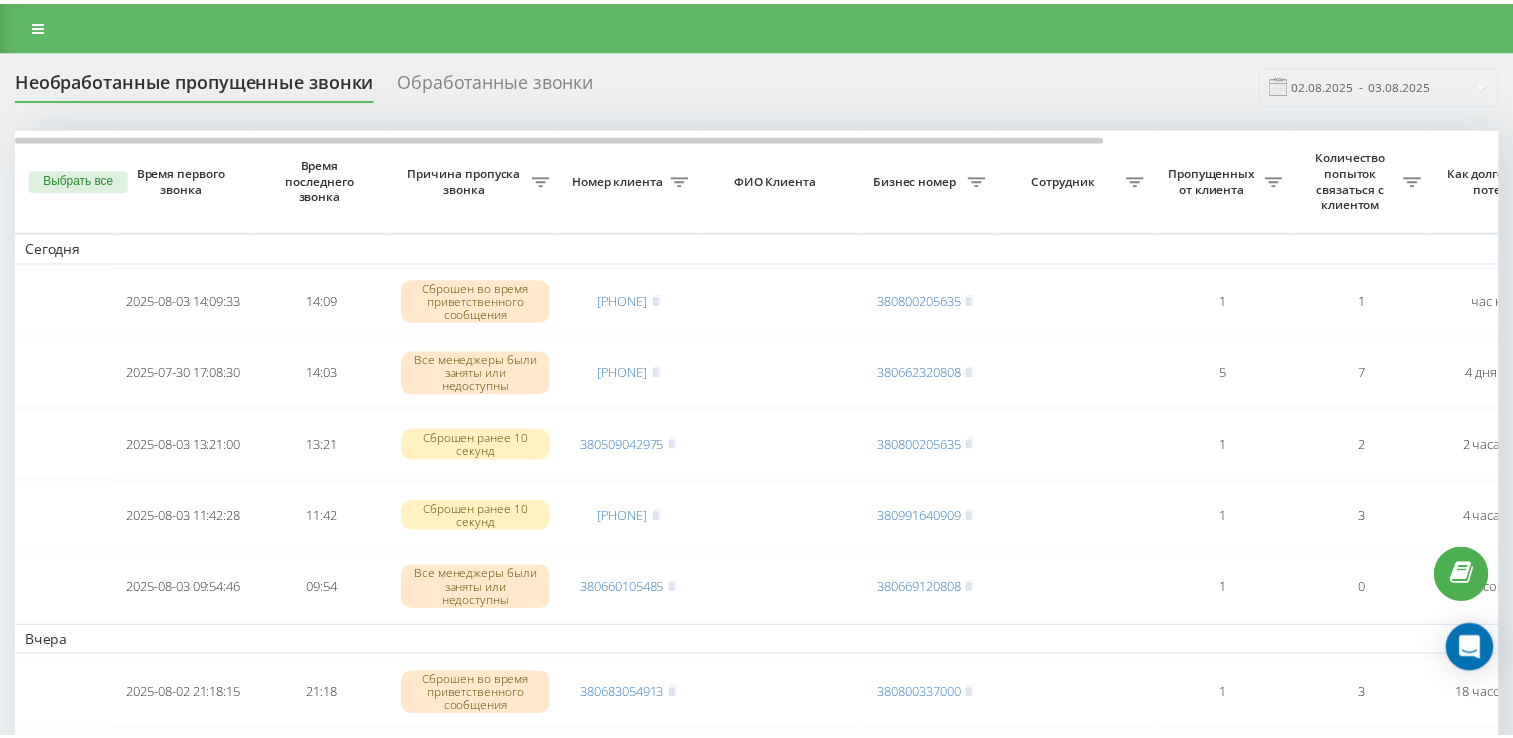 scroll, scrollTop: 0, scrollLeft: 0, axis: both 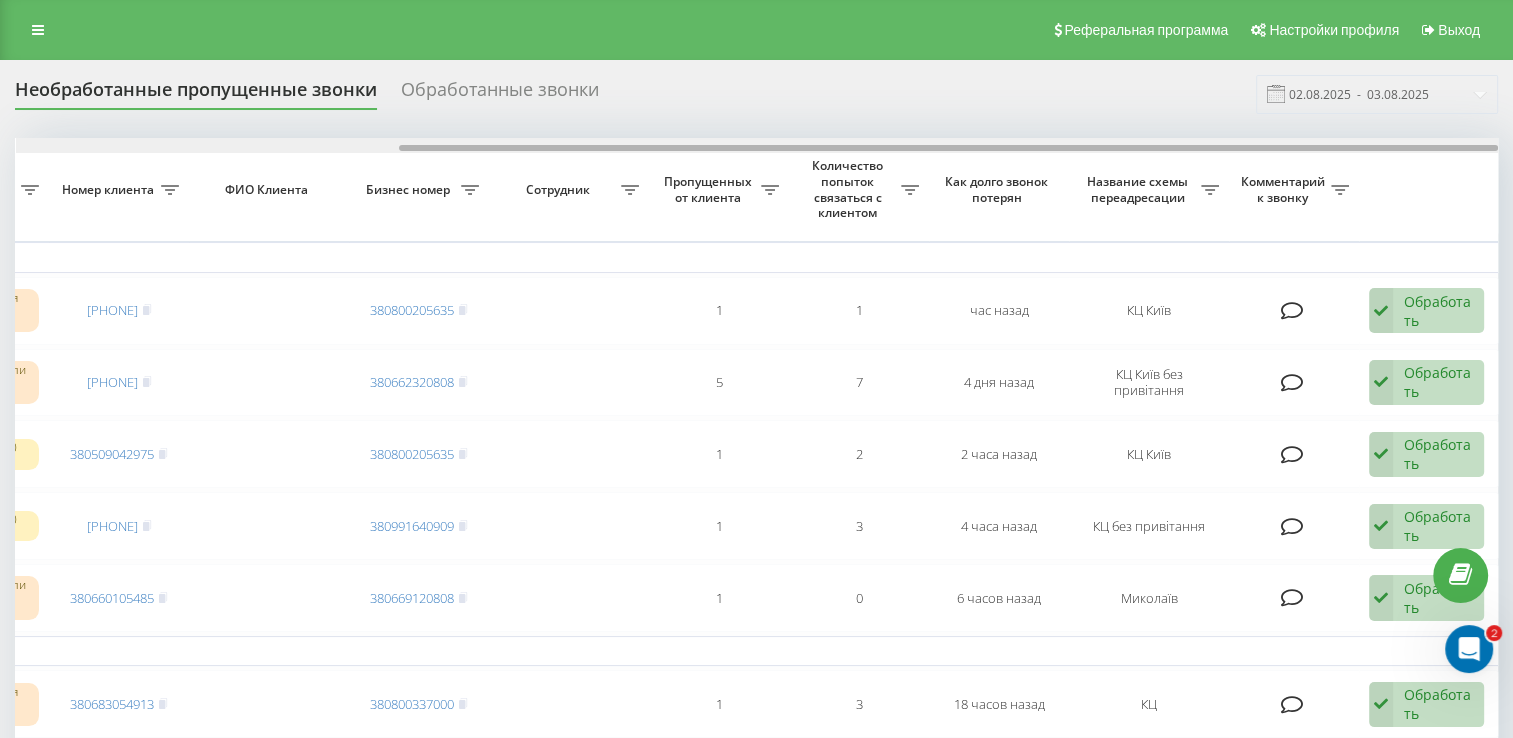 drag, startPoint x: 670, startPoint y: 142, endPoint x: 890, endPoint y: 146, distance: 220.03636 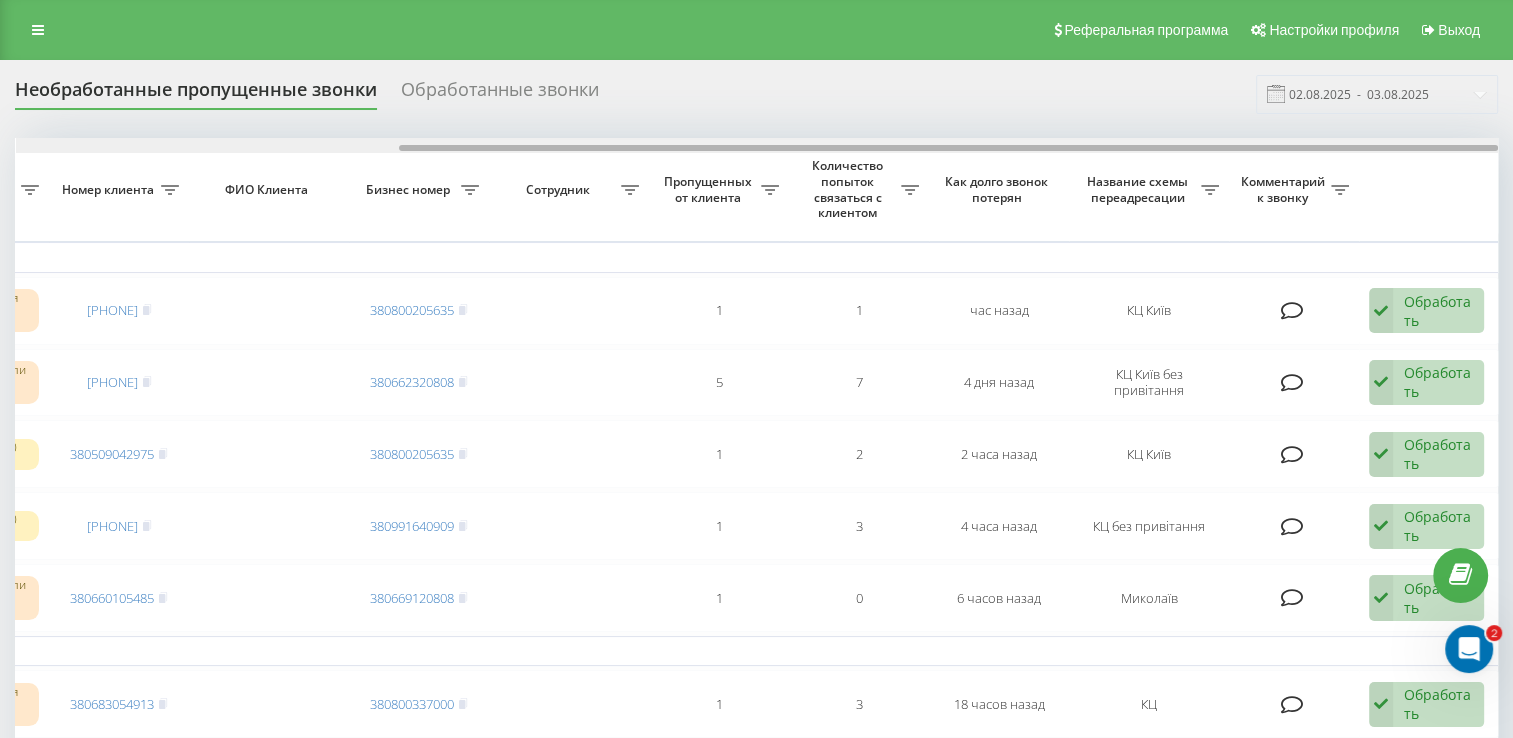 click at bounding box center [757, 145] 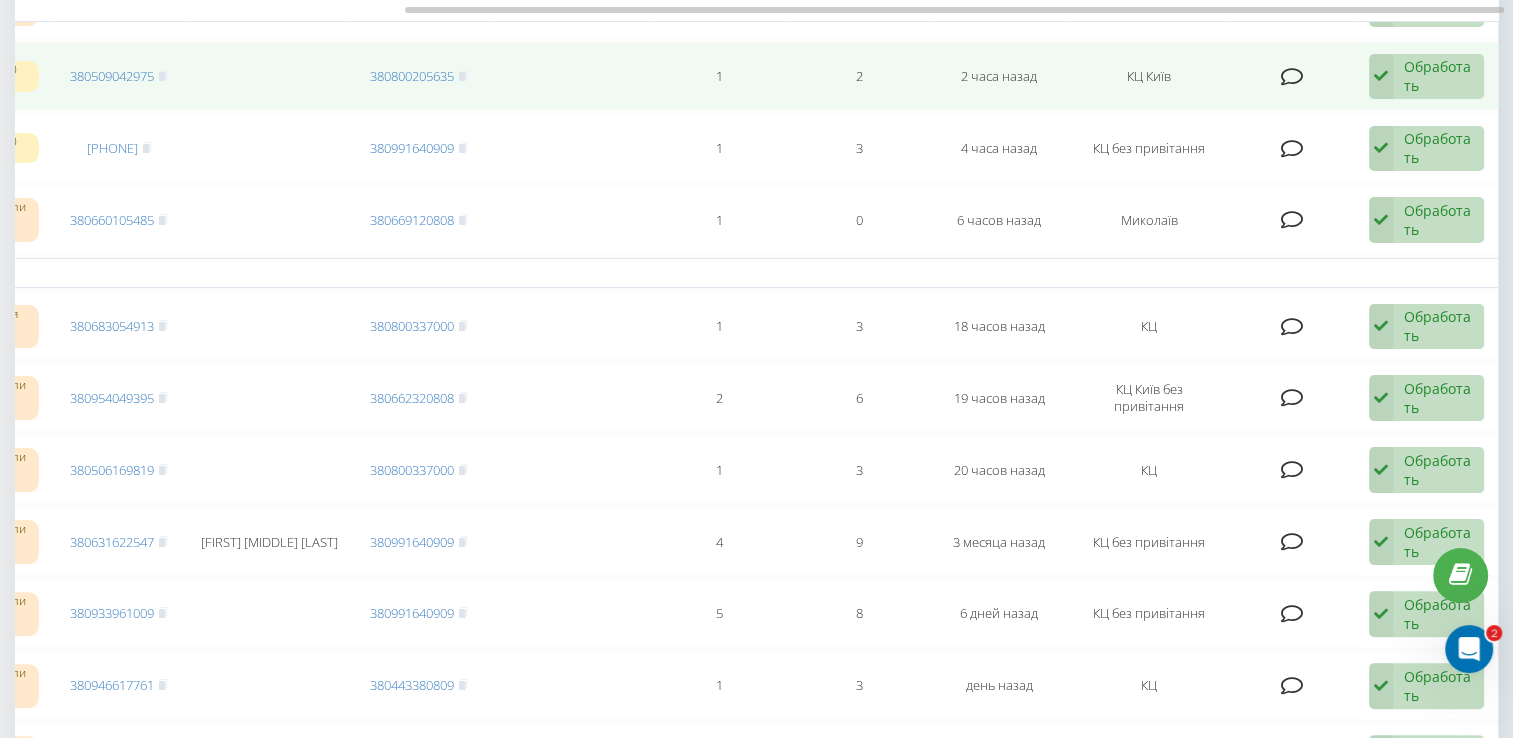 scroll, scrollTop: 0, scrollLeft: 0, axis: both 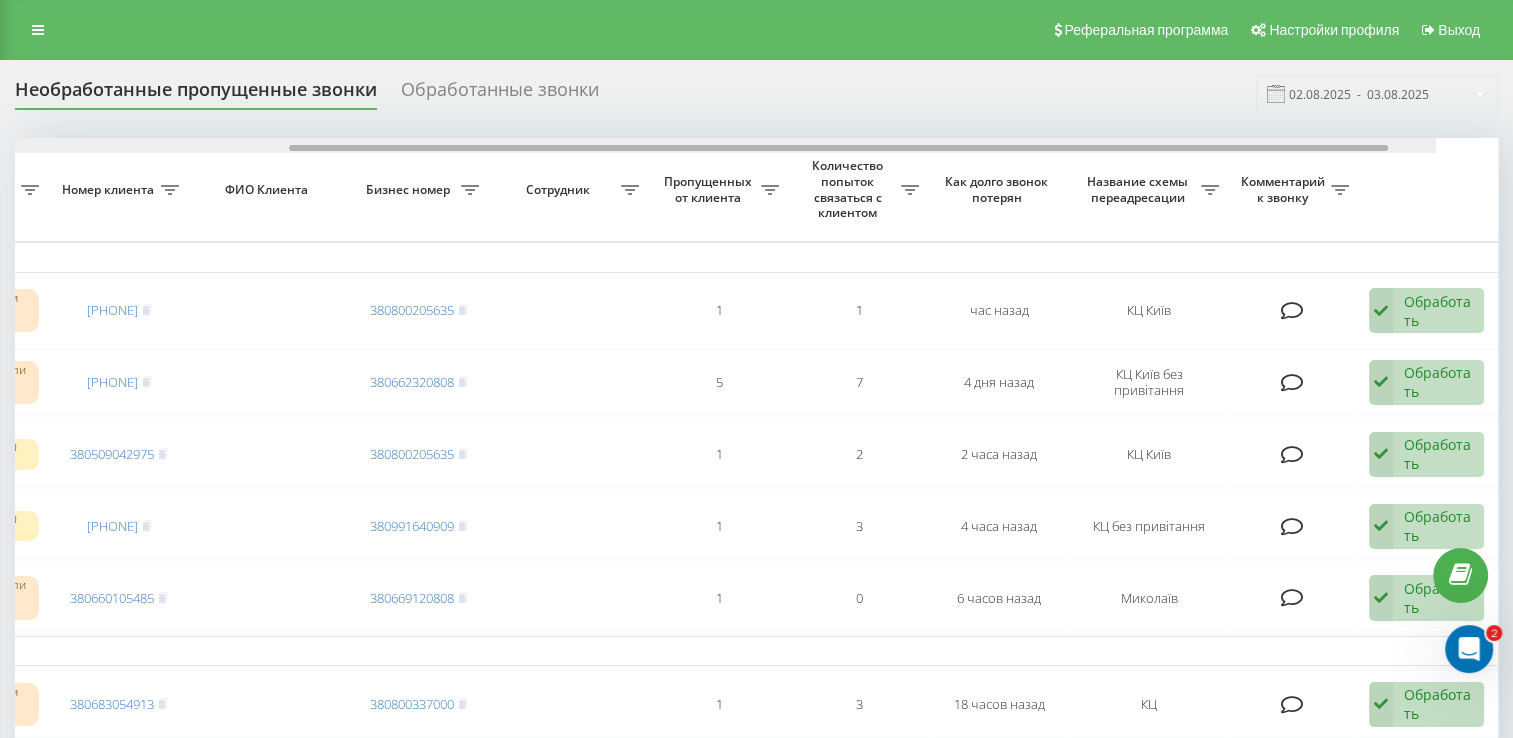 drag, startPoint x: 352, startPoint y: 147, endPoint x: 800, endPoint y: 165, distance: 448.36145 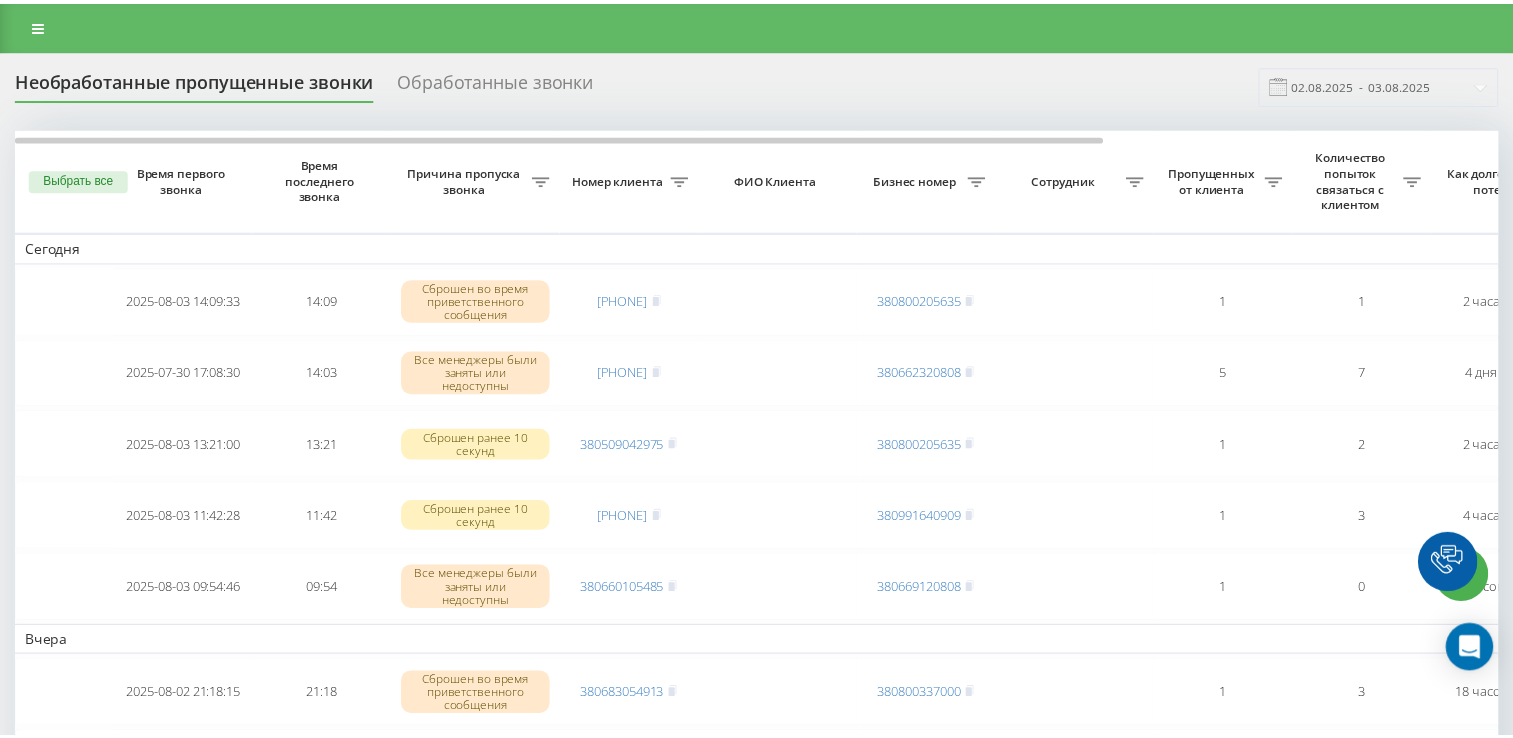 scroll, scrollTop: 0, scrollLeft: 0, axis: both 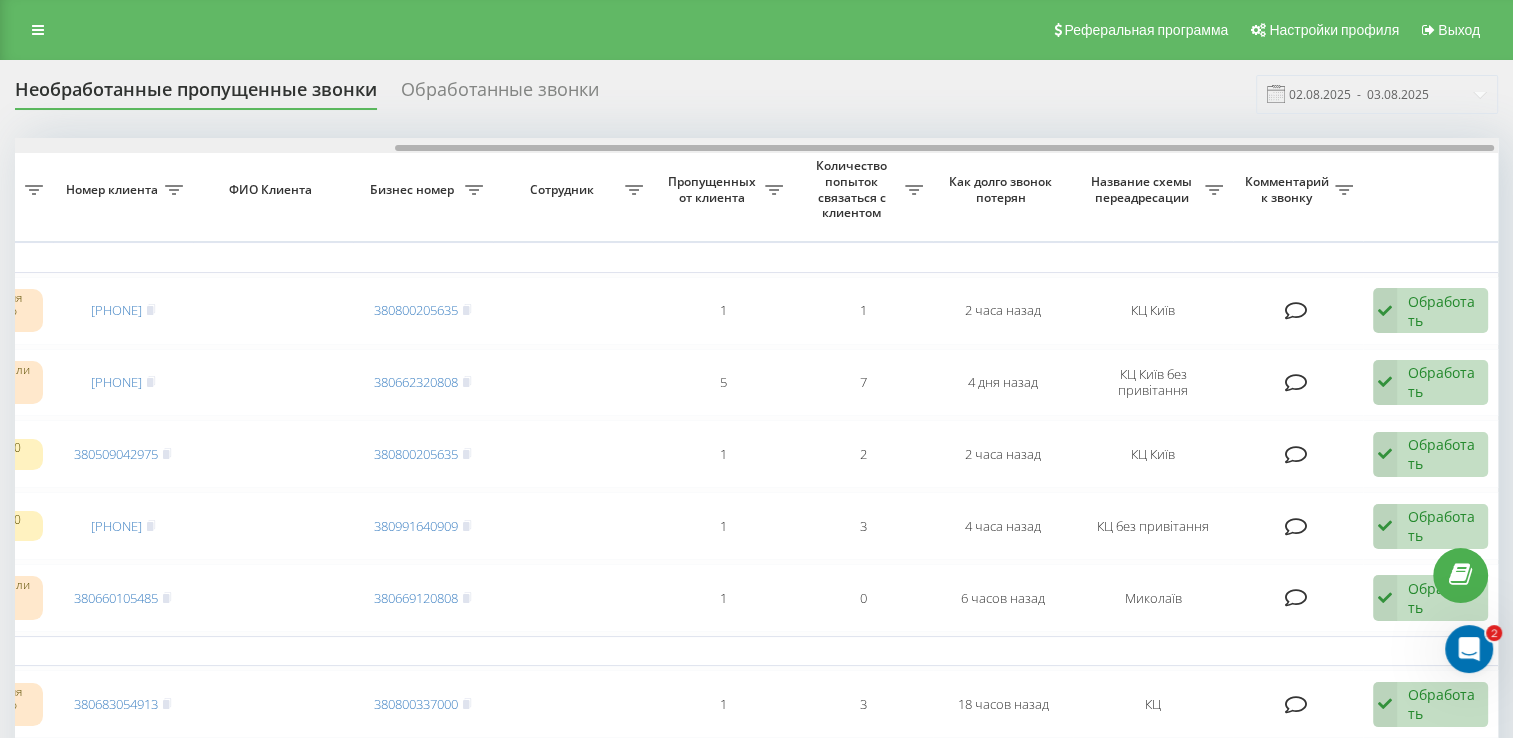 drag, startPoint x: 637, startPoint y: 146, endPoint x: 1017, endPoint y: 201, distance: 383.95963 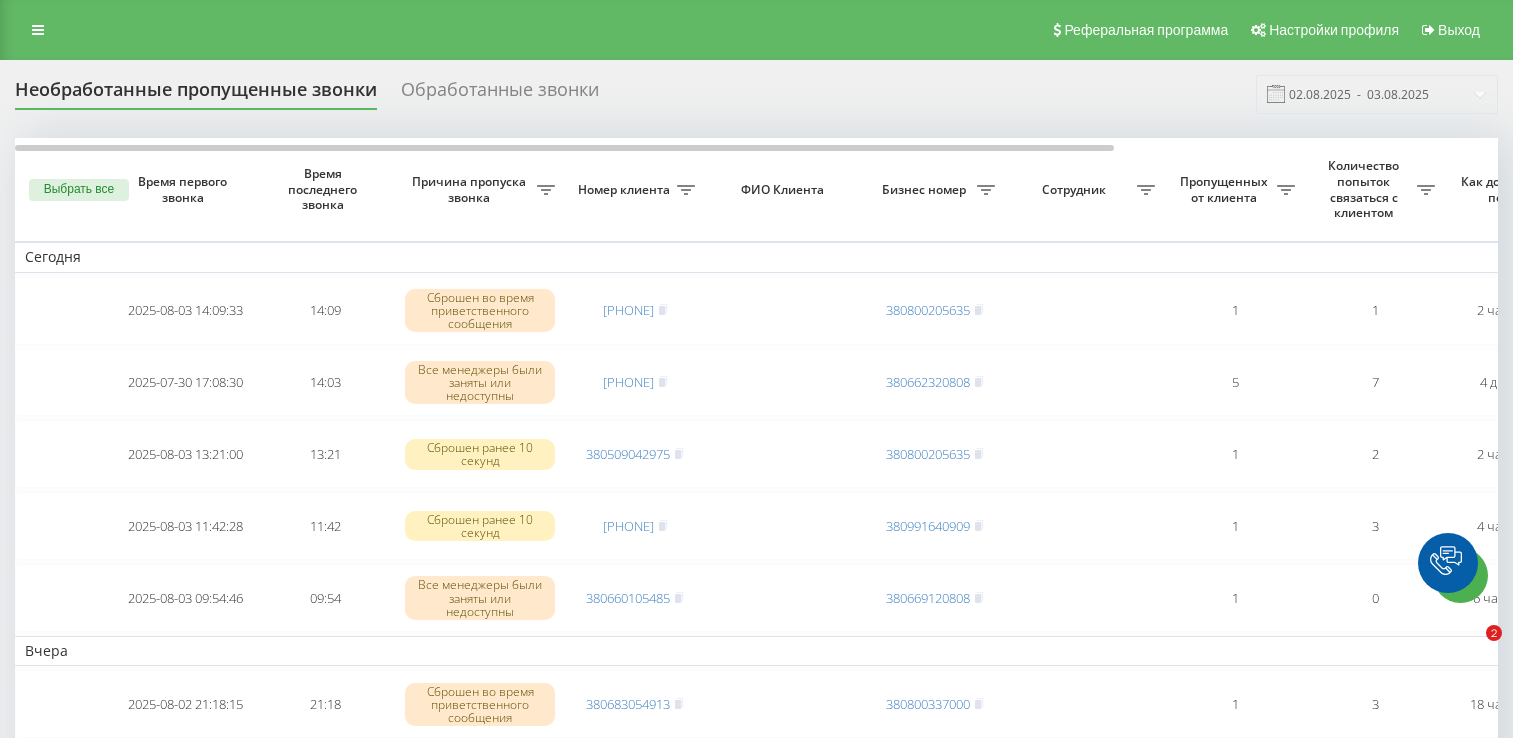 scroll, scrollTop: 0, scrollLeft: 0, axis: both 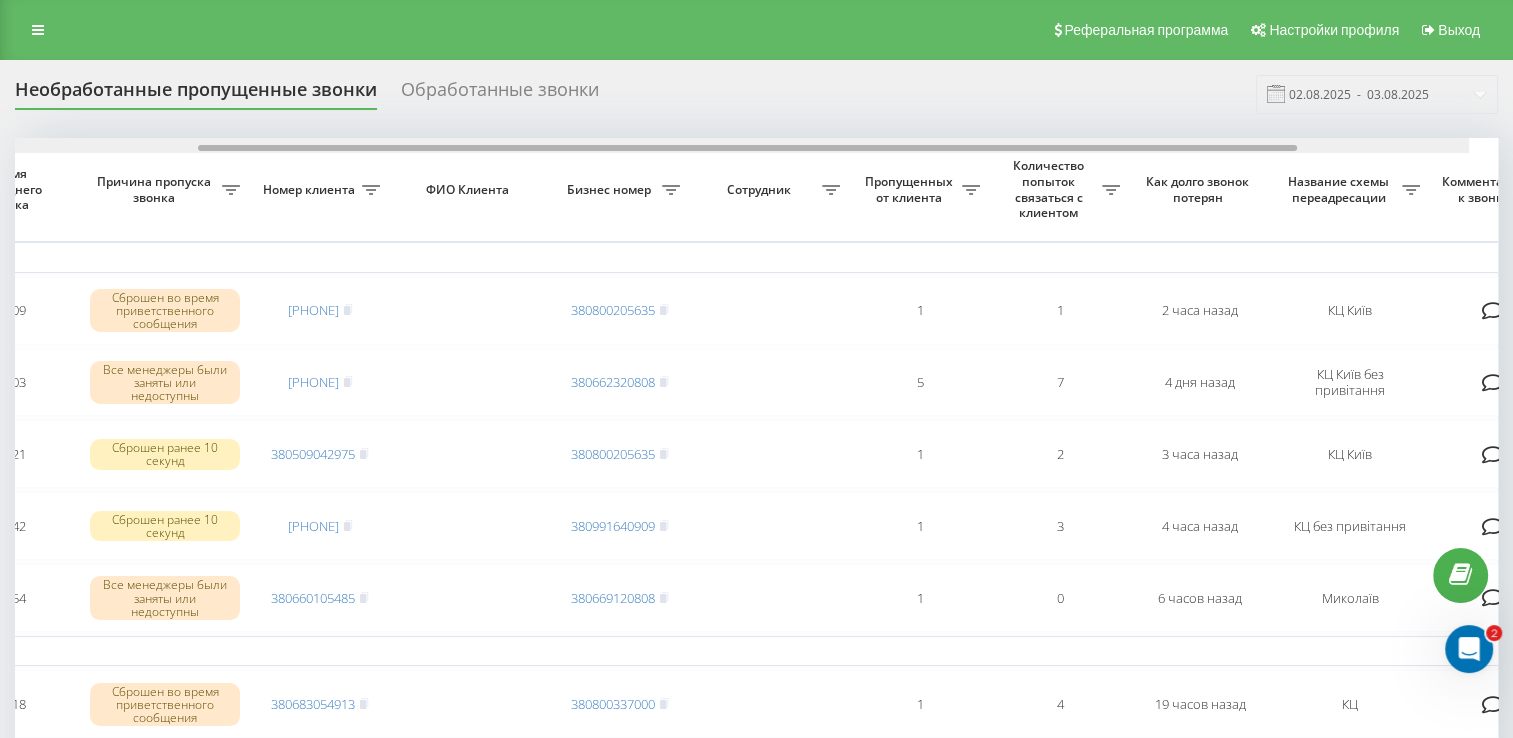 drag, startPoint x: 693, startPoint y: 146, endPoint x: 928, endPoint y: 193, distance: 239.65392 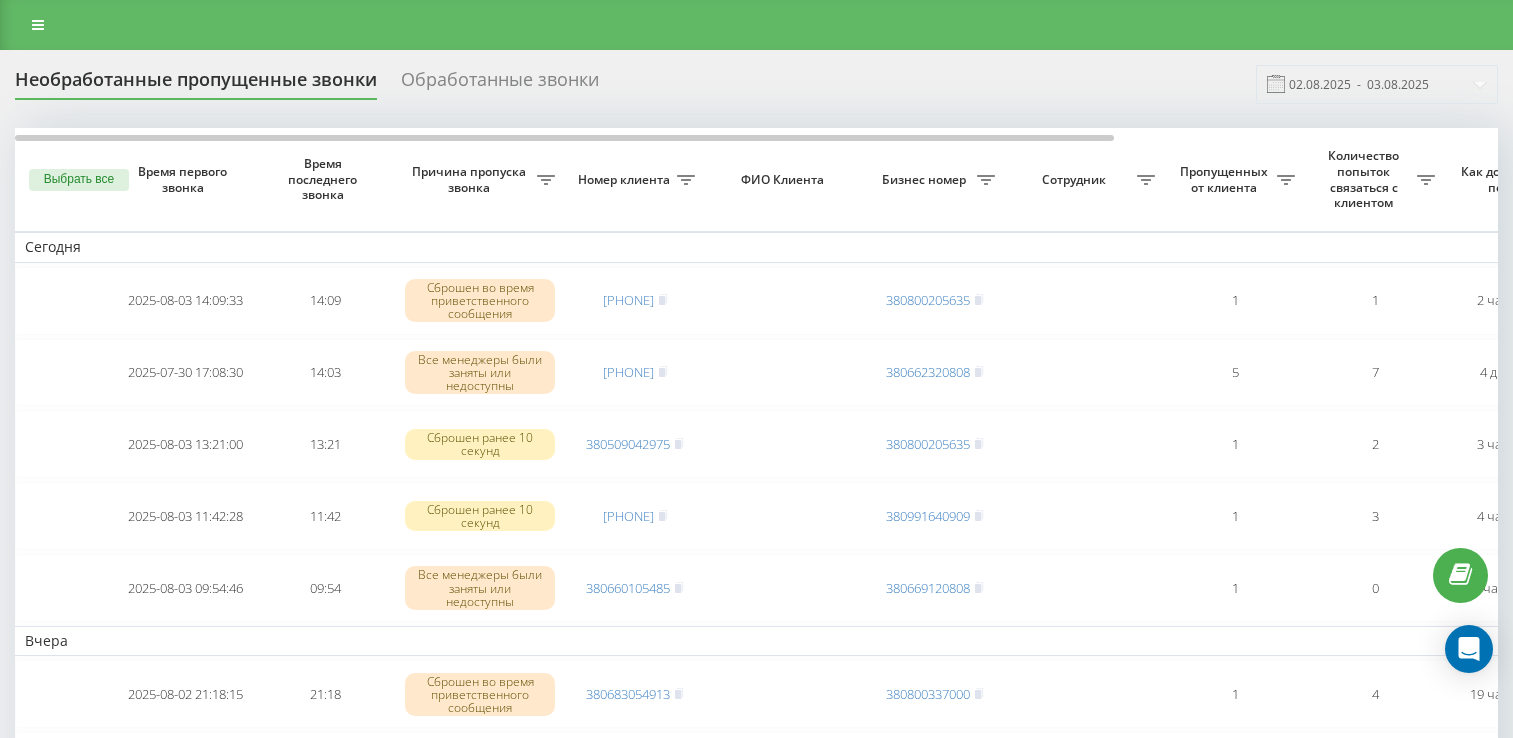 scroll, scrollTop: 0, scrollLeft: 0, axis: both 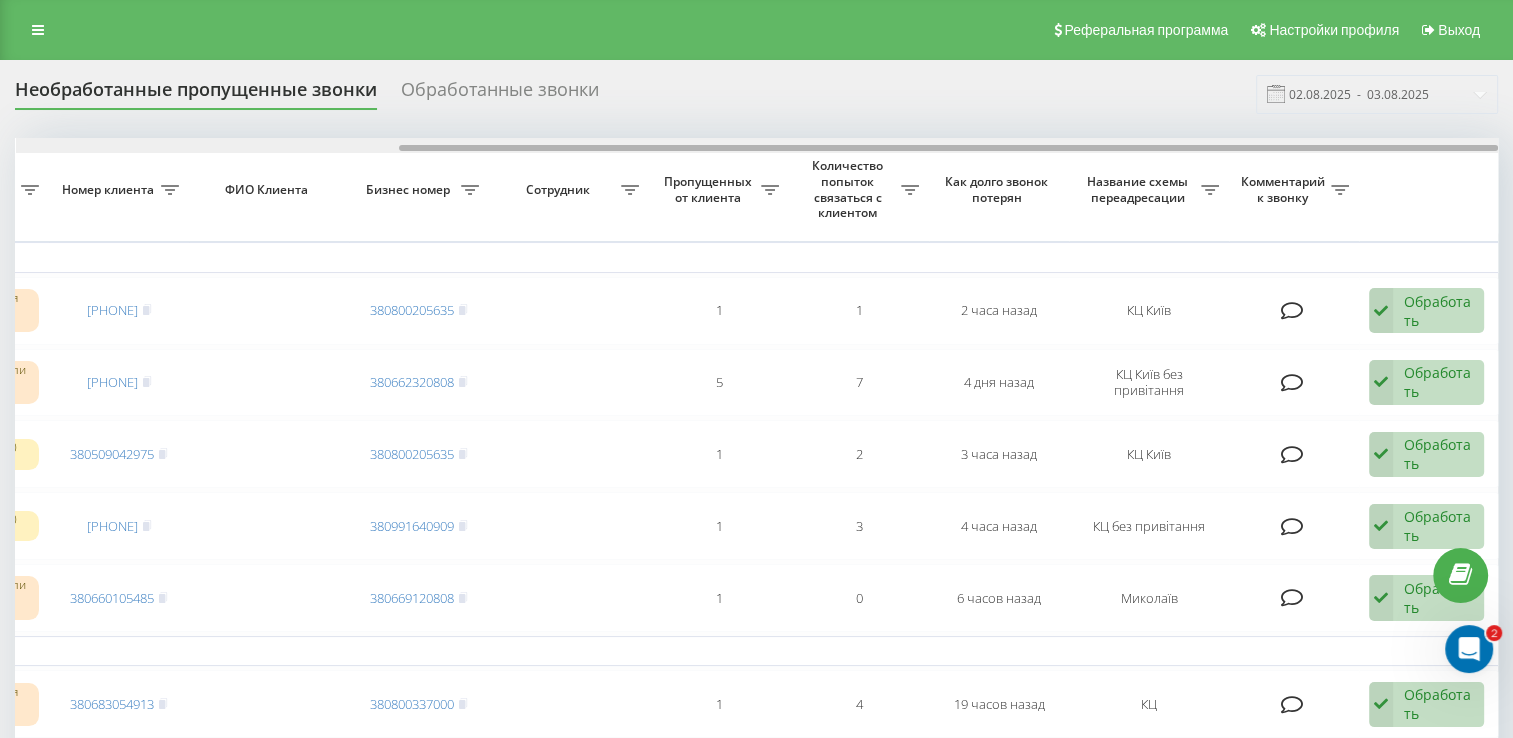 drag, startPoint x: 421, startPoint y: 143, endPoint x: 586, endPoint y: 144, distance: 165.00304 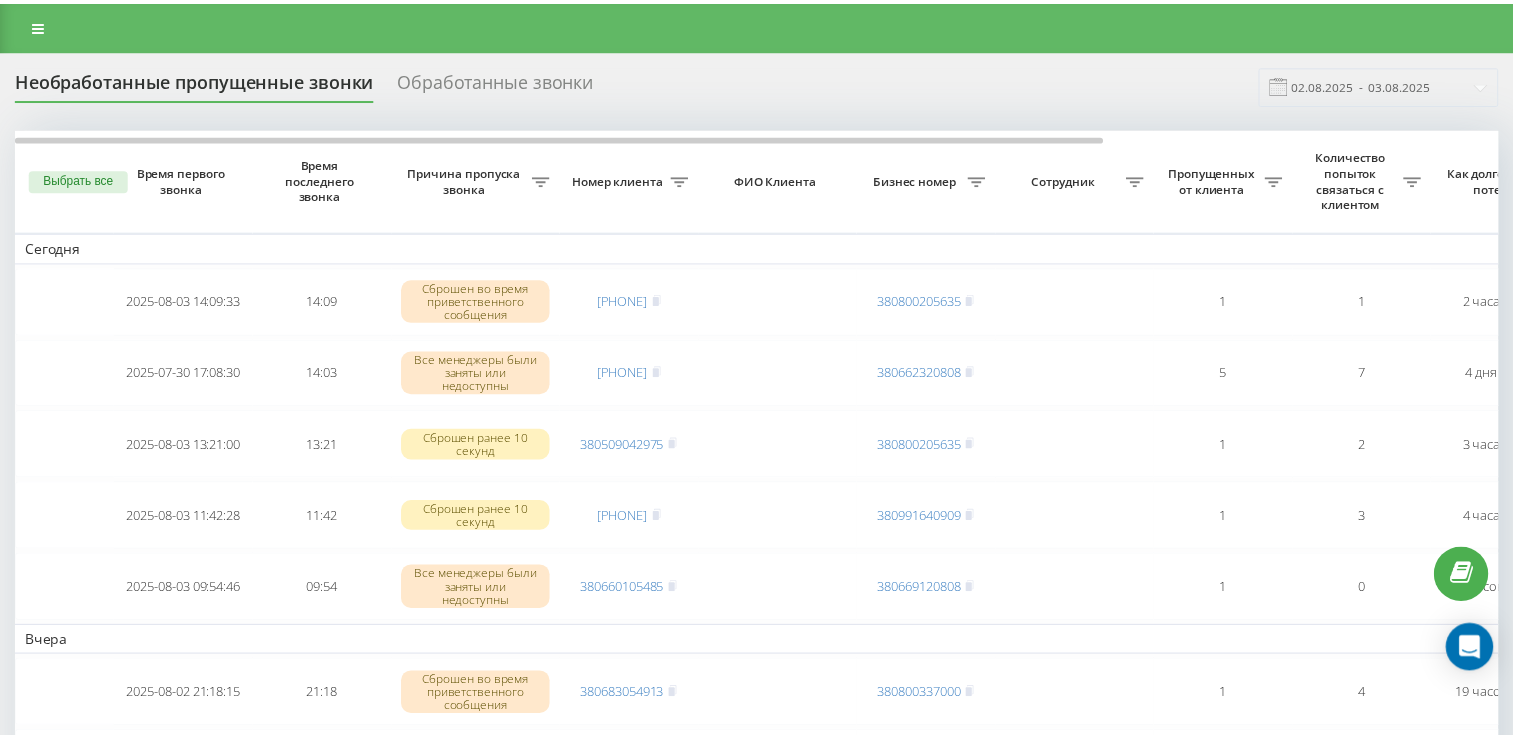 scroll, scrollTop: 0, scrollLeft: 0, axis: both 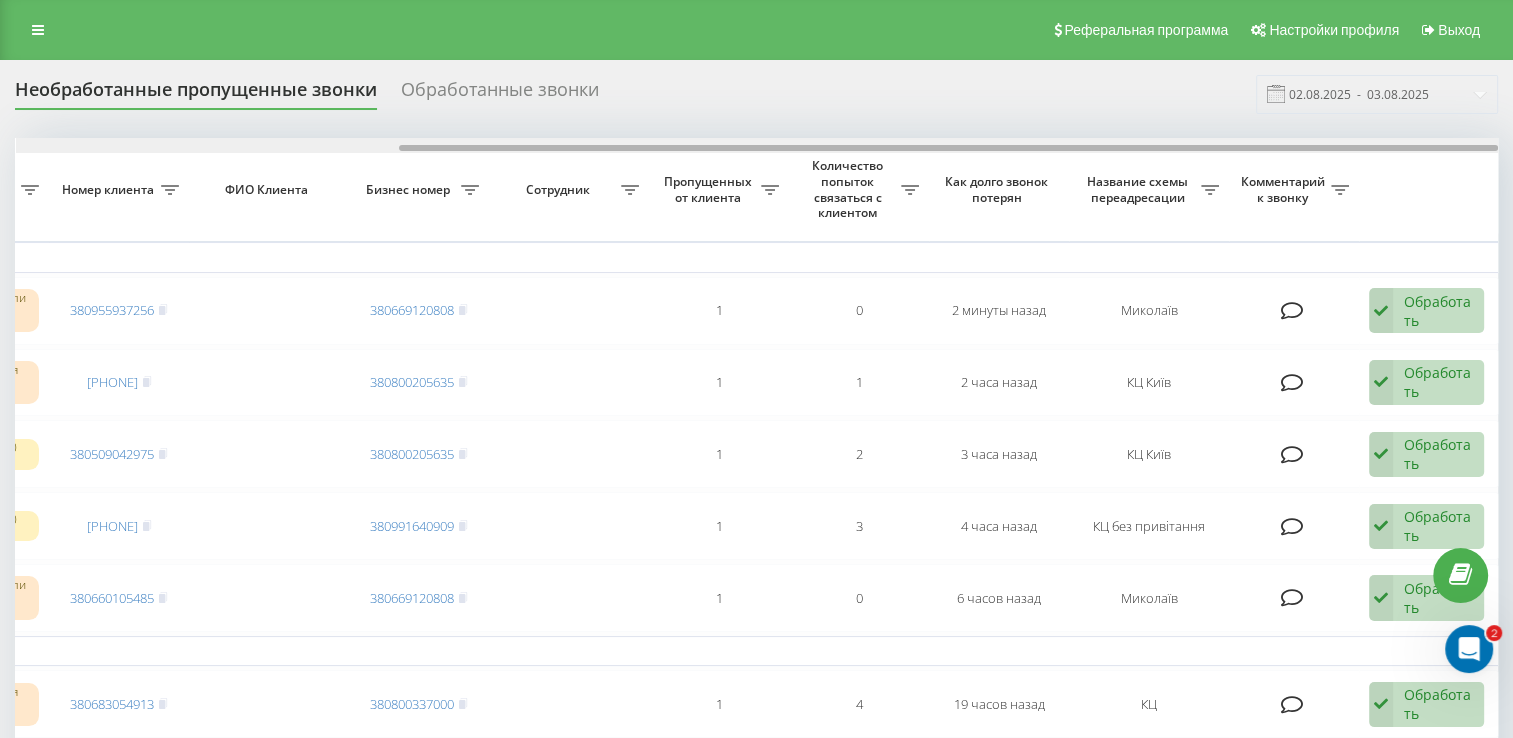 drag, startPoint x: 655, startPoint y: 146, endPoint x: 1164, endPoint y: 183, distance: 510.34302 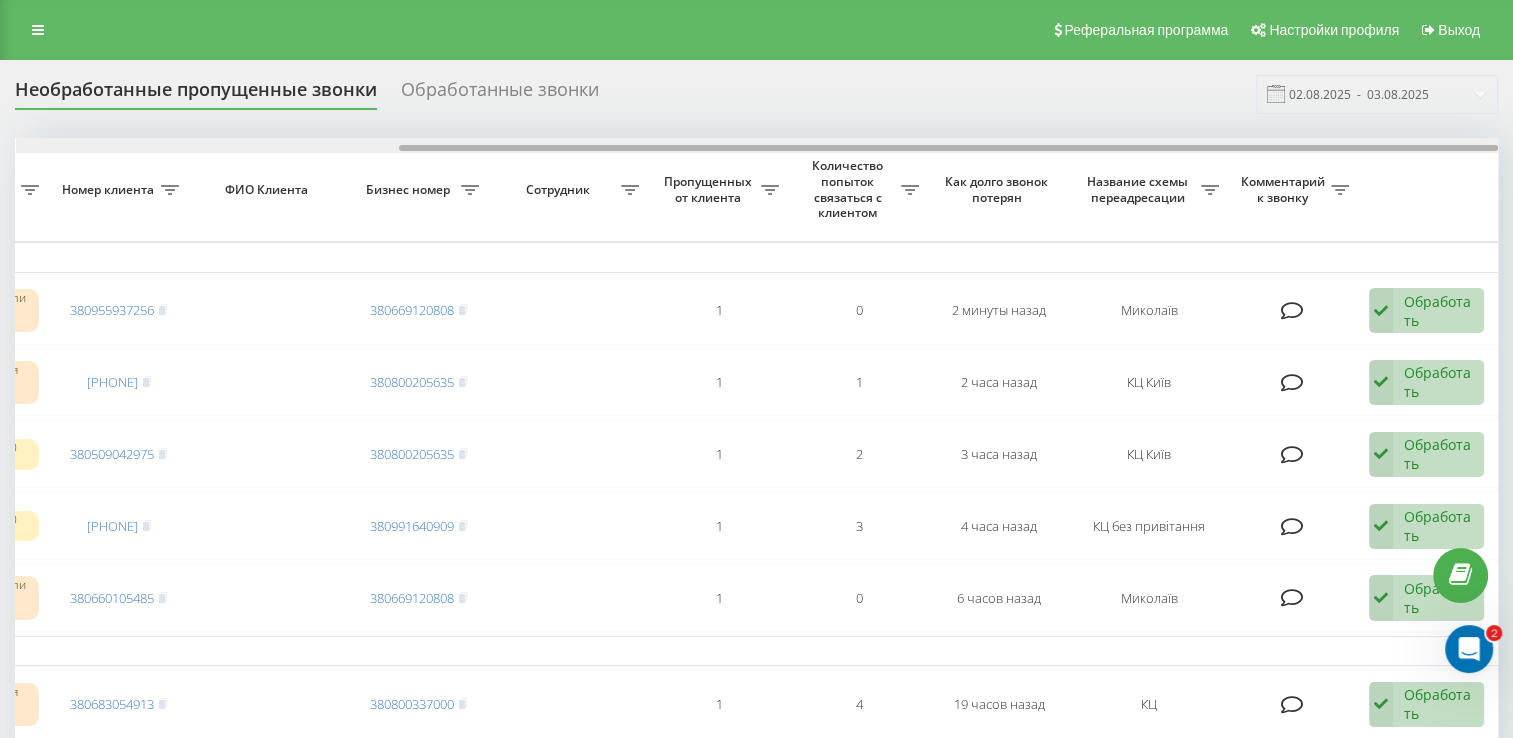 click on "Выбрать все Время первого звонка Время последнего звонка Причина пропуска звонка Номер клиента ФИО Клиента Бизнес номер Сотрудник Пропущенных от клиента Количество попыток связаться с клиентом Как долго звонок потерян Название схемы переадресации Комментарий к звонку Сегодня 2025-08-03 16:08:27 16:08 Все менеджеры были заняты или недоступны 380955937256 380669120808 1 0 2 минуты назад Миколаїв Обработать Не удалось связаться Связался с клиентом с помощью другого канала Клиент перезвонил сам с другого номера Другой вариант 2025-08-03 14:09:33 14:09 380984751570 380800205635 1 1 2 часа назад КЦ Київ" at bounding box center (756, 869) 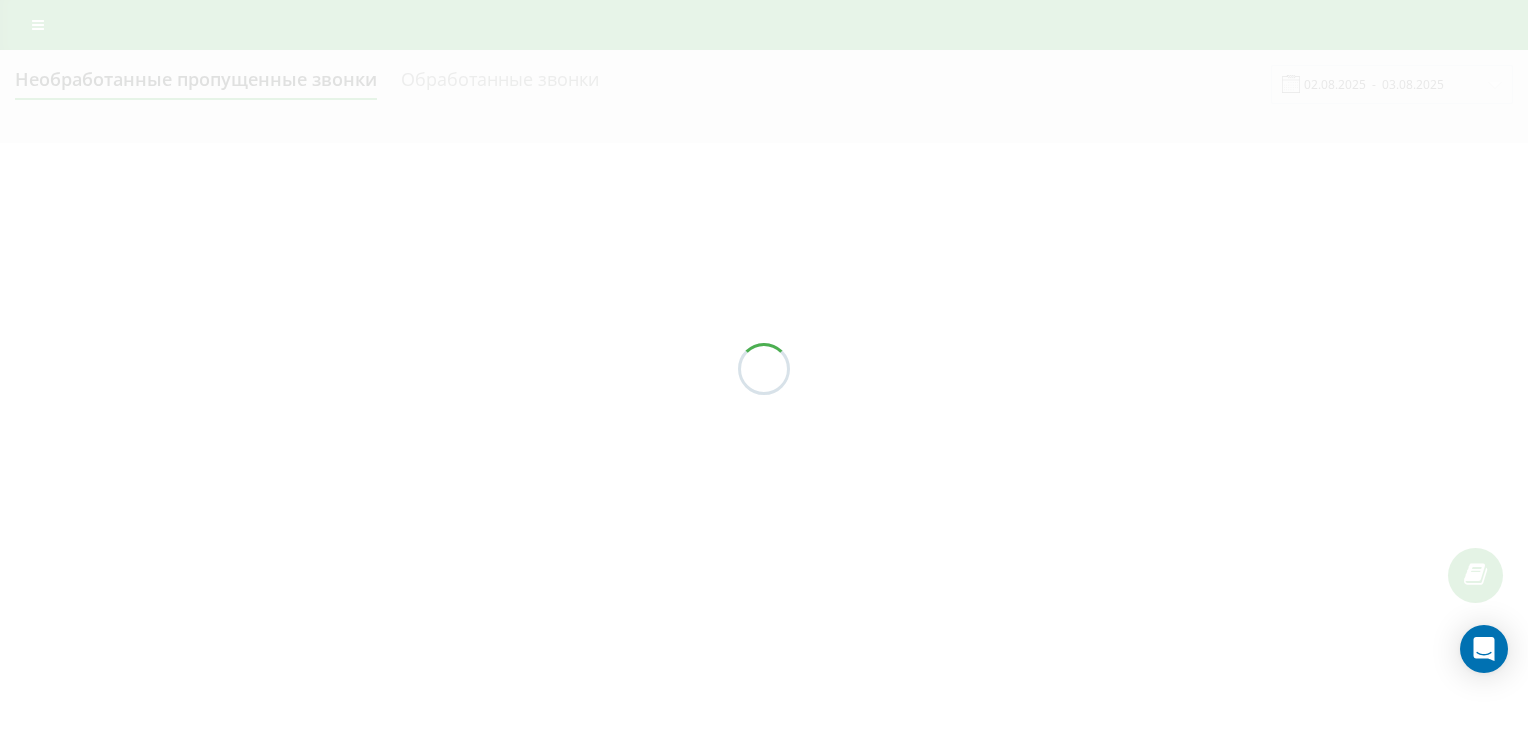 scroll, scrollTop: 0, scrollLeft: 0, axis: both 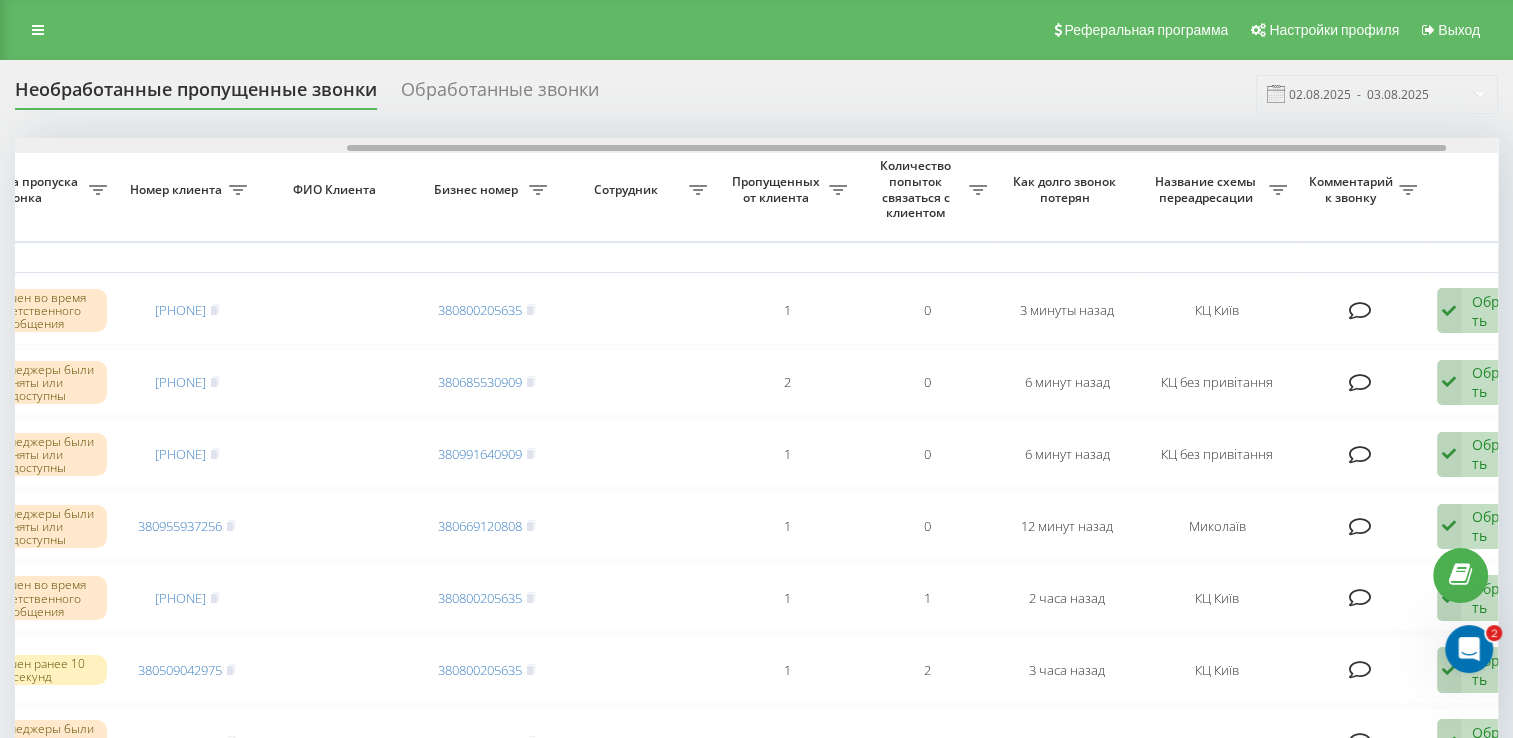 drag, startPoint x: 551, startPoint y: 149, endPoint x: 884, endPoint y: 168, distance: 333.5416 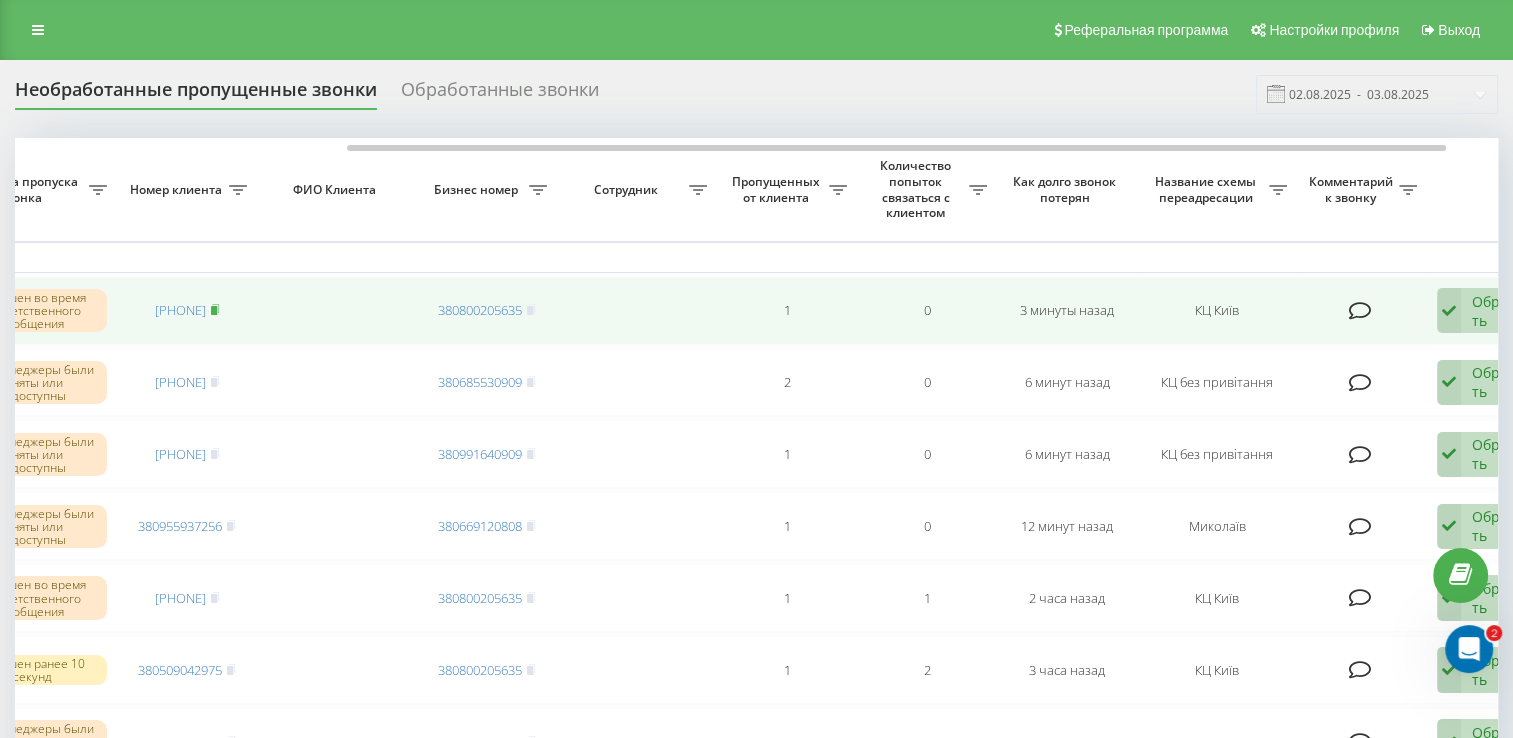 click 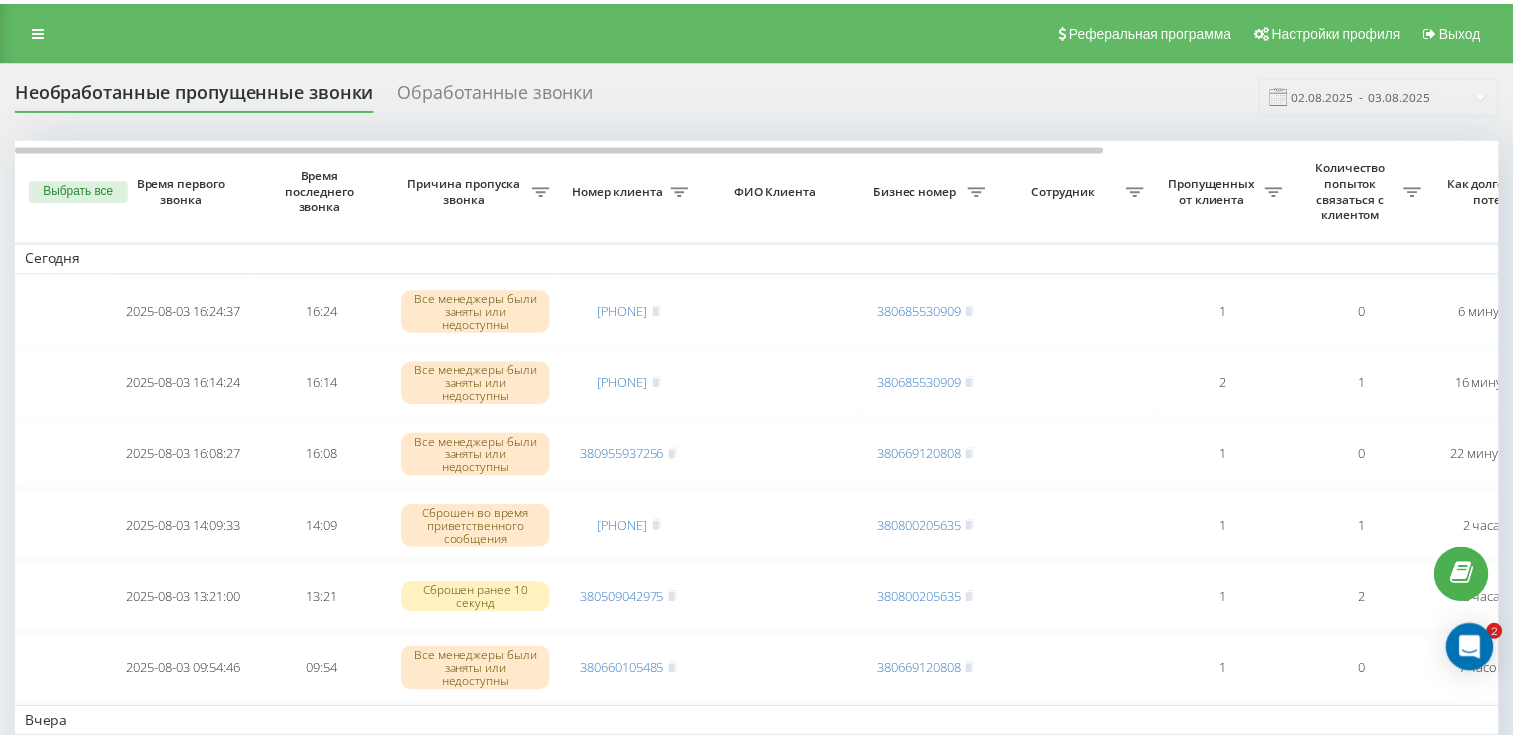 scroll, scrollTop: 0, scrollLeft: 0, axis: both 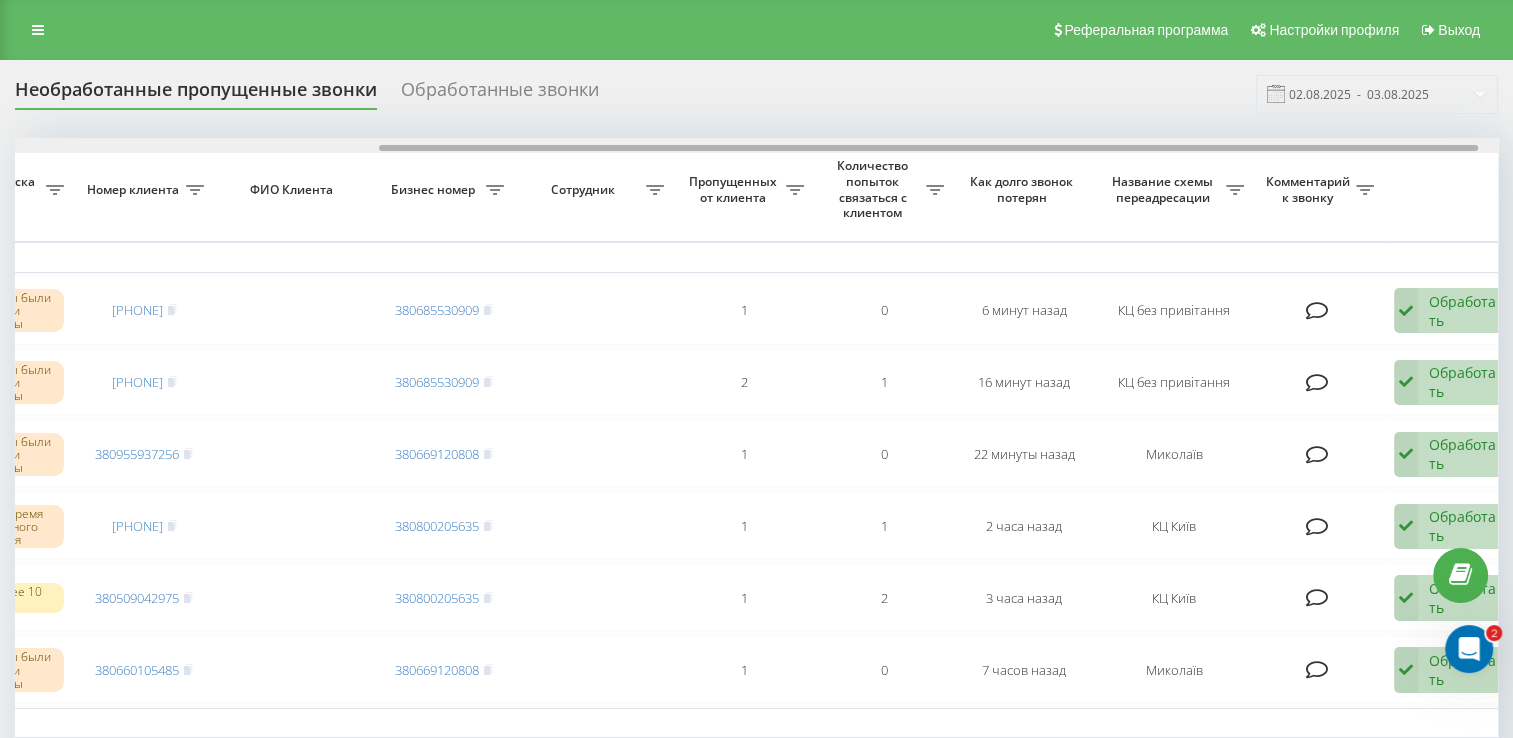 drag, startPoint x: 572, startPoint y: 149, endPoint x: 937, endPoint y: 172, distance: 365.72394 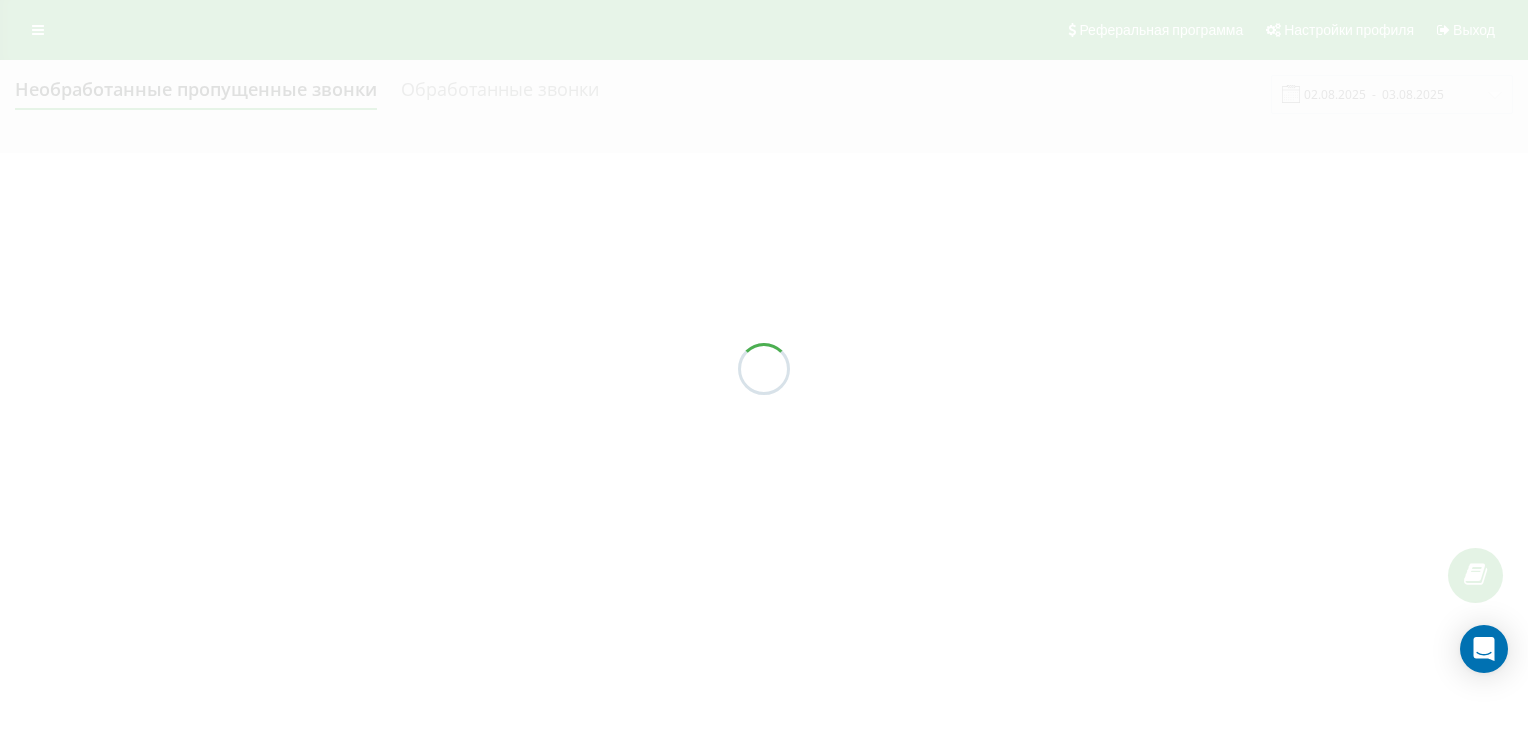 scroll, scrollTop: 0, scrollLeft: 0, axis: both 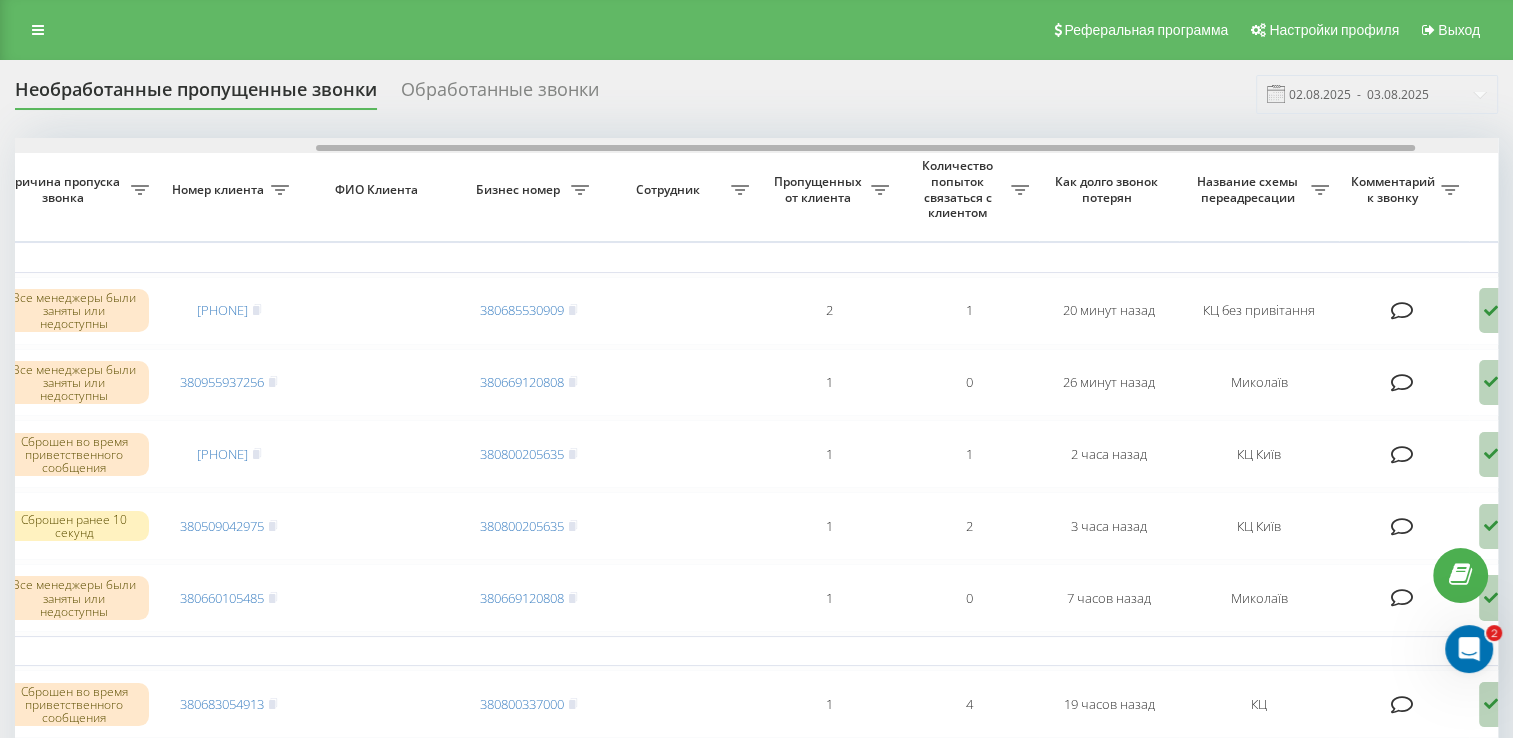 drag, startPoint x: 323, startPoint y: 146, endPoint x: 625, endPoint y: 160, distance: 302.32434 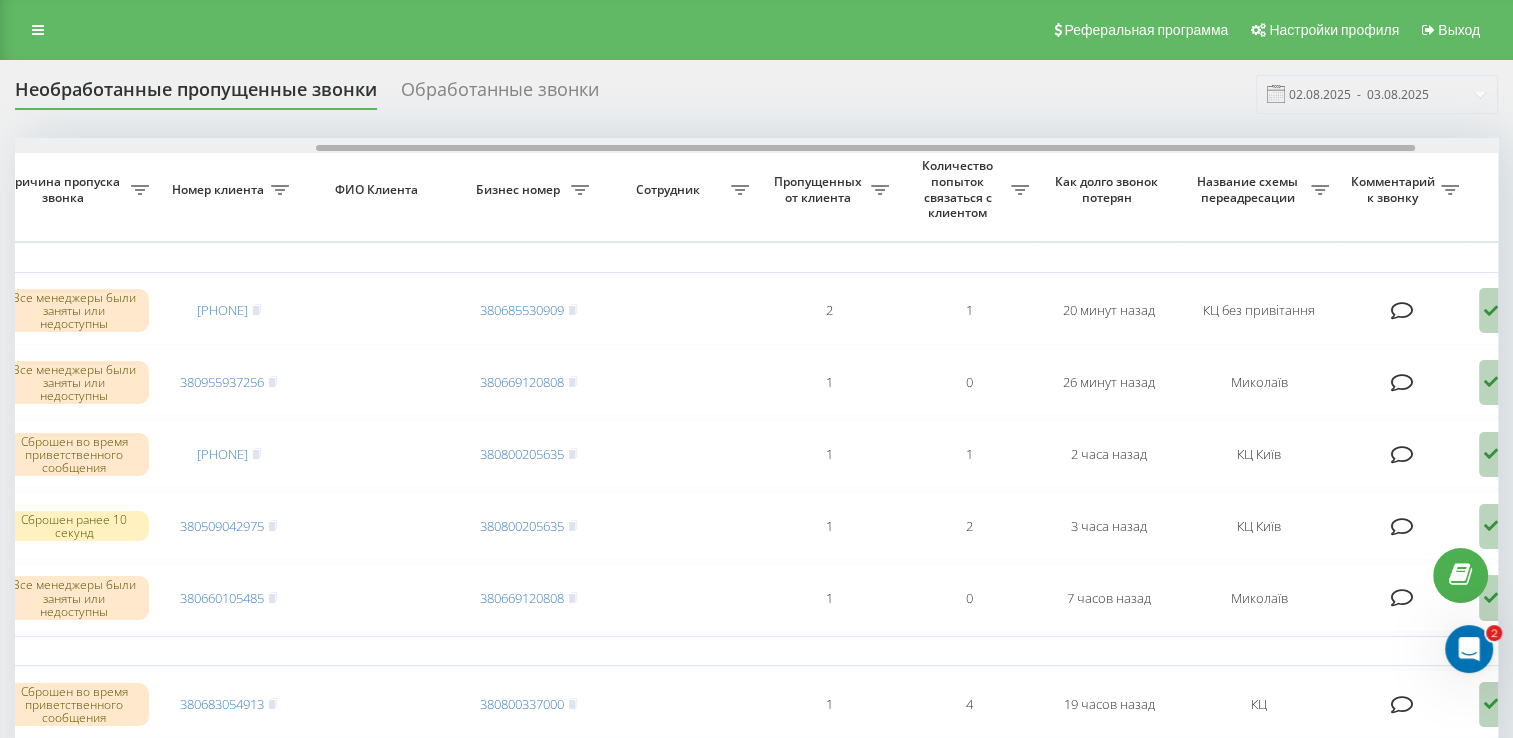 click on "Выбрать все Время первого звонка Время последнего звонка Причина пропуска звонка Номер клиента ФИО Клиента Бизнес номер Сотрудник Пропущенных от клиента Количество попыток связаться с клиентом Как долго звонок потерян Название схемы переадресации Комментарий к звонку Сегодня 2025-08-03 16:14:24 16:14 Все менеджеры были заняты или недоступны 380933164901 380685530909 2 1 20 минут назад КЦ без привітання Обработать Не удалось связаться Связался с клиентом с помощью другого канала Клиент перезвонил сам с другого номера Другой вариант 2025-08-03 16:08:27 16:08 380955937256 380669120808 1 0 Миколаїв 1 1" at bounding box center (756, 869) 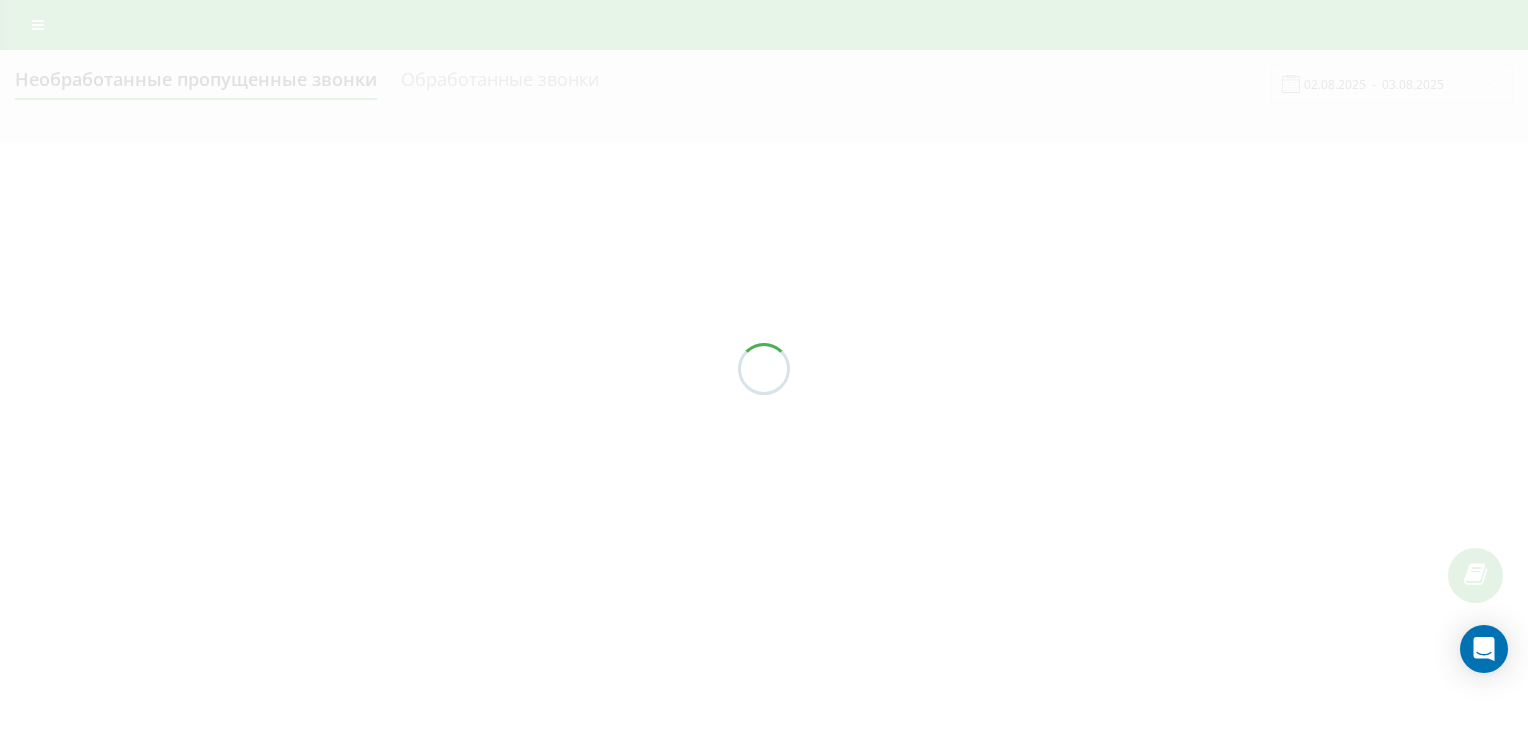 scroll, scrollTop: 0, scrollLeft: 0, axis: both 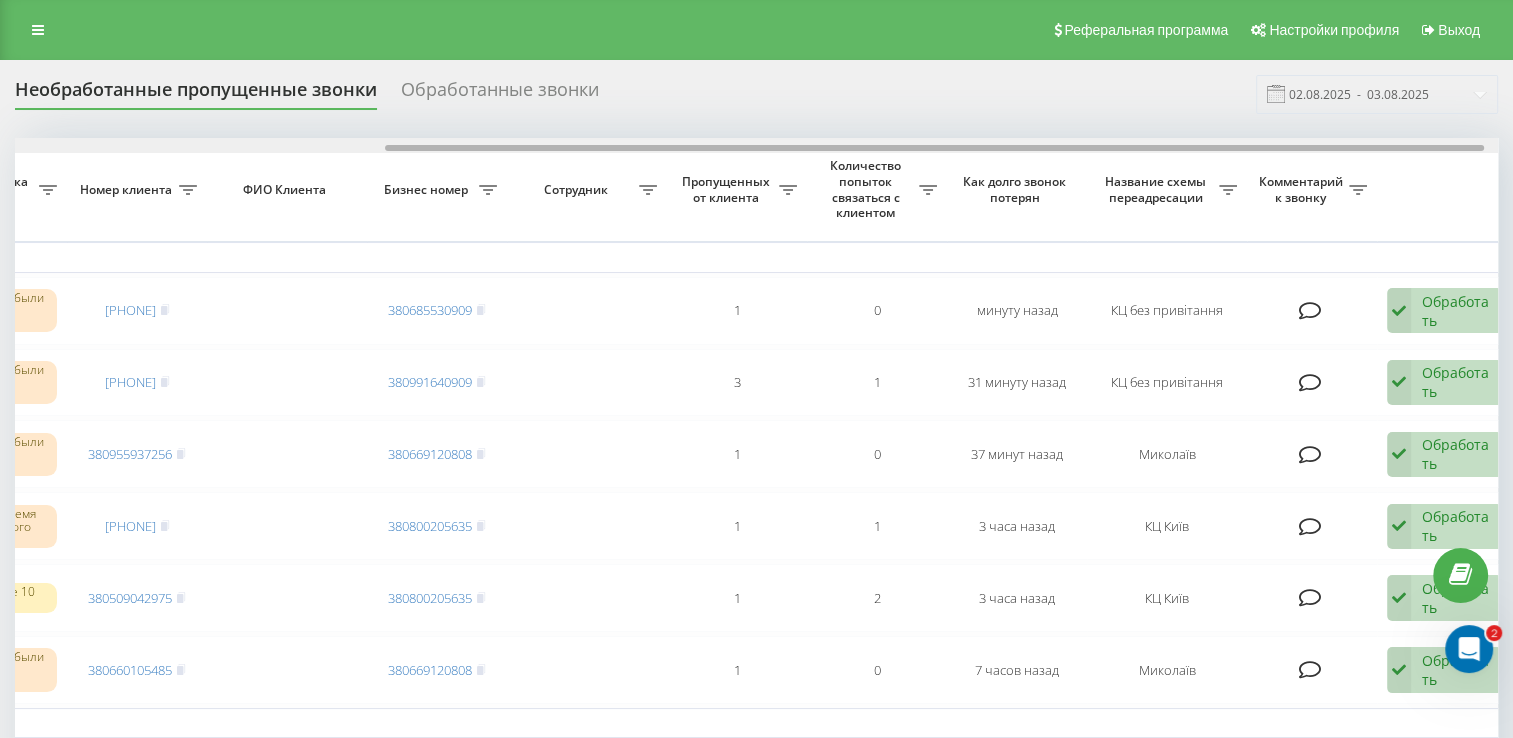 drag, startPoint x: 548, startPoint y: 146, endPoint x: 918, endPoint y: 158, distance: 370.19455 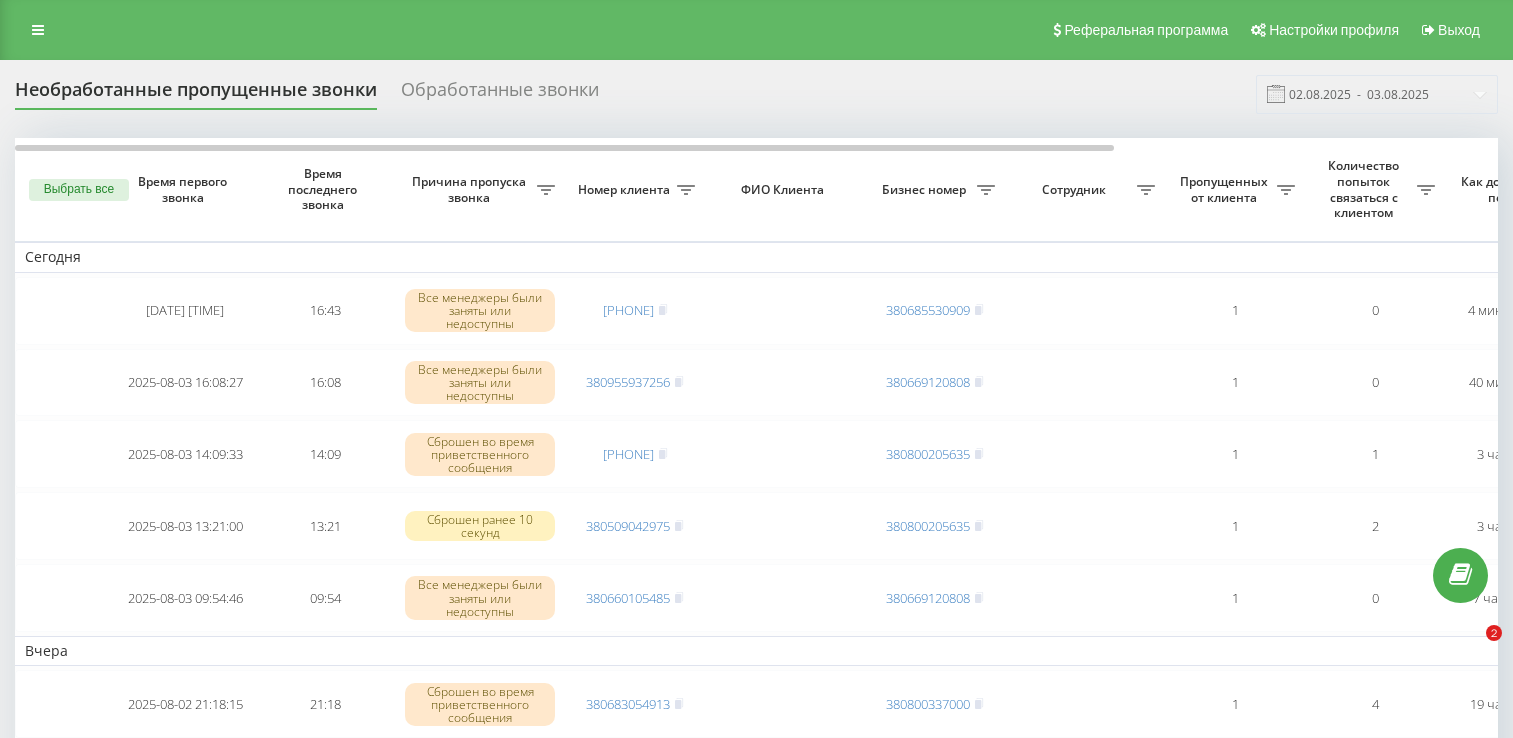 scroll, scrollTop: 0, scrollLeft: 0, axis: both 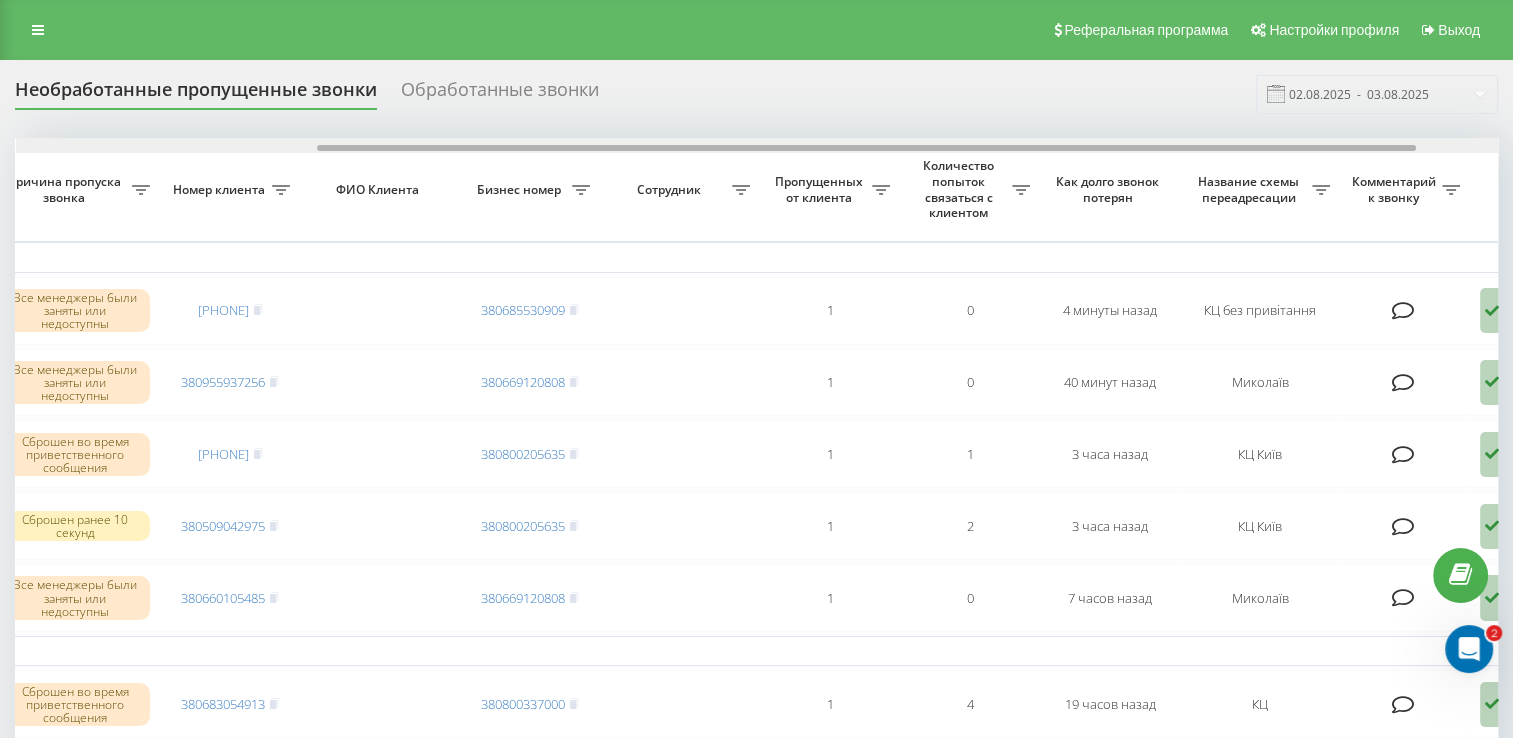 drag, startPoint x: 657, startPoint y: 146, endPoint x: 958, endPoint y: 196, distance: 305.12457 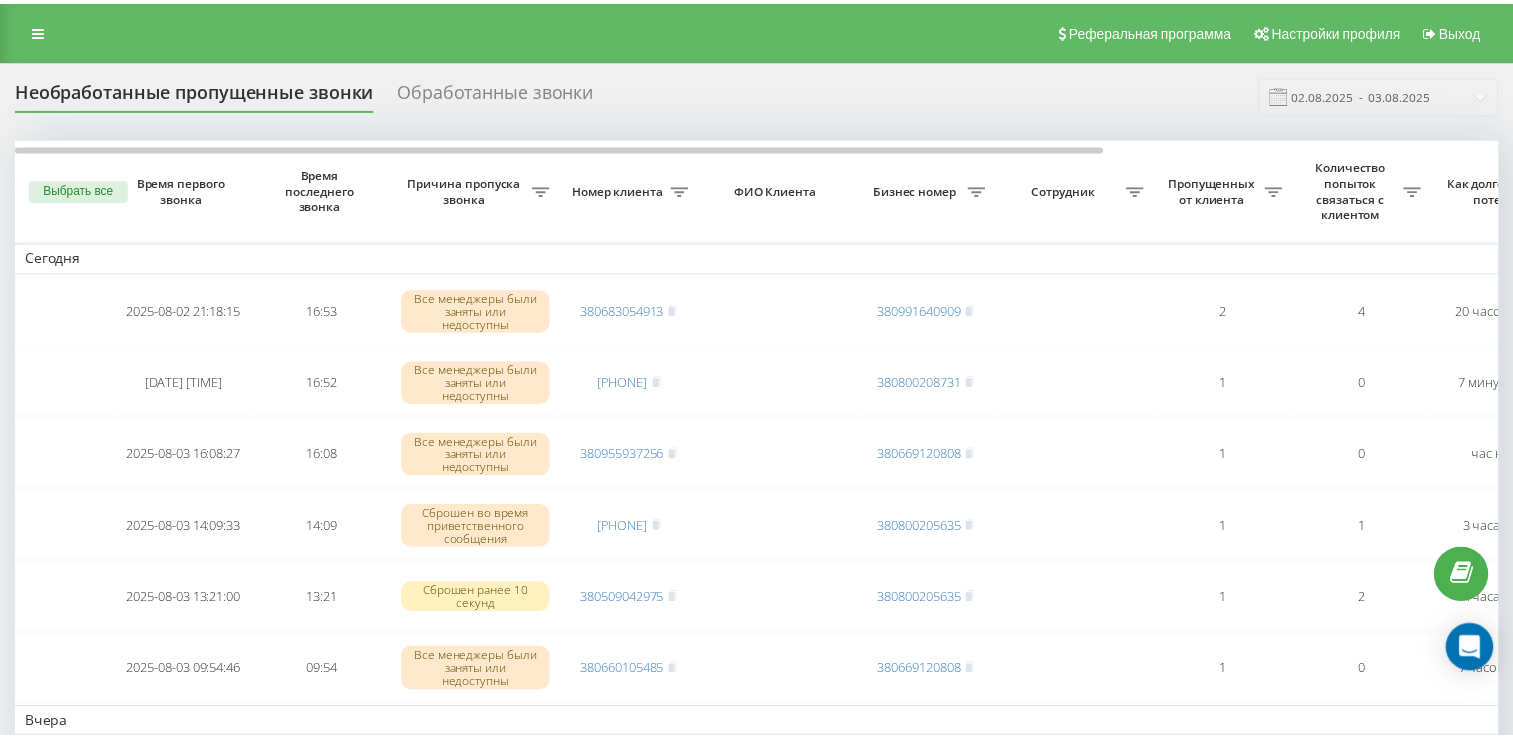 scroll, scrollTop: 0, scrollLeft: 0, axis: both 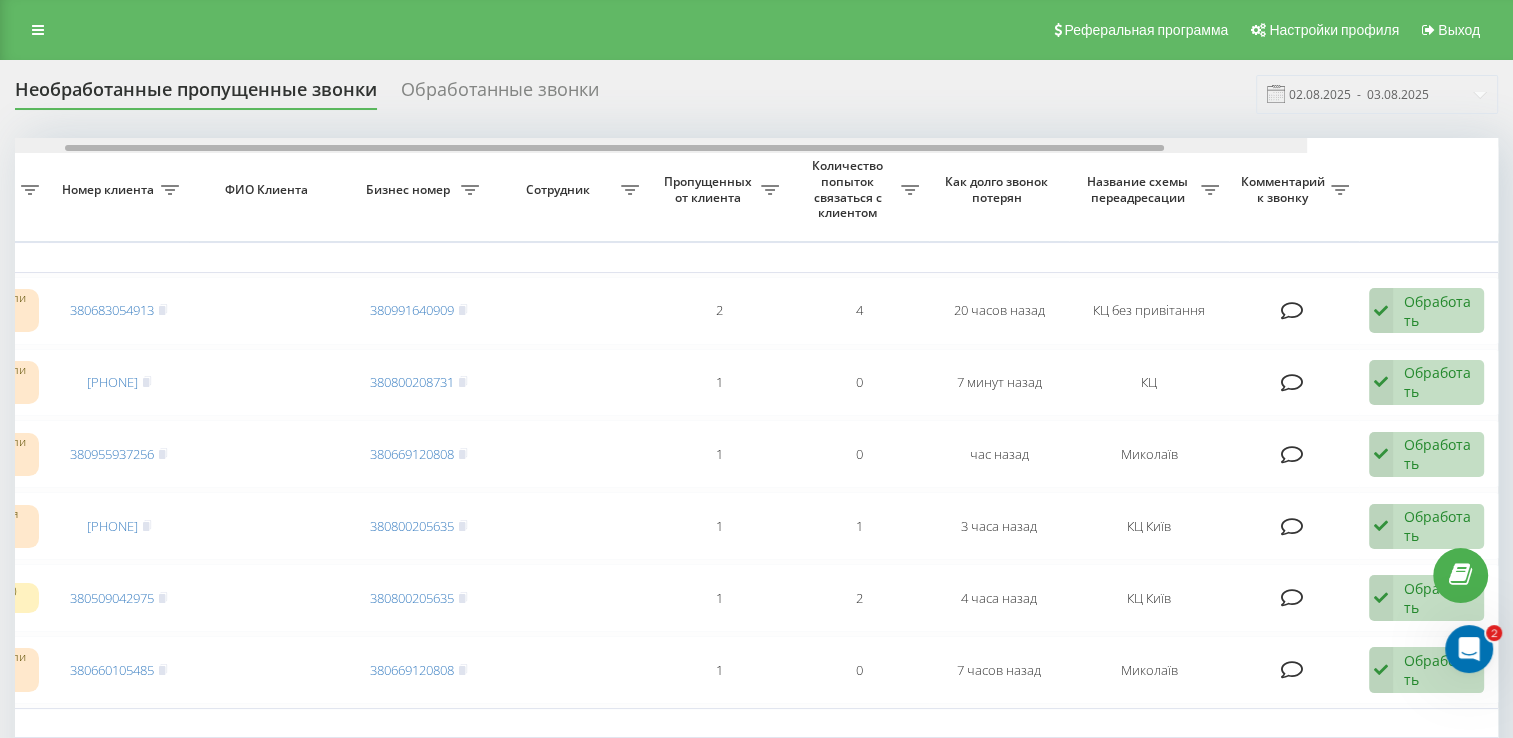 drag, startPoint x: 396, startPoint y: 145, endPoint x: 825, endPoint y: 174, distance: 429.97906 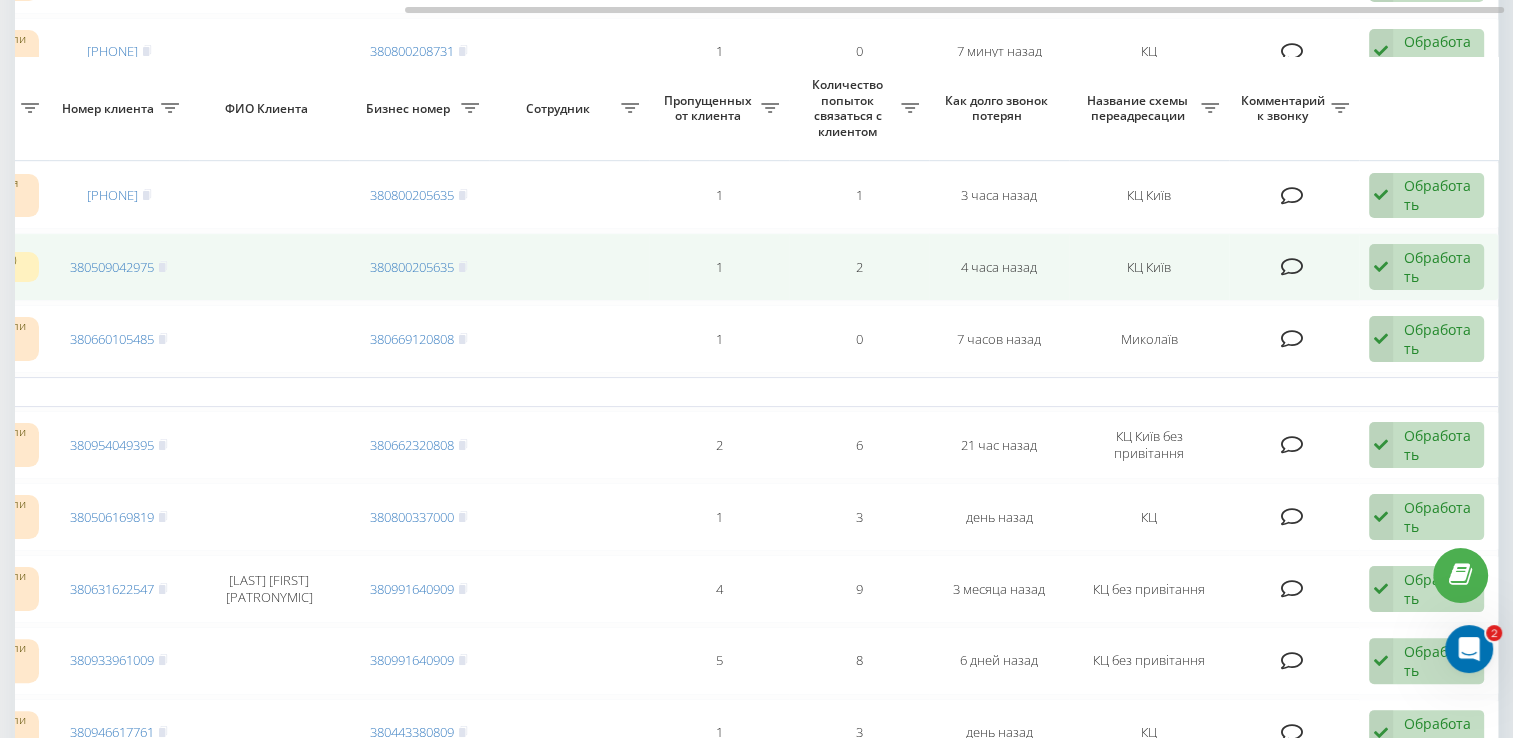 scroll, scrollTop: 300, scrollLeft: 0, axis: vertical 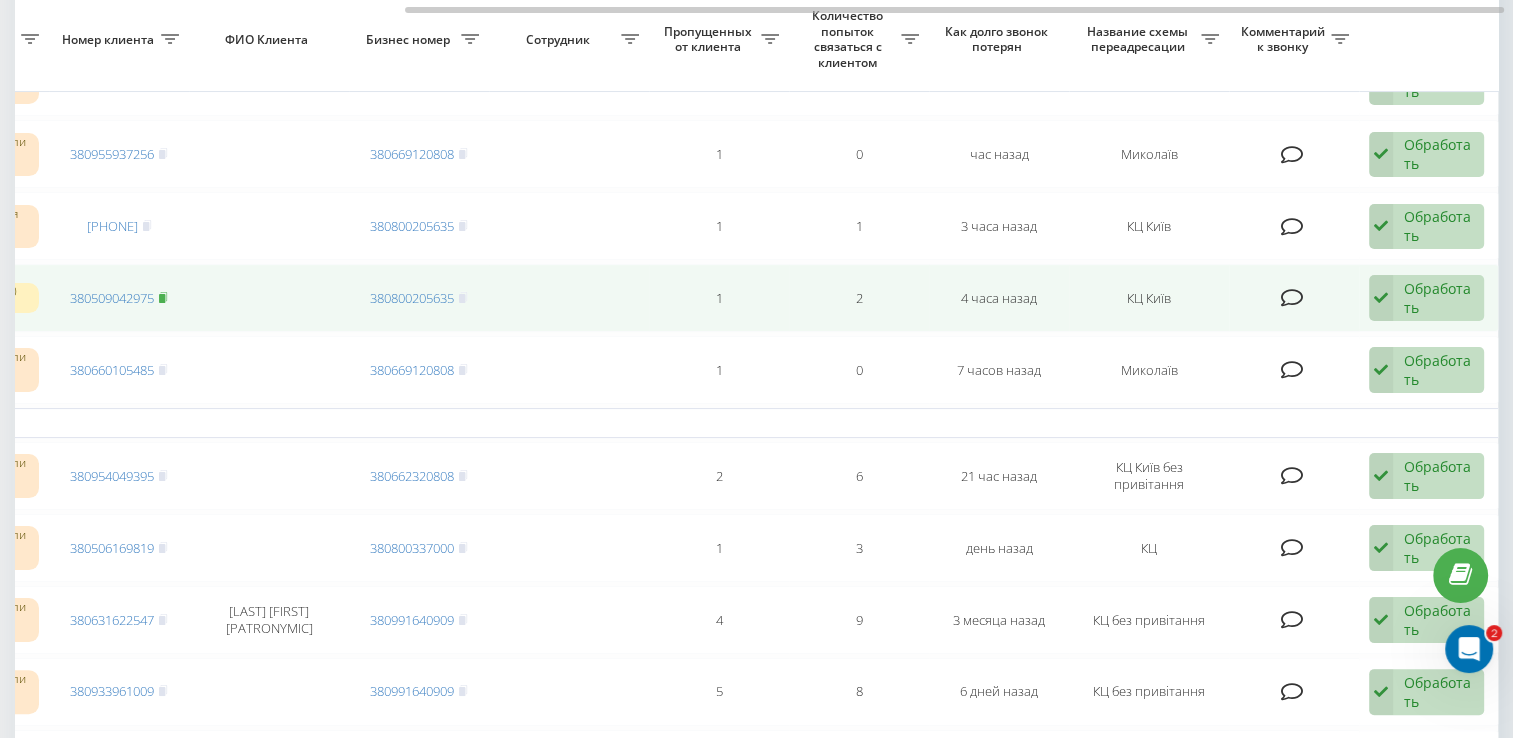 click at bounding box center (163, 298) 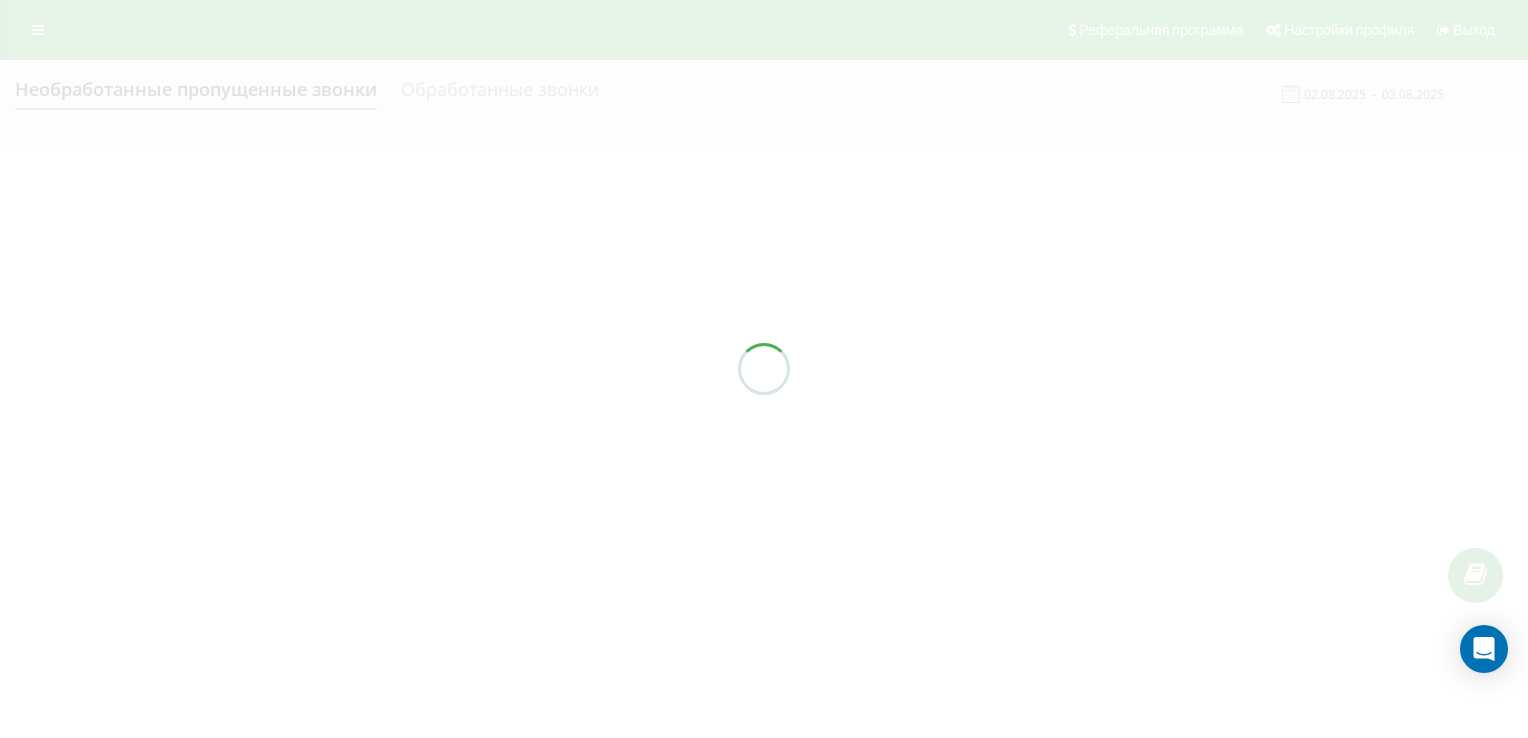 scroll, scrollTop: 0, scrollLeft: 0, axis: both 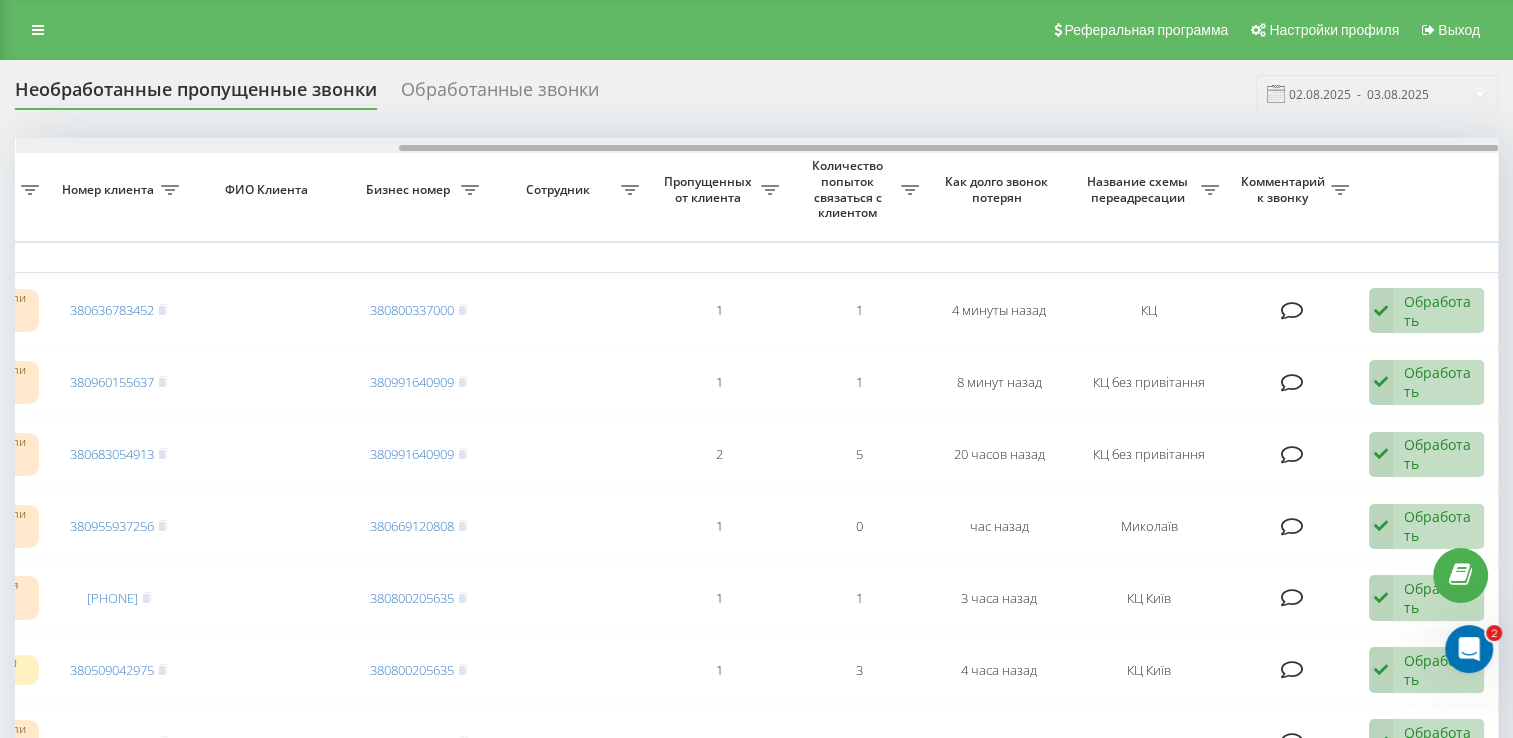 drag, startPoint x: 706, startPoint y: 150, endPoint x: 1104, endPoint y: 171, distance: 398.55365 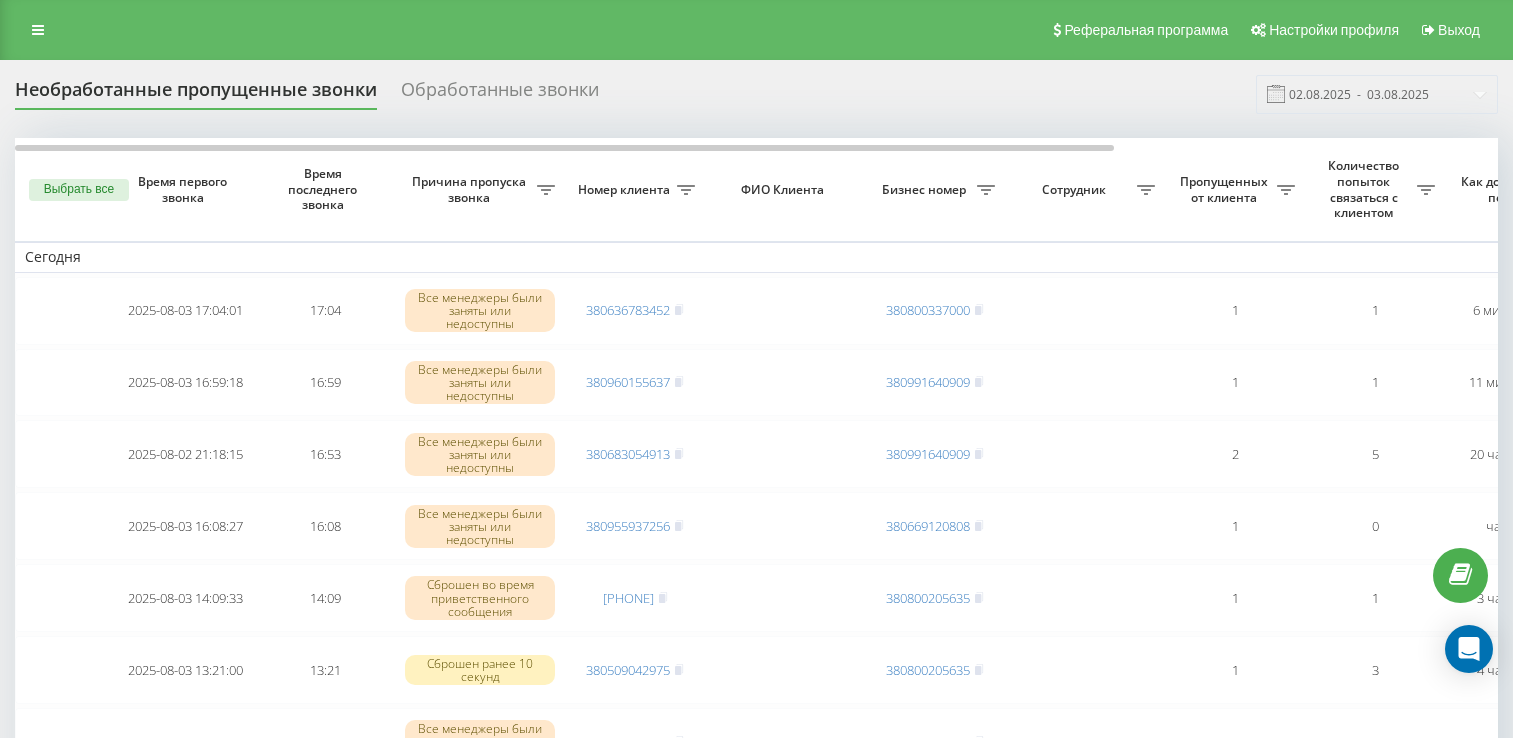 scroll, scrollTop: 0, scrollLeft: 0, axis: both 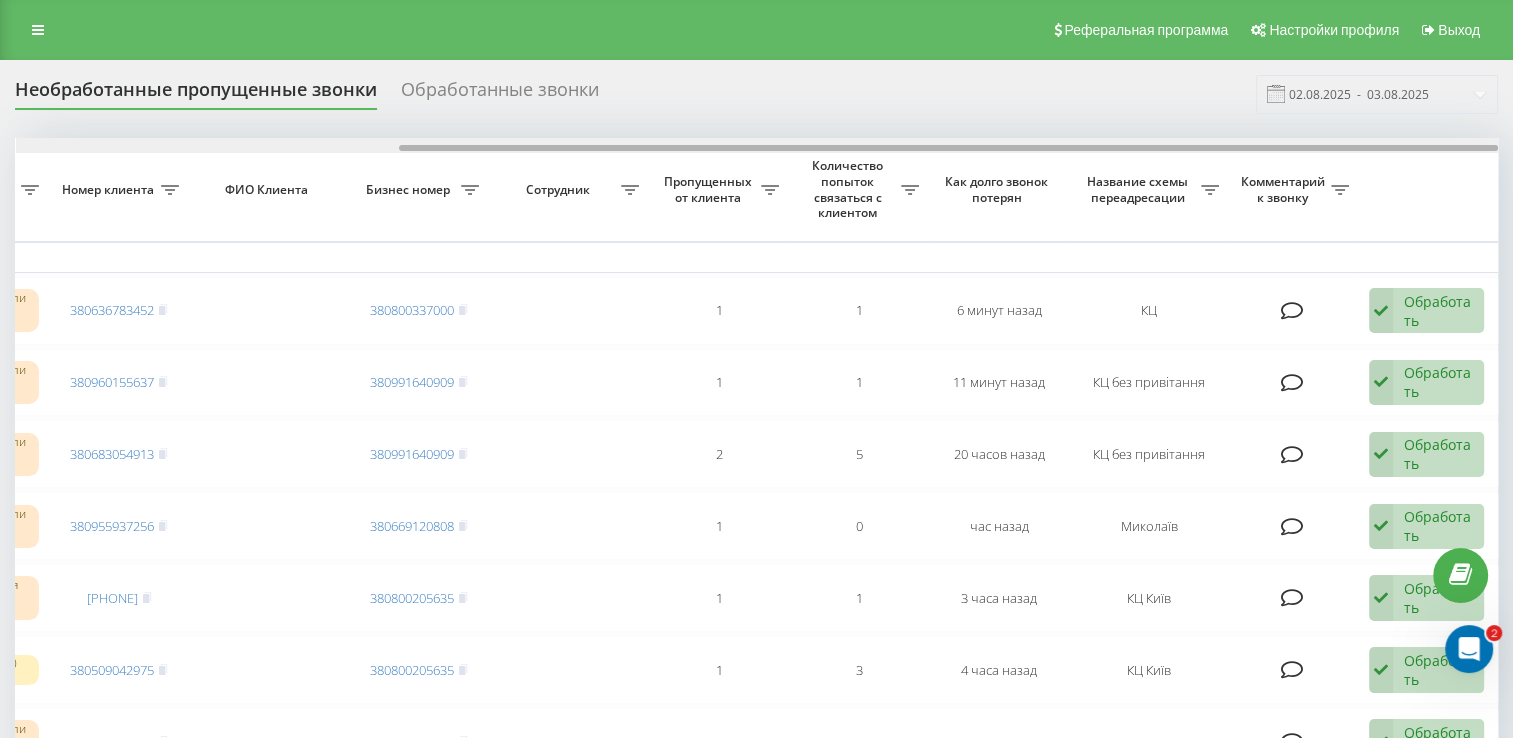 drag, startPoint x: 364, startPoint y: 145, endPoint x: 779, endPoint y: 155, distance: 415.12045 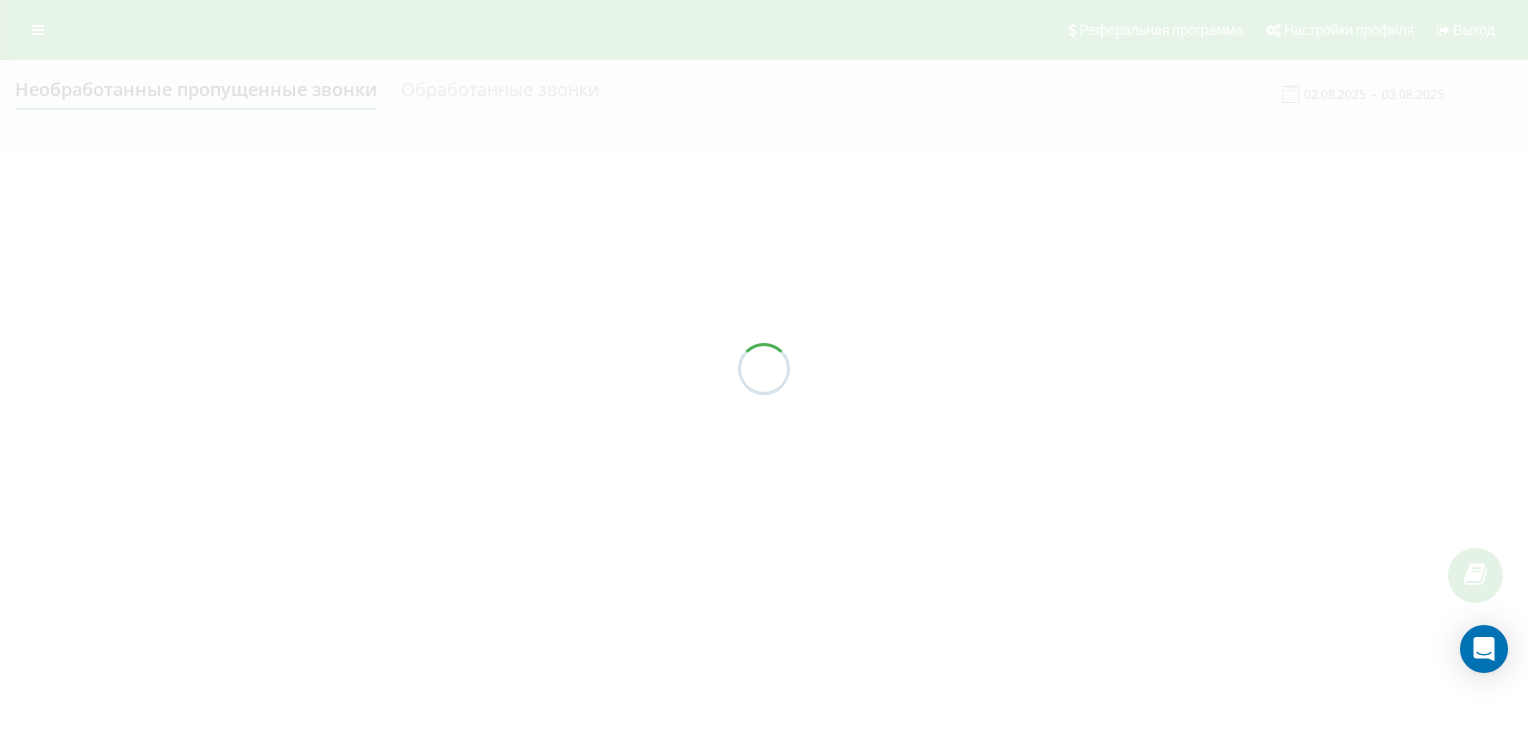 scroll, scrollTop: 0, scrollLeft: 0, axis: both 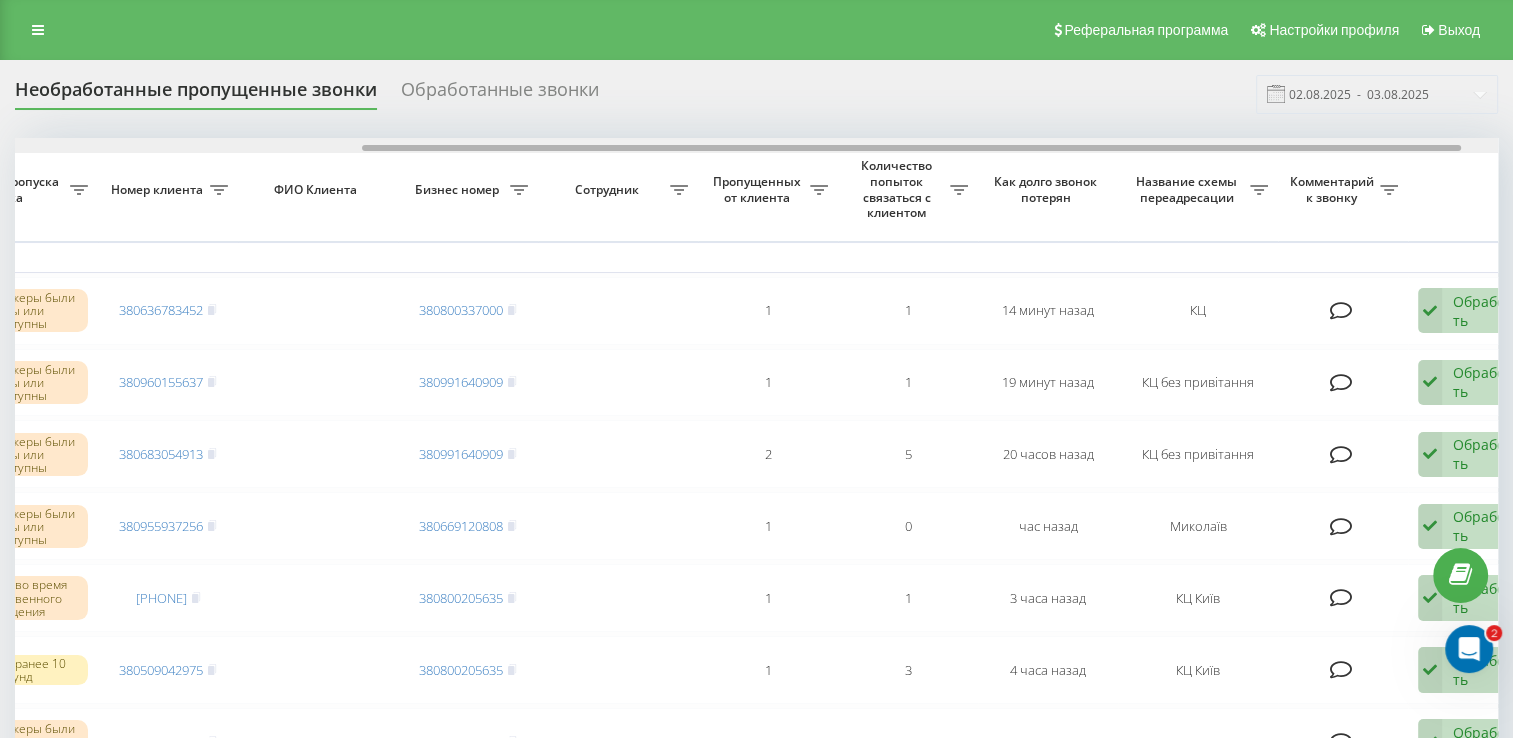 drag, startPoint x: 0, startPoint y: 0, endPoint x: 902, endPoint y: 166, distance: 917.14777 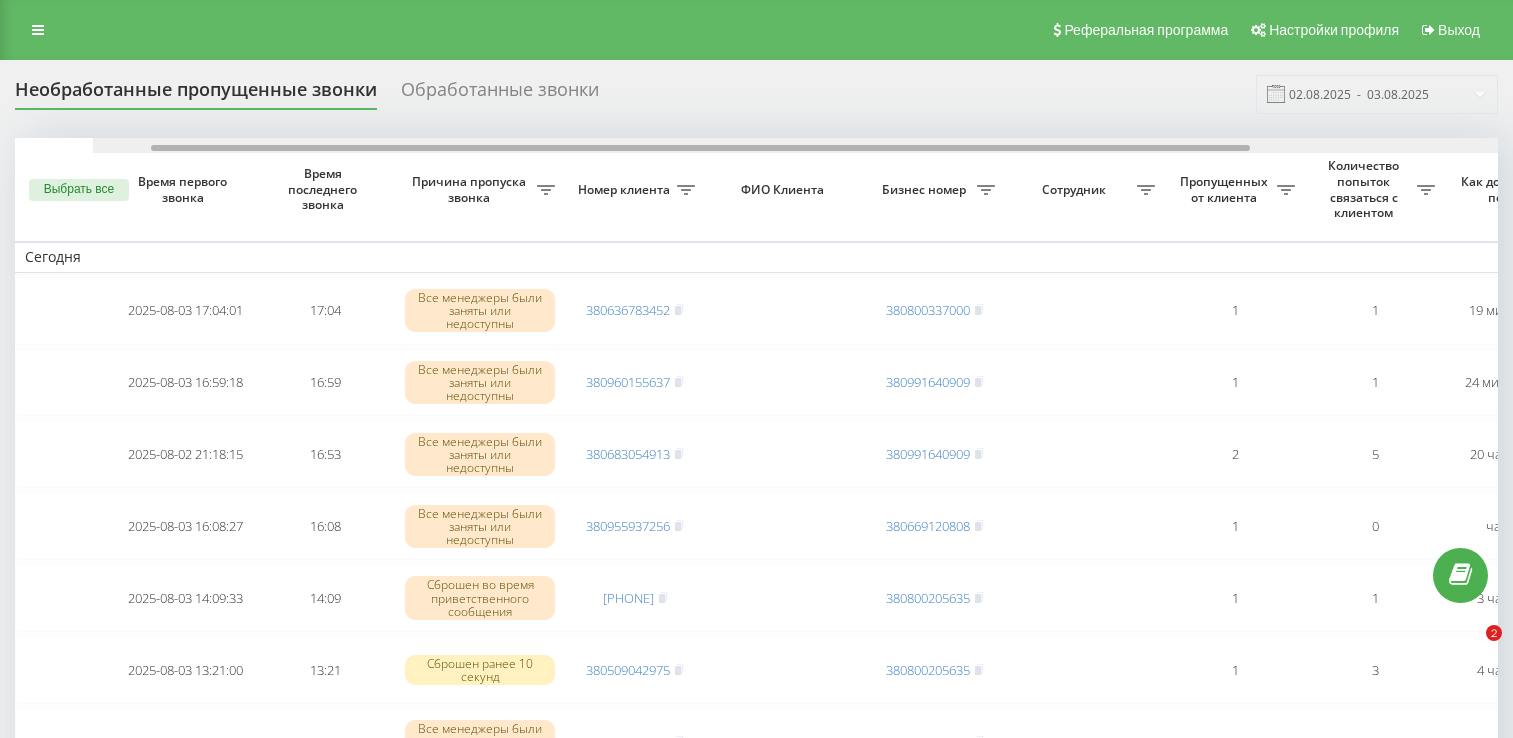 scroll, scrollTop: 0, scrollLeft: 0, axis: both 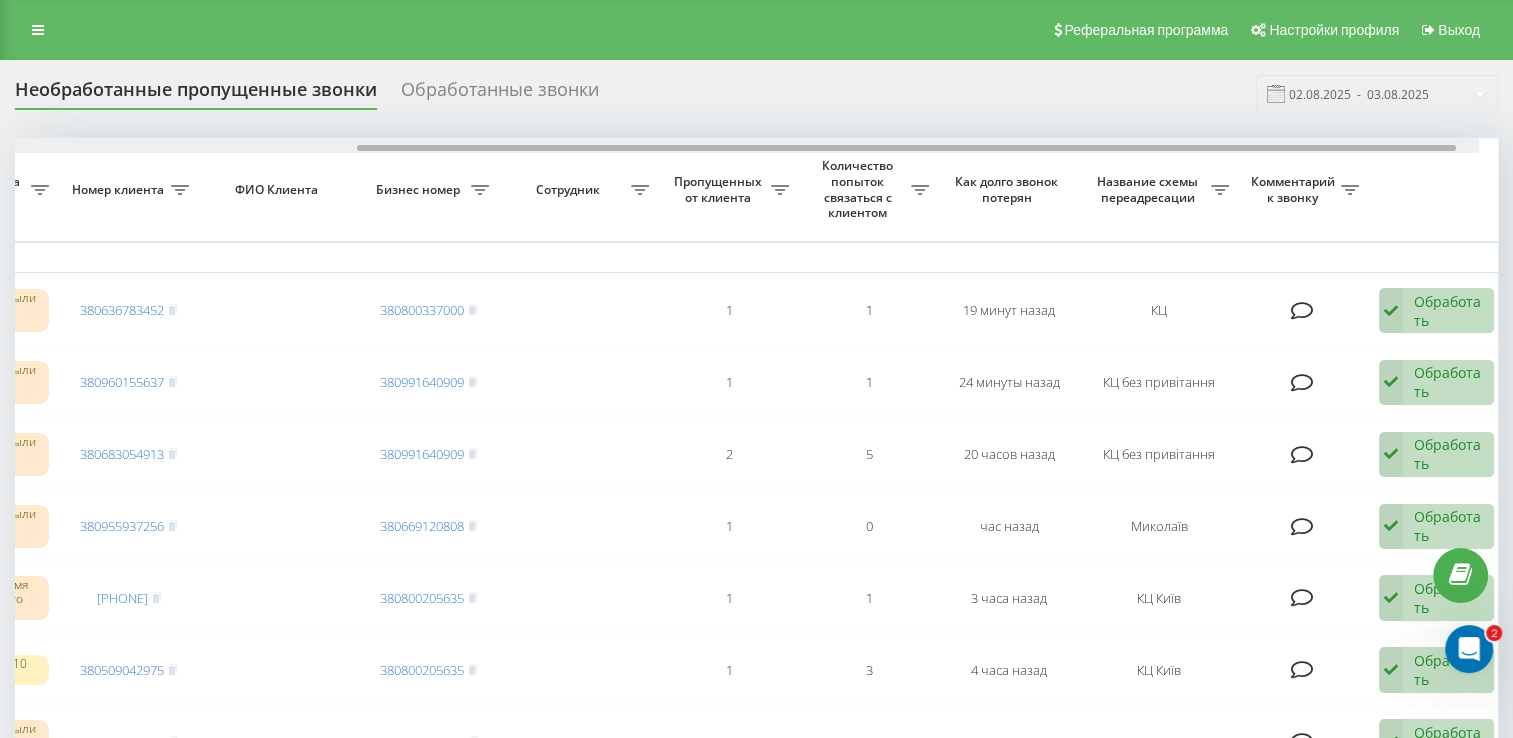 click on "Выбрать все Время первого звонка Время последнего звонка Причина пропуска звонка Номер клиента ФИО Клиента Бизнес номер Сотрудник Пропущенных от клиента Количество попыток связаться с клиентом Как долго звонок потерян Название схемы переадресации Комментарий к звонку Сегодня 2025-08-03 17:04:01 17:04 Все менеджеры были заняты или недоступны 380636783452 380800337000 1 1 19 минут назад КЦ Обработать Не удалось связаться Связался с клиентом с помощью другого канала Клиент перезвонил сам с другого номера Другой вариант 2025-08-03 16:59:18 16:59 Все менеджеры были заняты или недоступны 1" at bounding box center (756, 905) 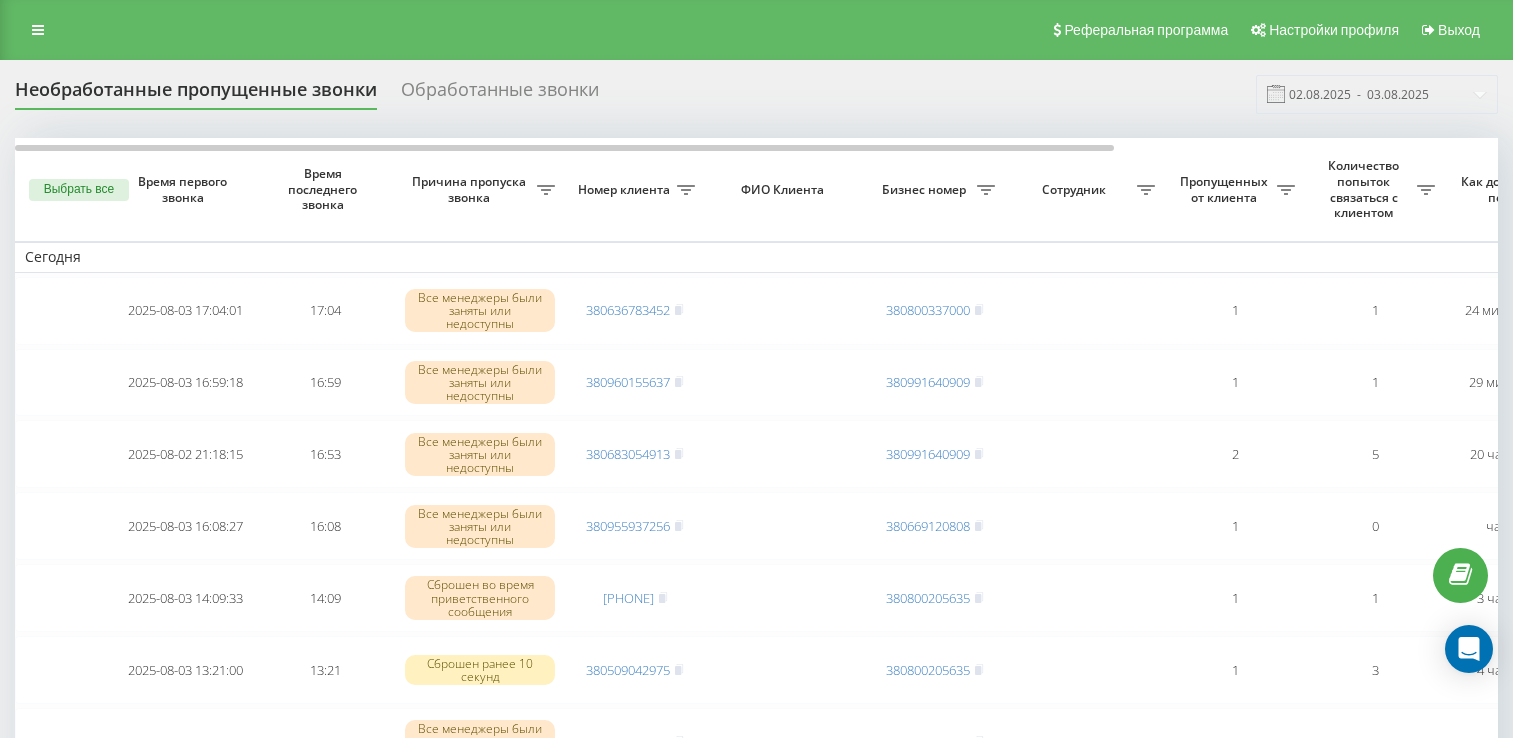scroll, scrollTop: 0, scrollLeft: 0, axis: both 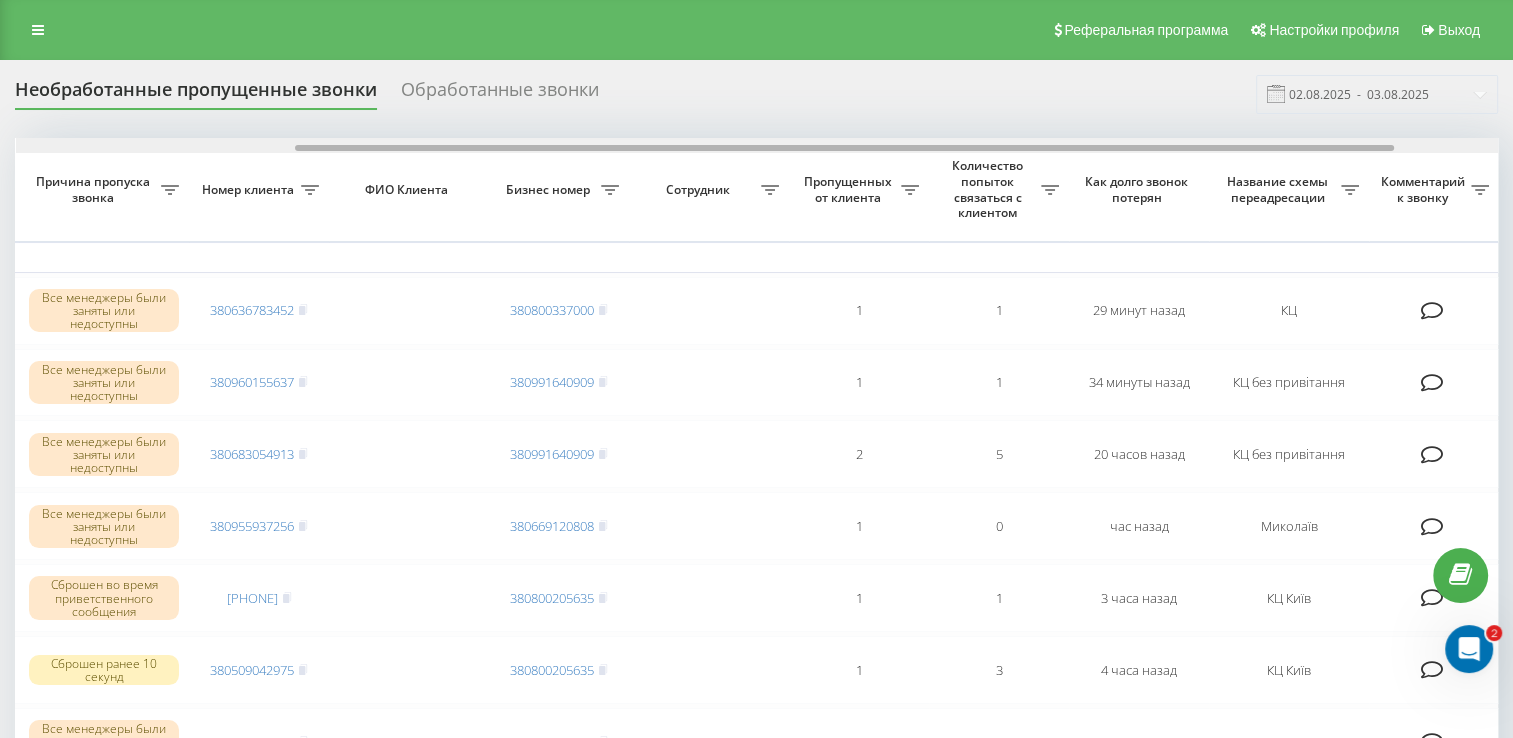 drag, startPoint x: 652, startPoint y: 148, endPoint x: 932, endPoint y: 162, distance: 280.3498 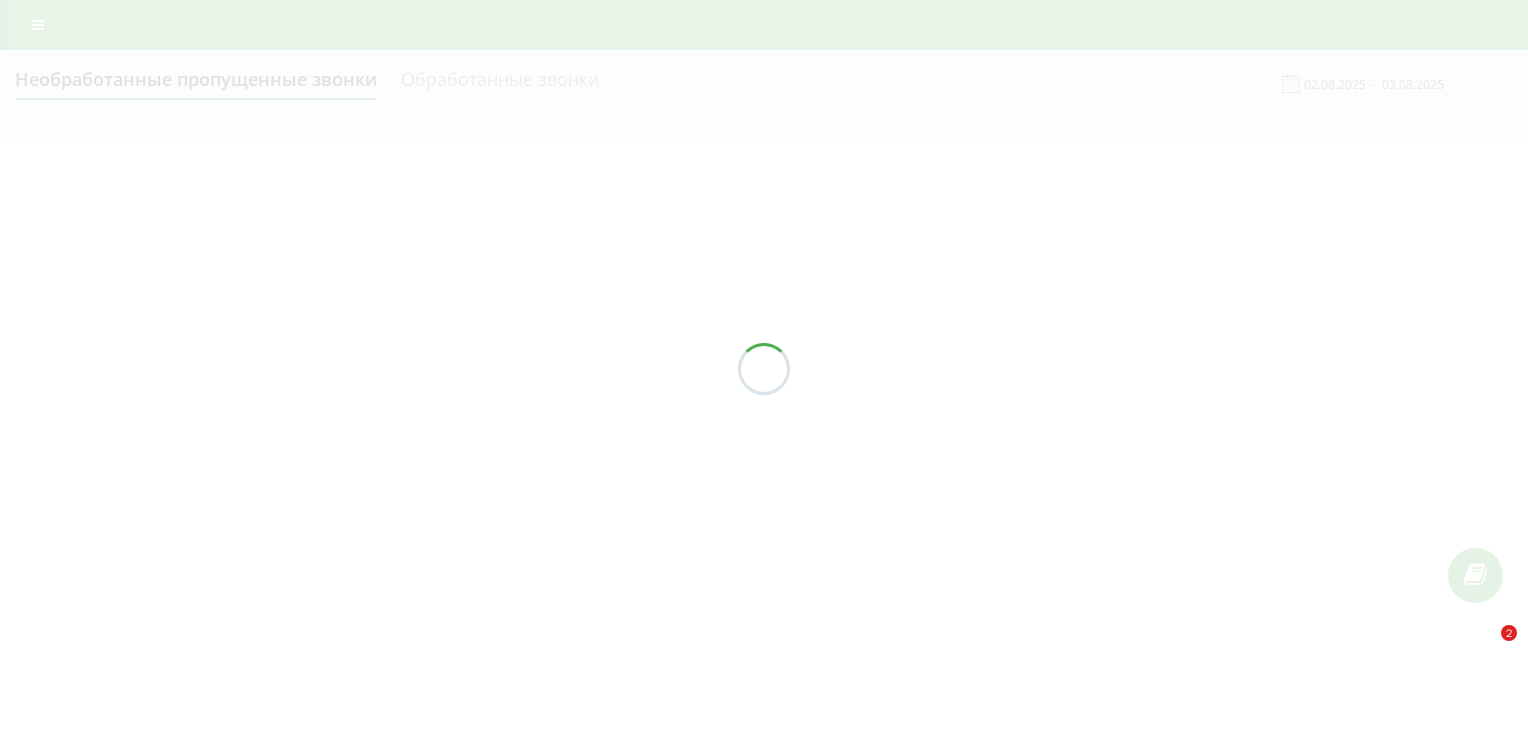 scroll, scrollTop: 0, scrollLeft: 0, axis: both 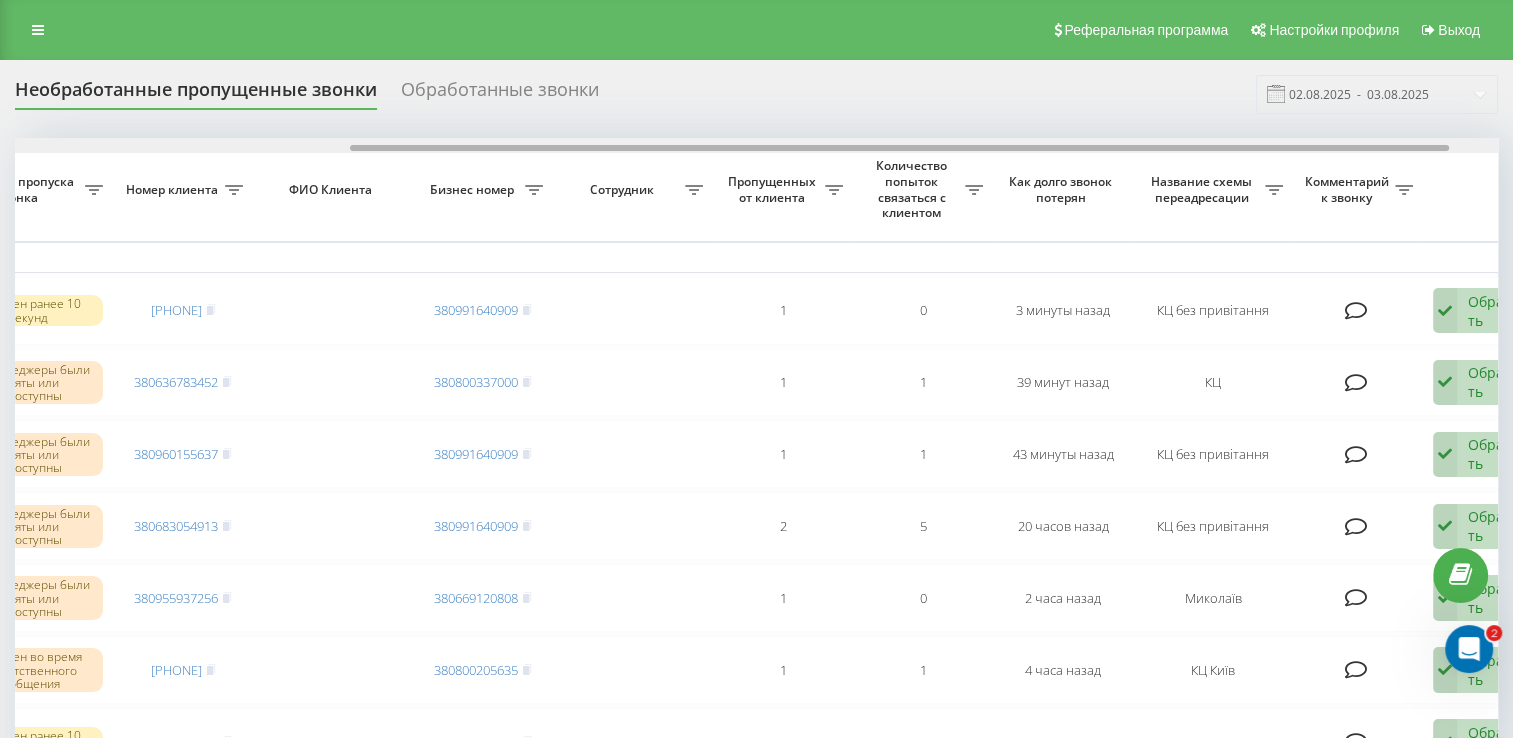 drag, startPoint x: 376, startPoint y: 146, endPoint x: 712, endPoint y: 170, distance: 336.85605 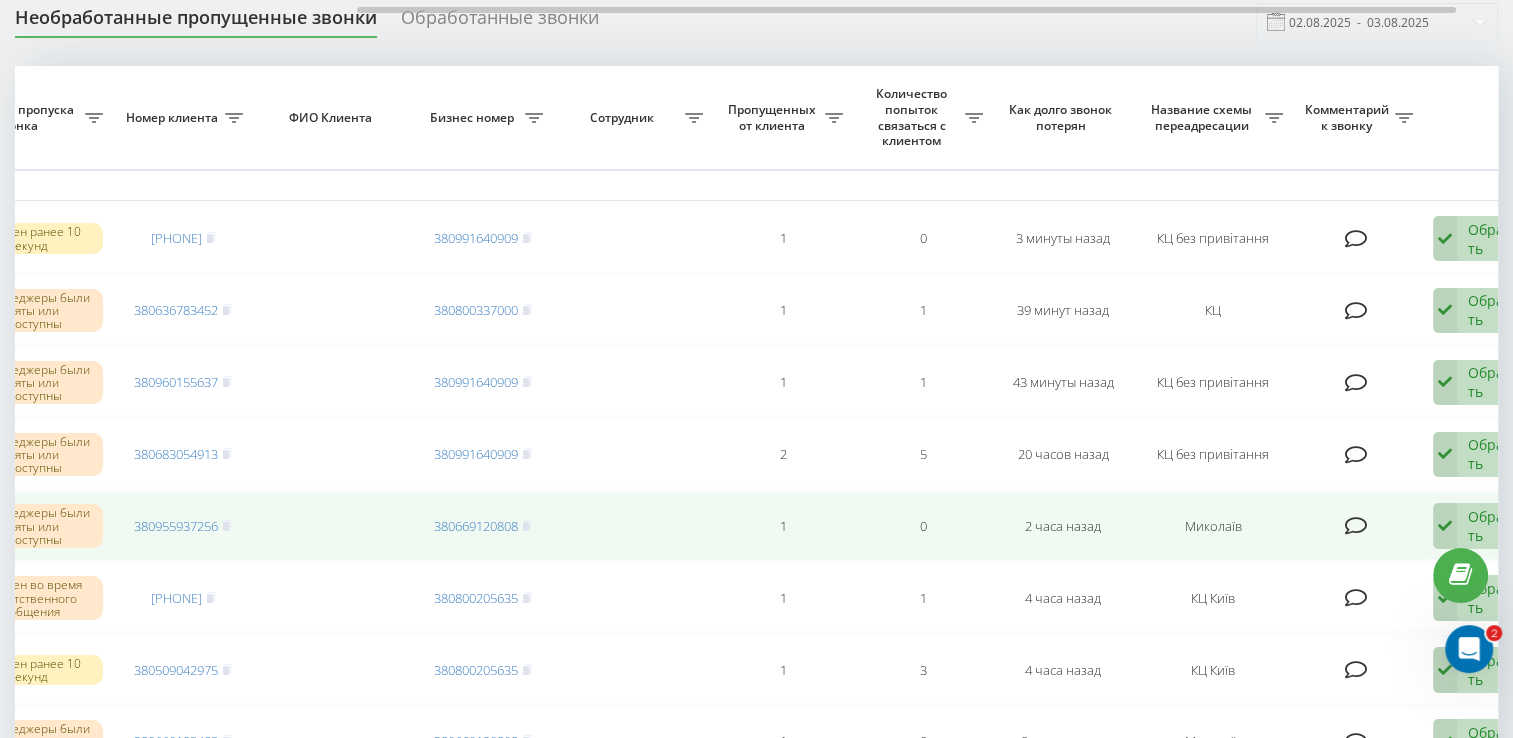 scroll, scrollTop: 200, scrollLeft: 0, axis: vertical 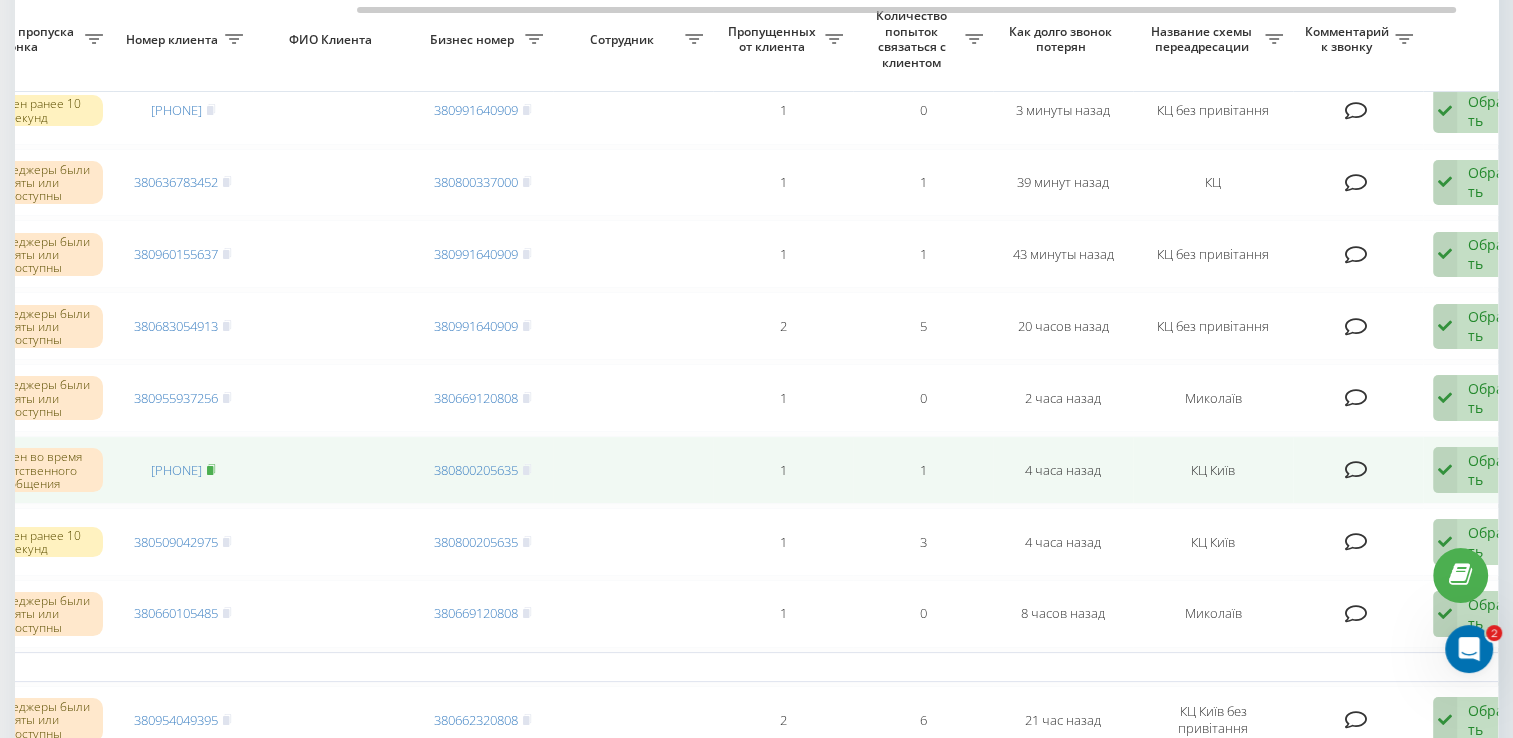 click 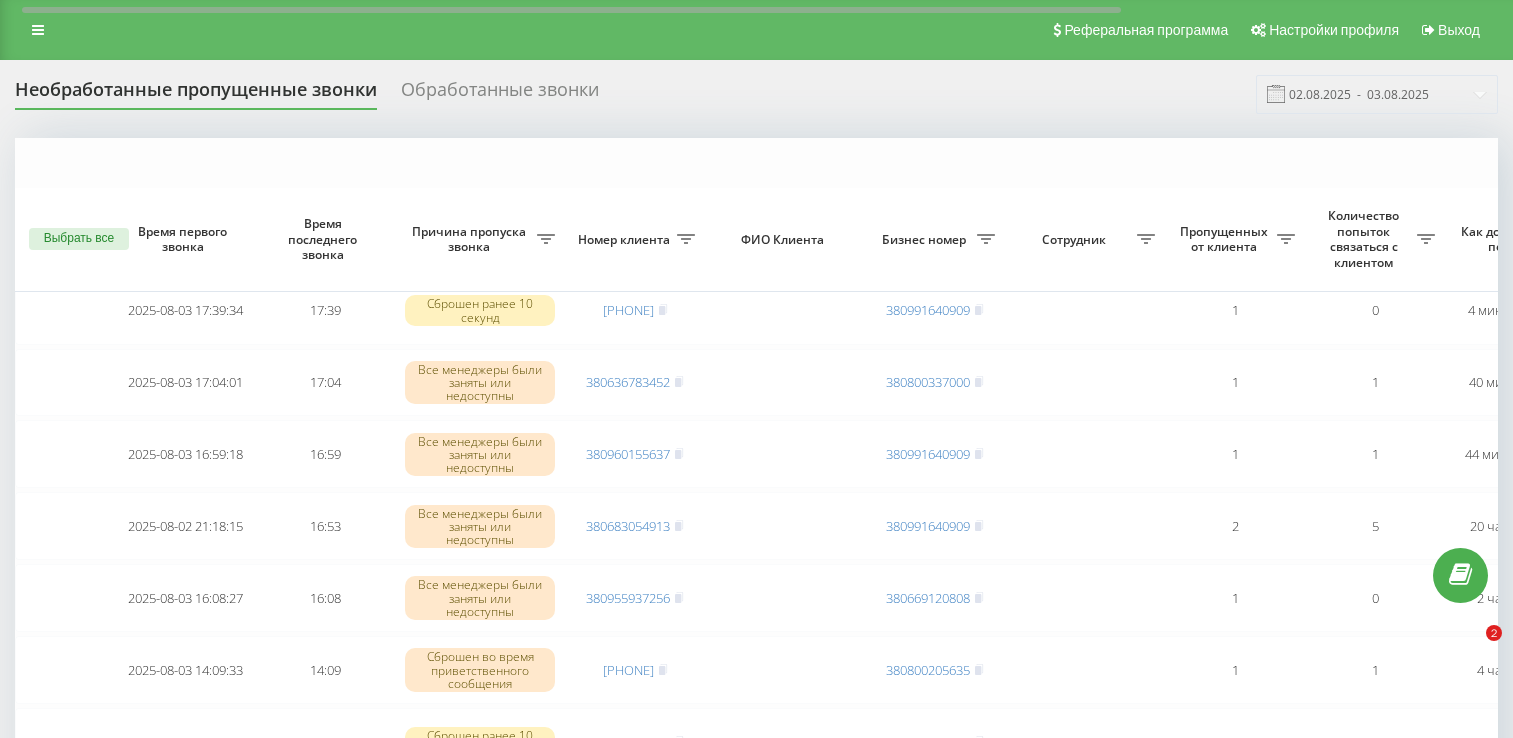 scroll, scrollTop: 200, scrollLeft: 0, axis: vertical 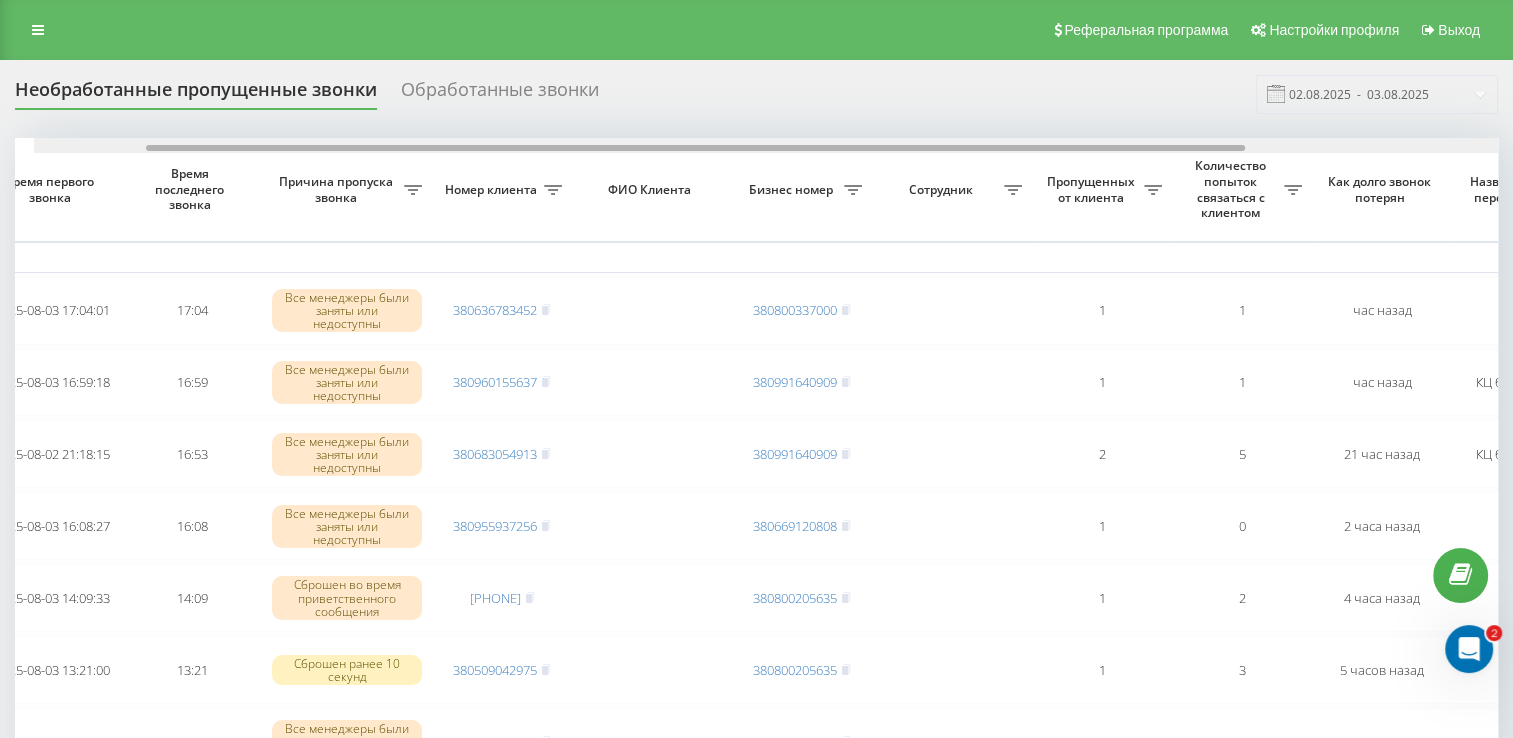drag, startPoint x: 428, startPoint y: 144, endPoint x: 522, endPoint y: 167, distance: 96.77293 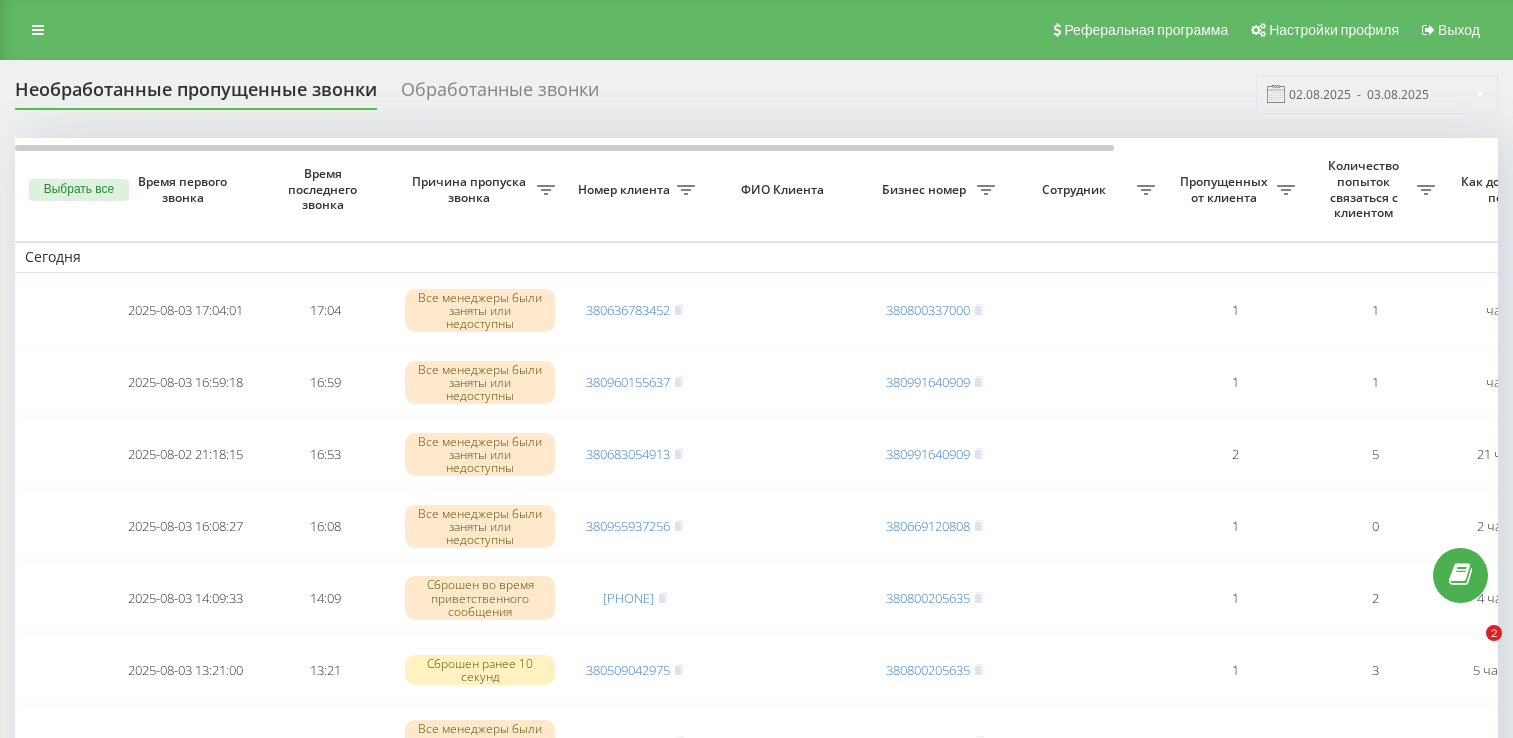 scroll, scrollTop: 0, scrollLeft: 0, axis: both 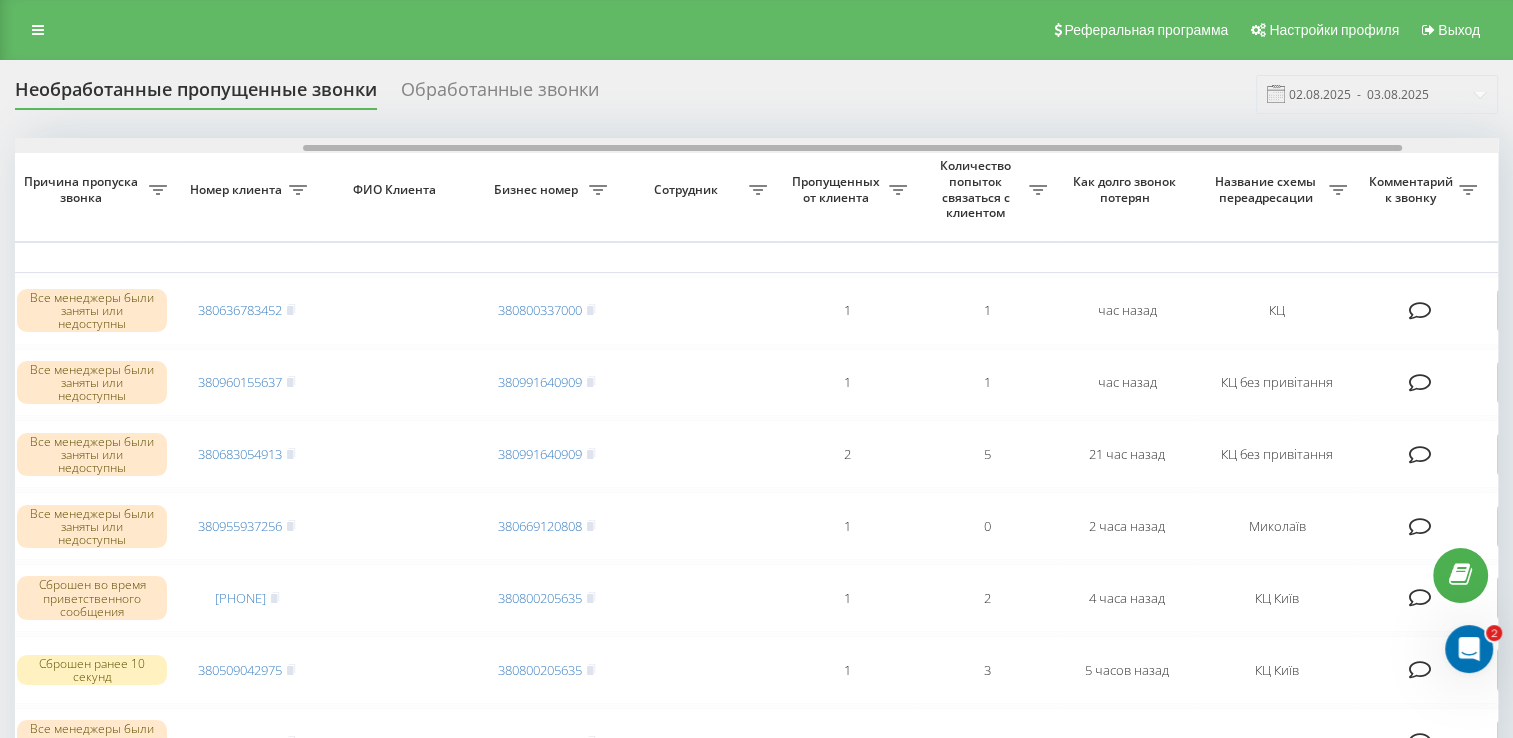 drag, startPoint x: 707, startPoint y: 147, endPoint x: 993, endPoint y: 167, distance: 286.69846 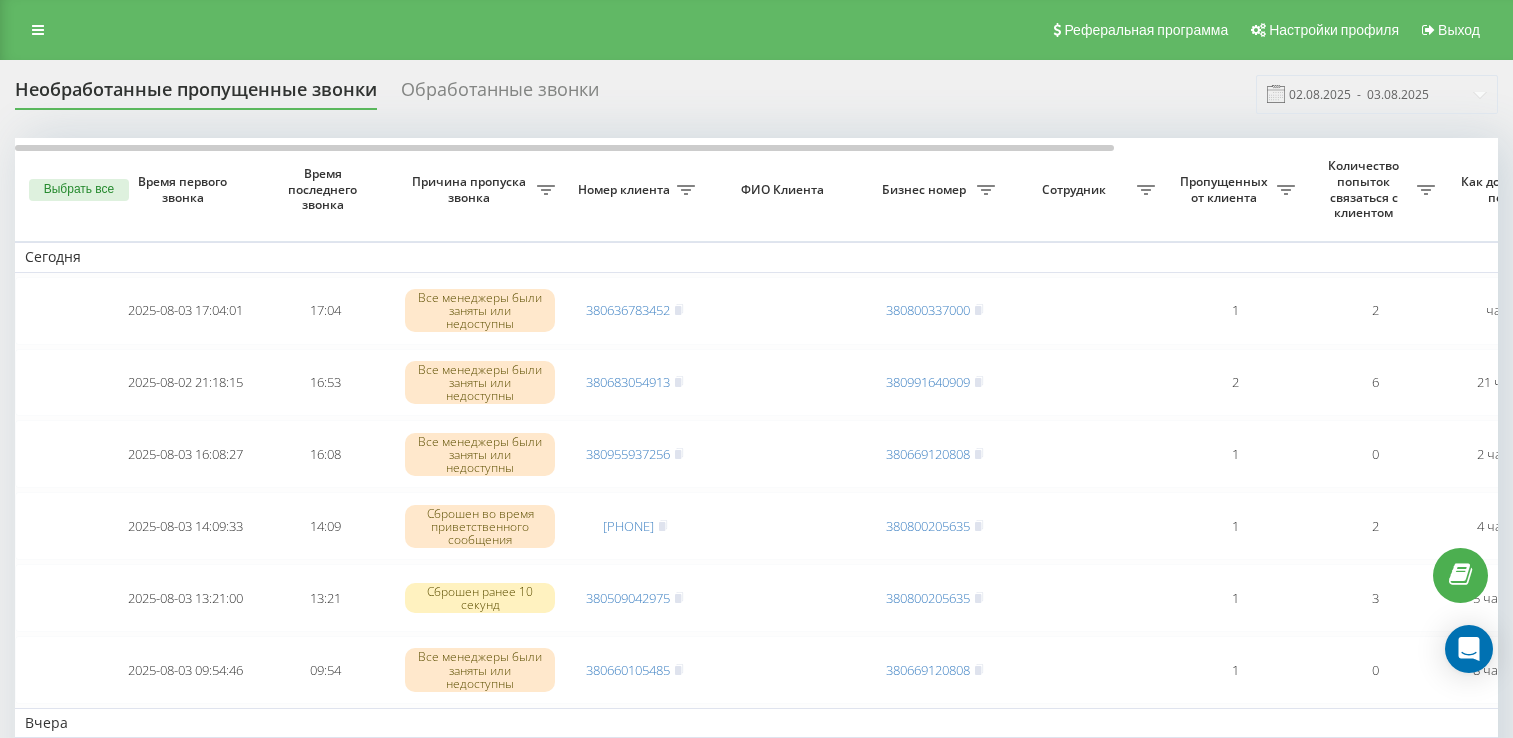 scroll, scrollTop: 0, scrollLeft: 0, axis: both 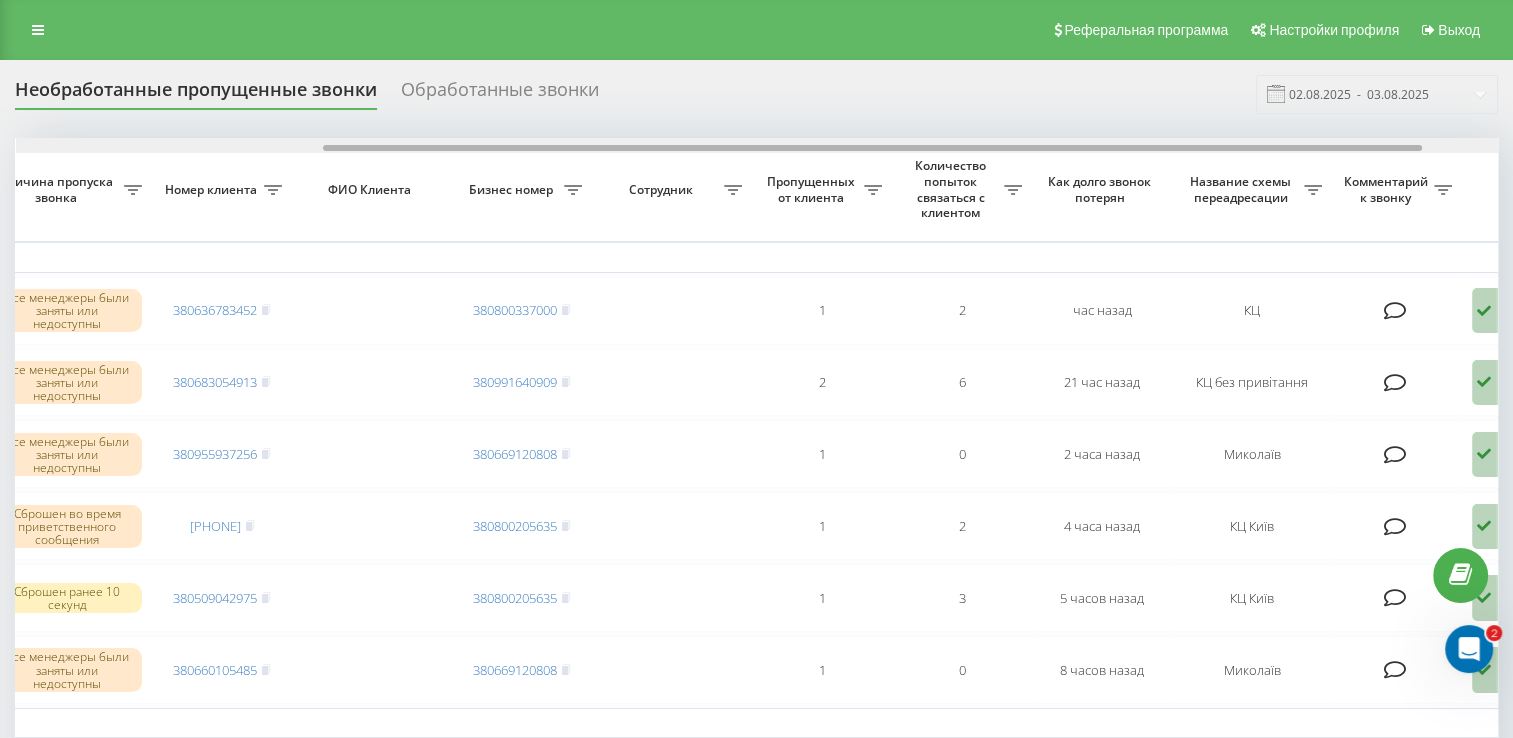 drag, startPoint x: 586, startPoint y: 148, endPoint x: 848, endPoint y: 148, distance: 262 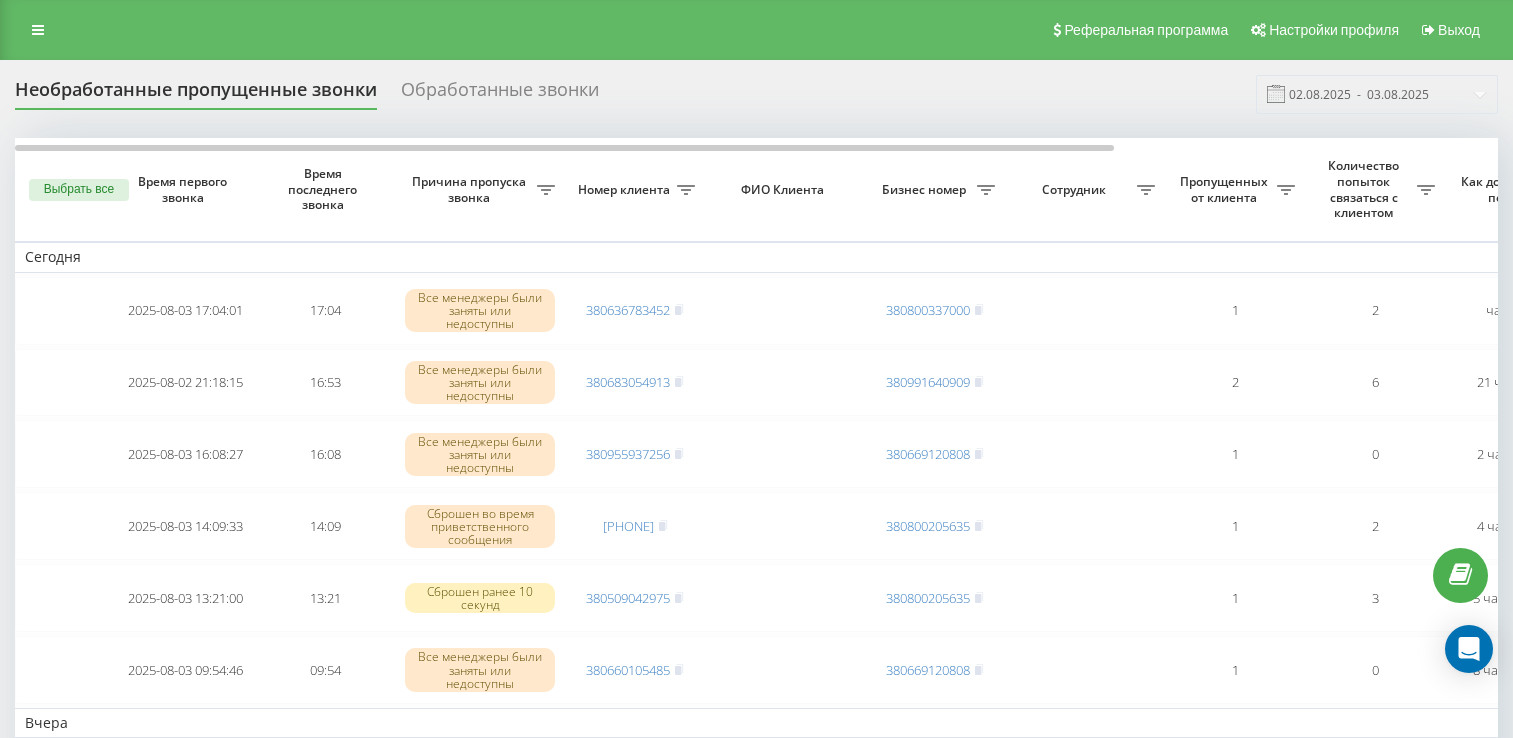 scroll, scrollTop: 0, scrollLeft: 0, axis: both 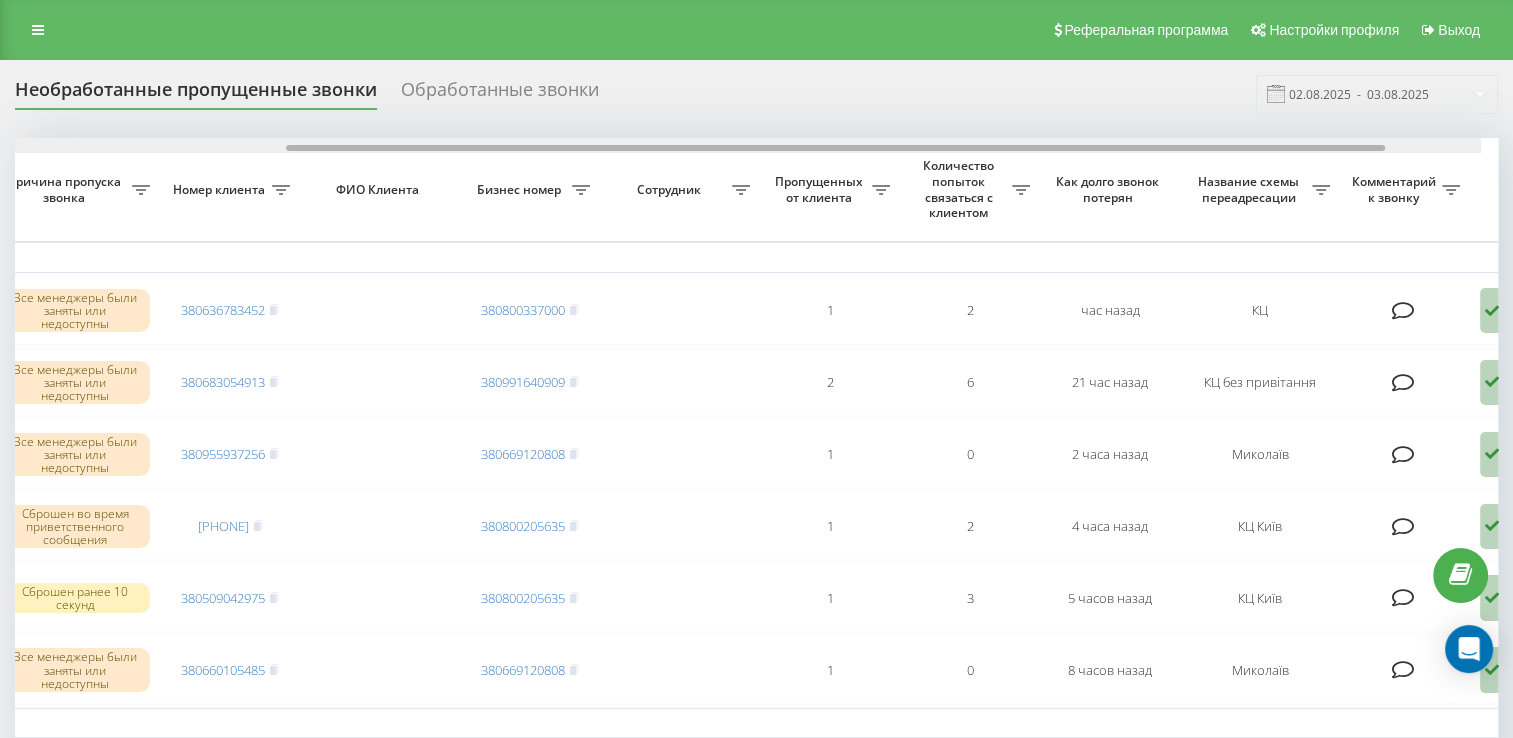 drag, startPoint x: 404, startPoint y: 146, endPoint x: 707, endPoint y: 160, distance: 303.32327 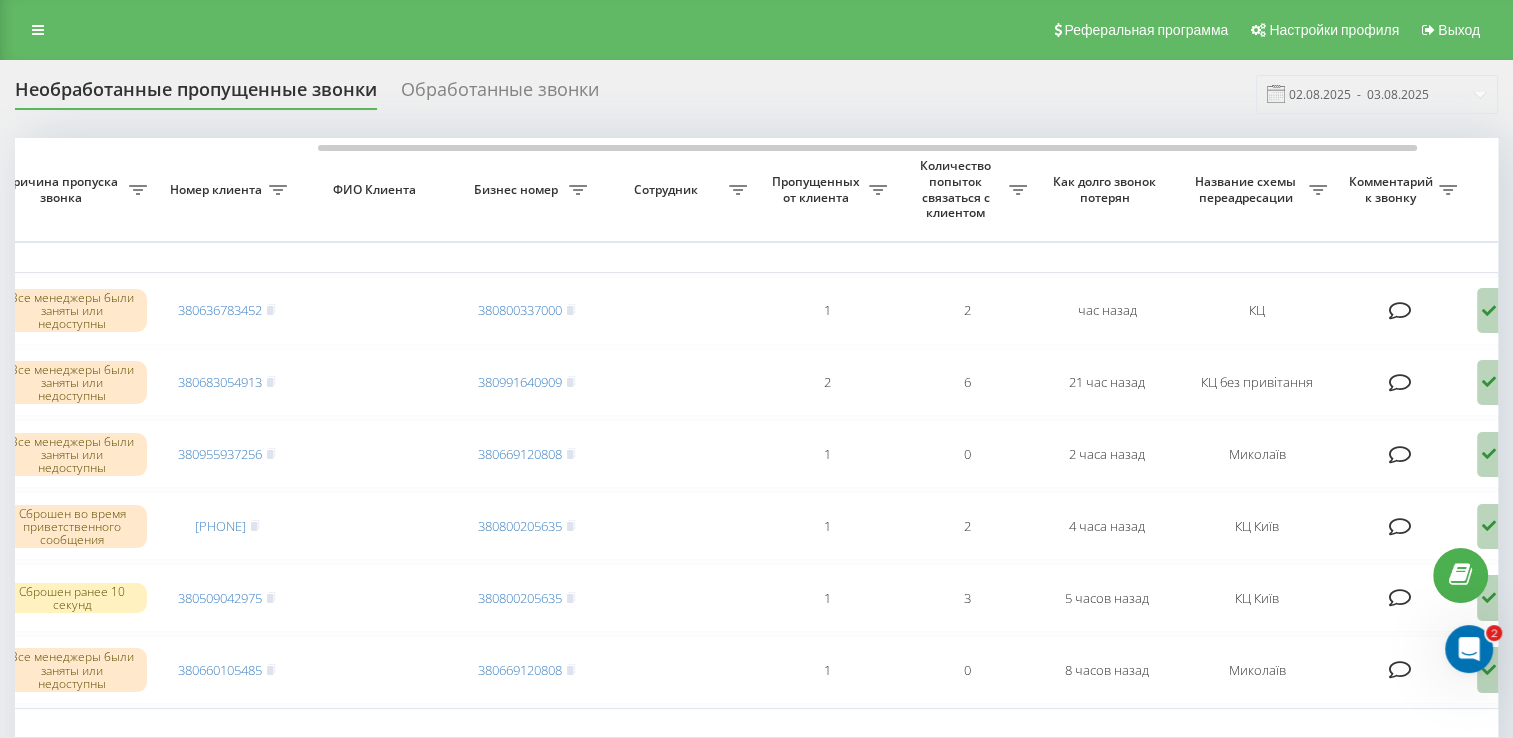scroll, scrollTop: 0, scrollLeft: 0, axis: both 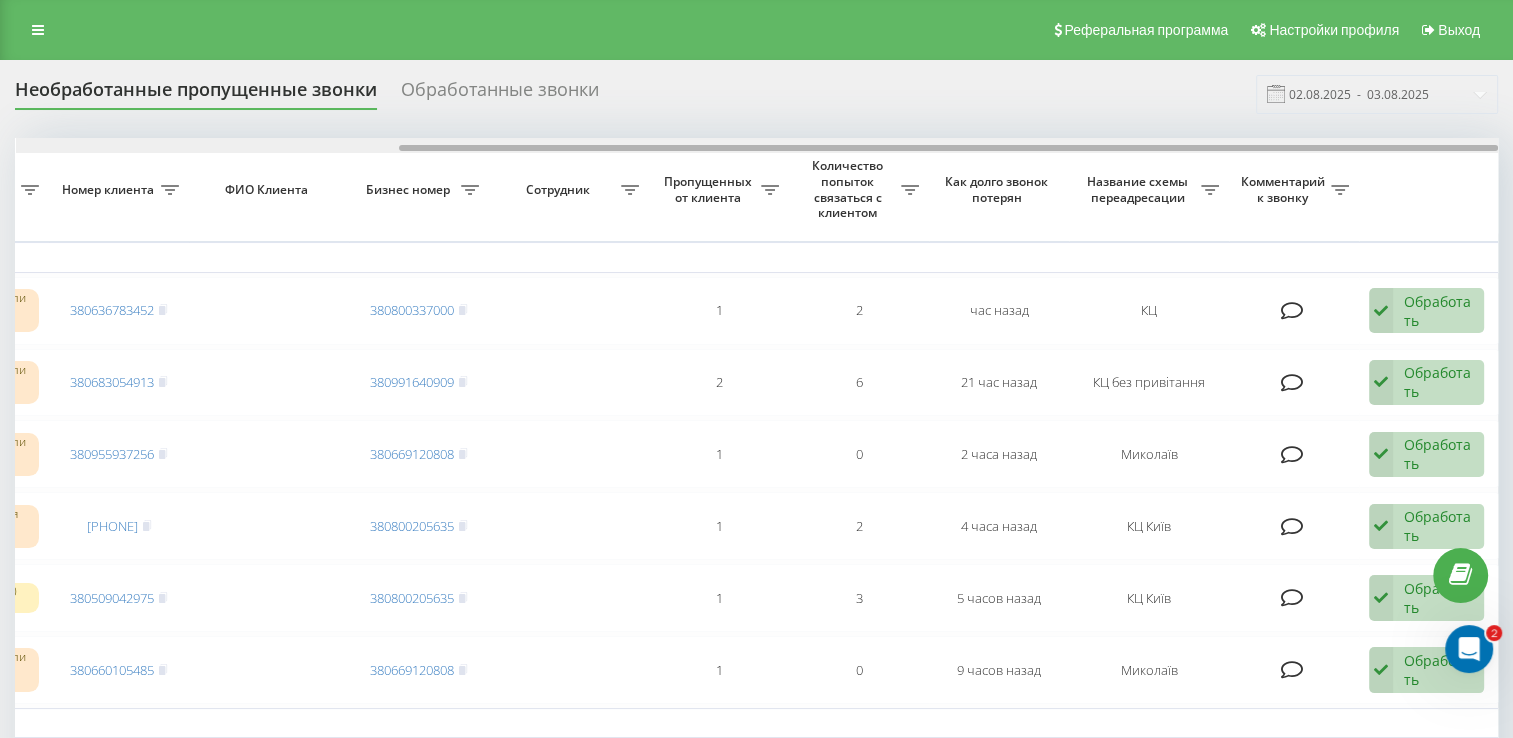 drag, startPoint x: 368, startPoint y: 144, endPoint x: 851, endPoint y: 206, distance: 486.96304 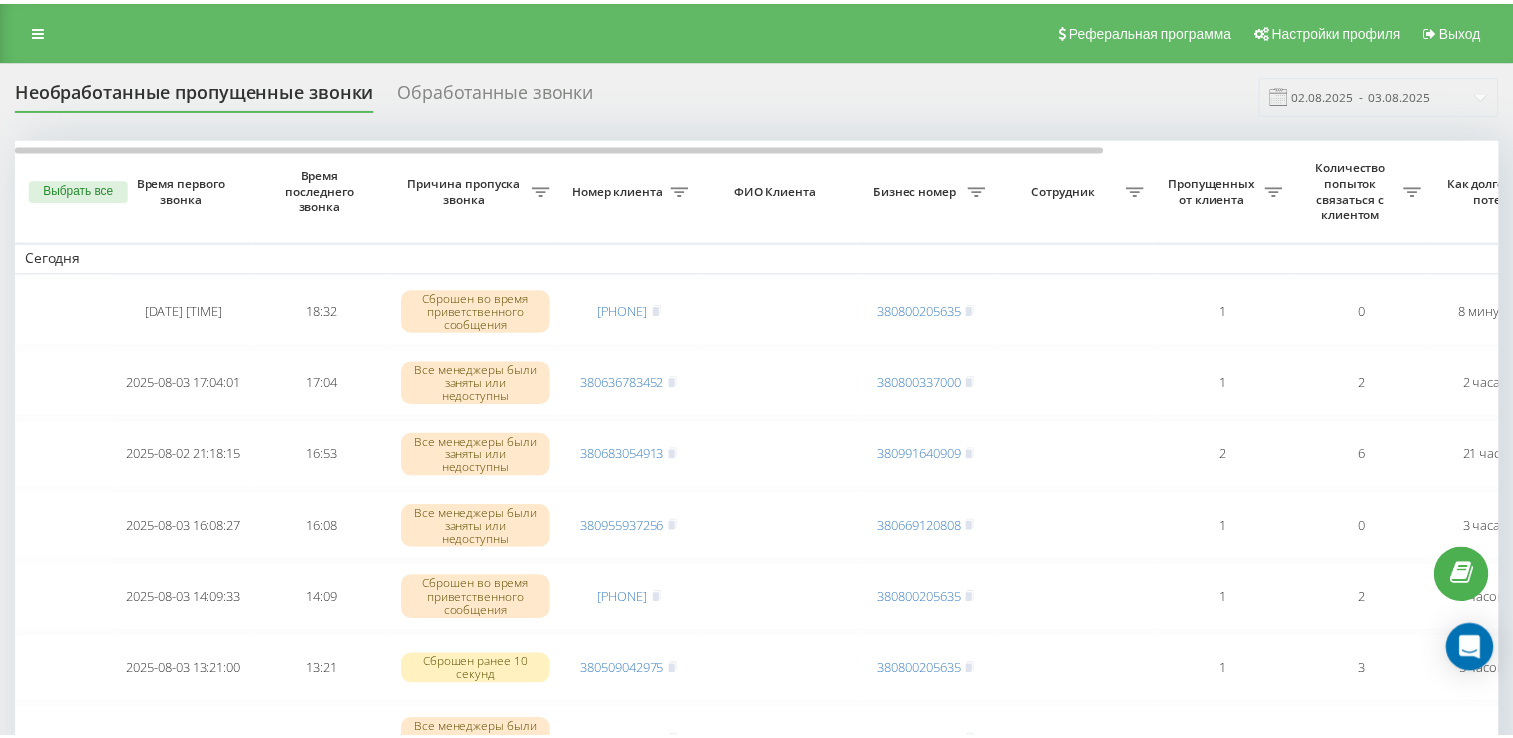 scroll, scrollTop: 0, scrollLeft: 0, axis: both 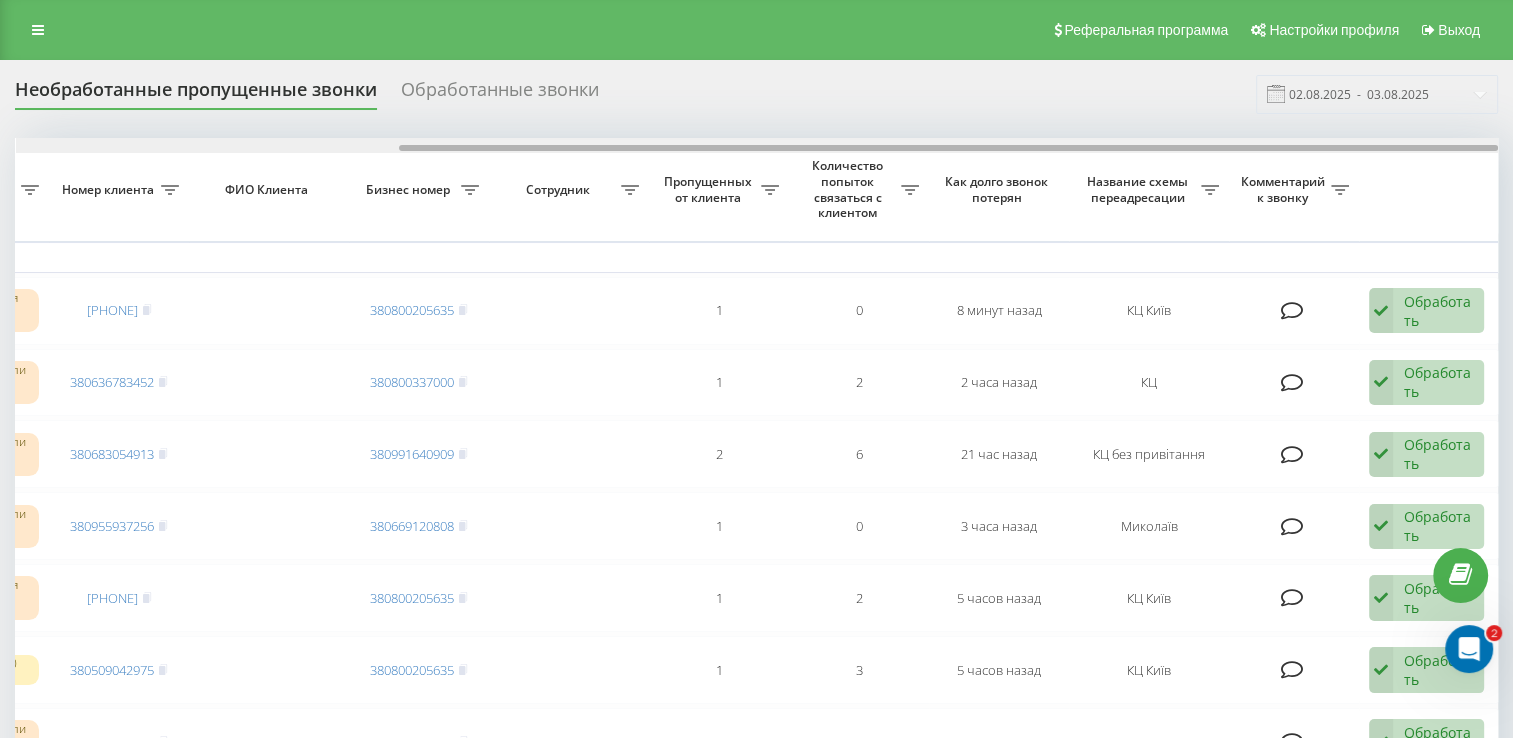 drag, startPoint x: 404, startPoint y: 144, endPoint x: 907, endPoint y: 153, distance: 503.0805 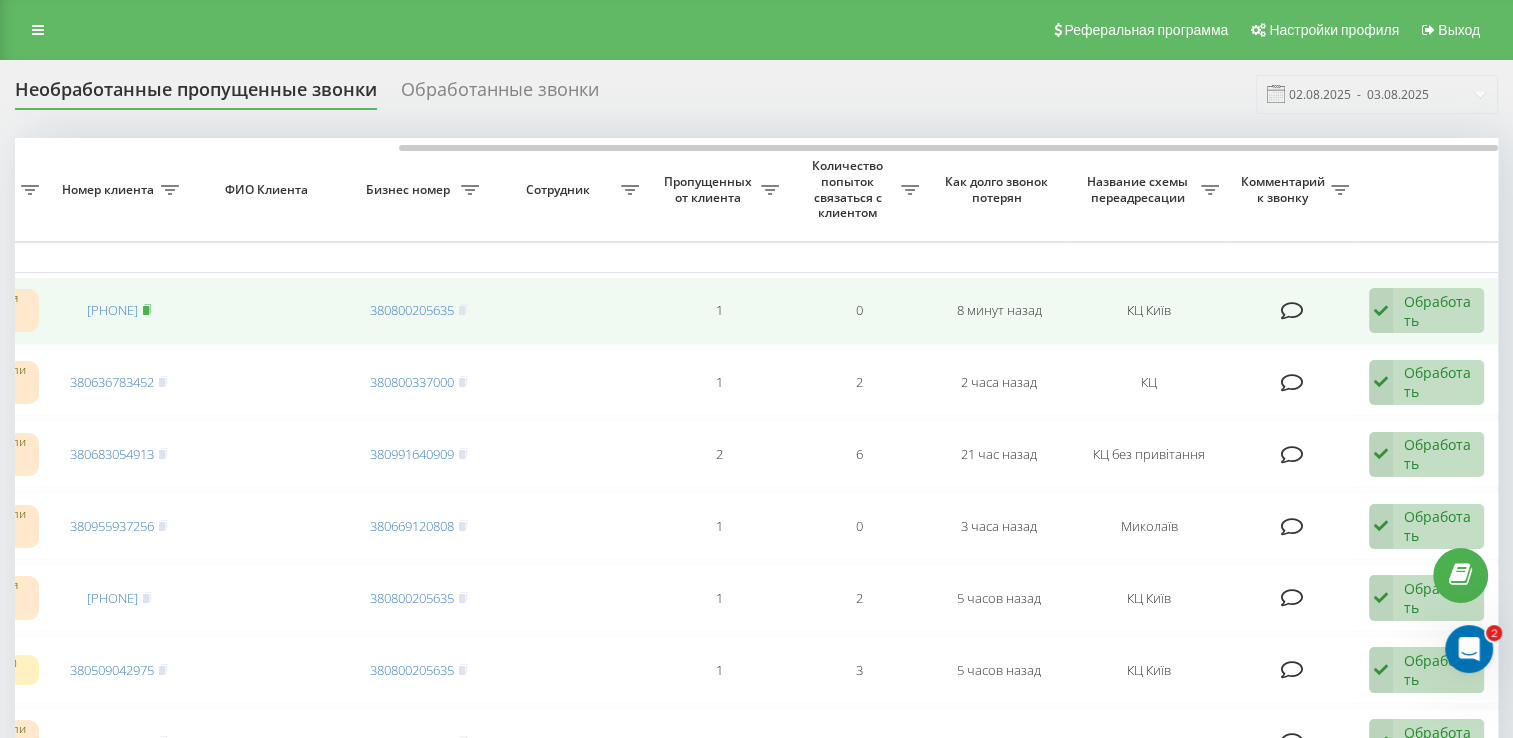 click 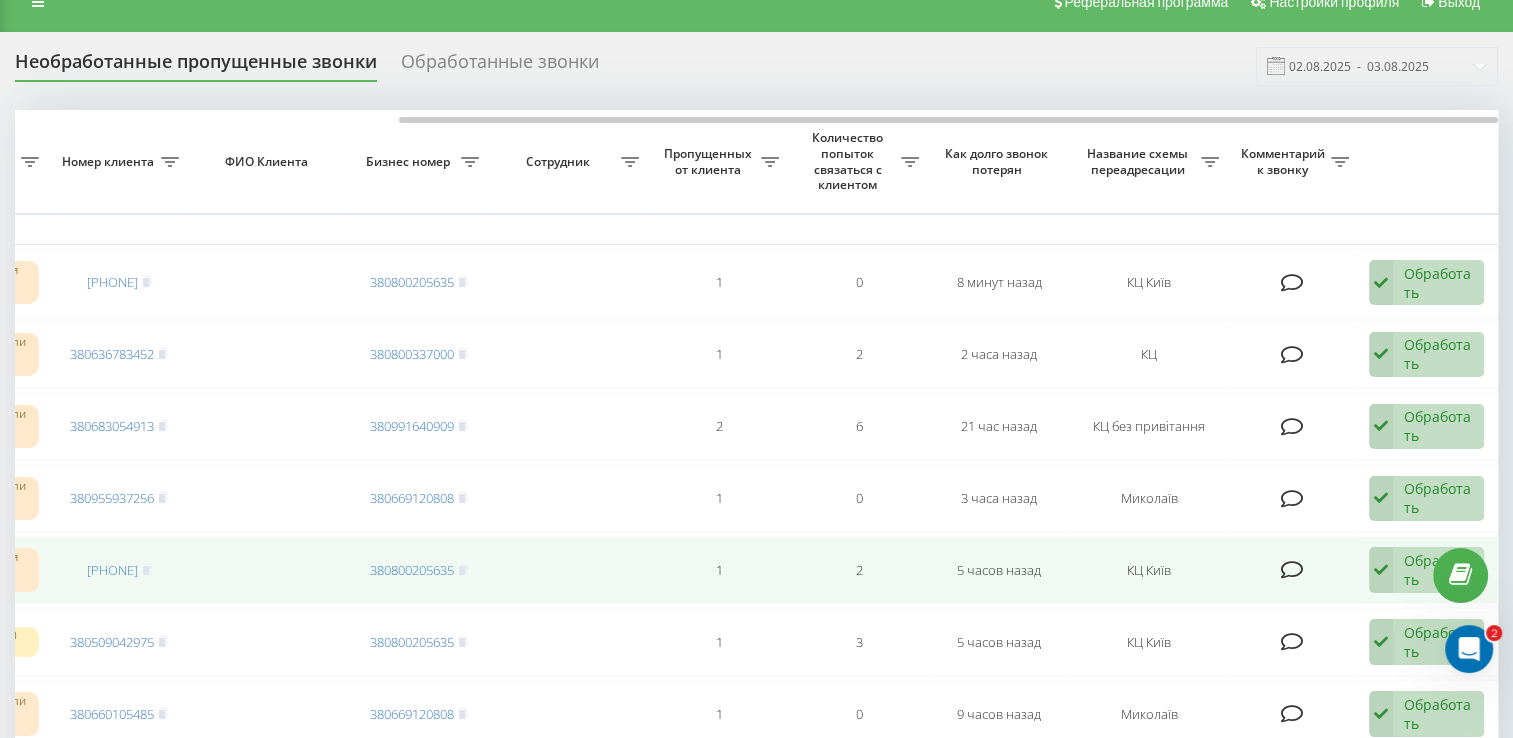 scroll, scrollTop: 0, scrollLeft: 0, axis: both 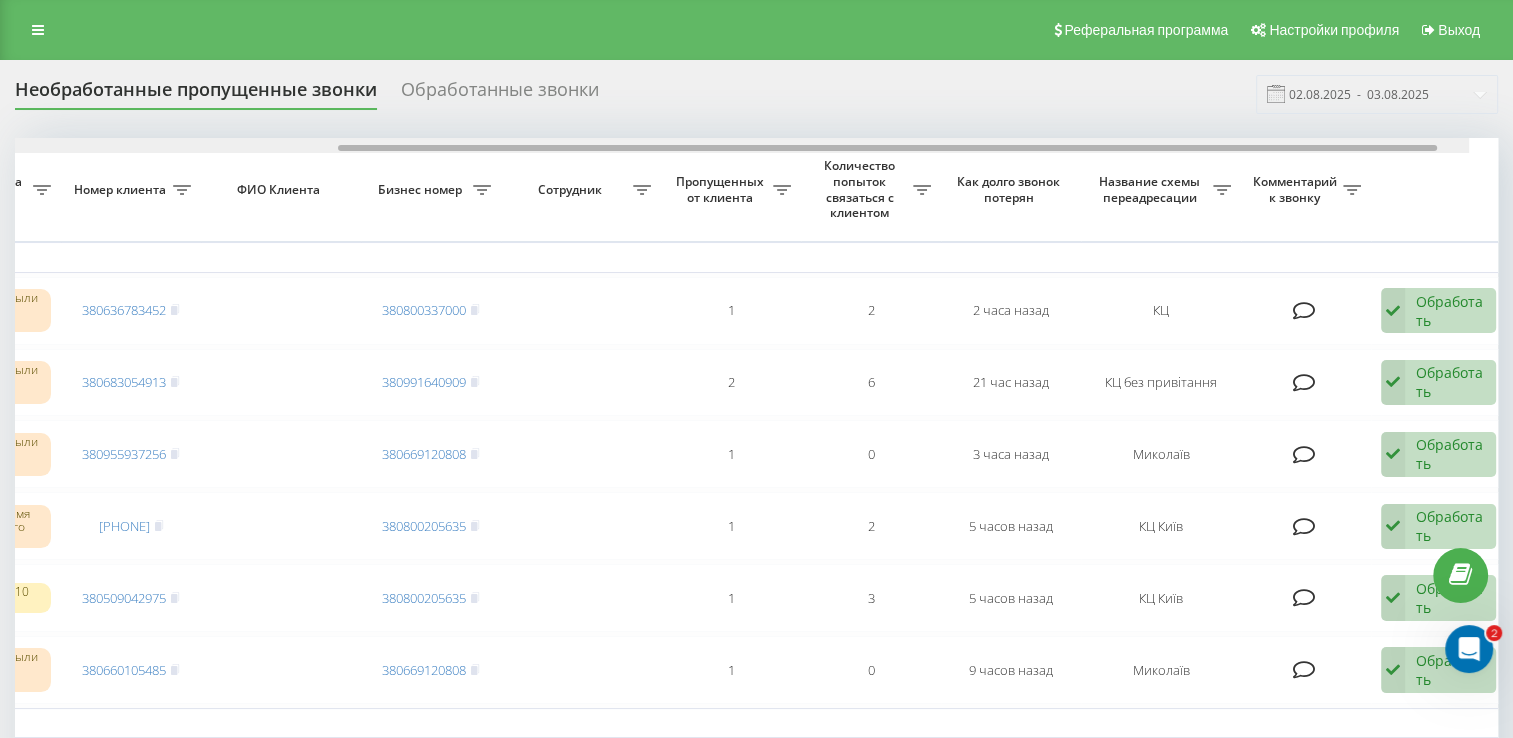 drag, startPoint x: 710, startPoint y: 148, endPoint x: 1091, endPoint y: 183, distance: 382.60425 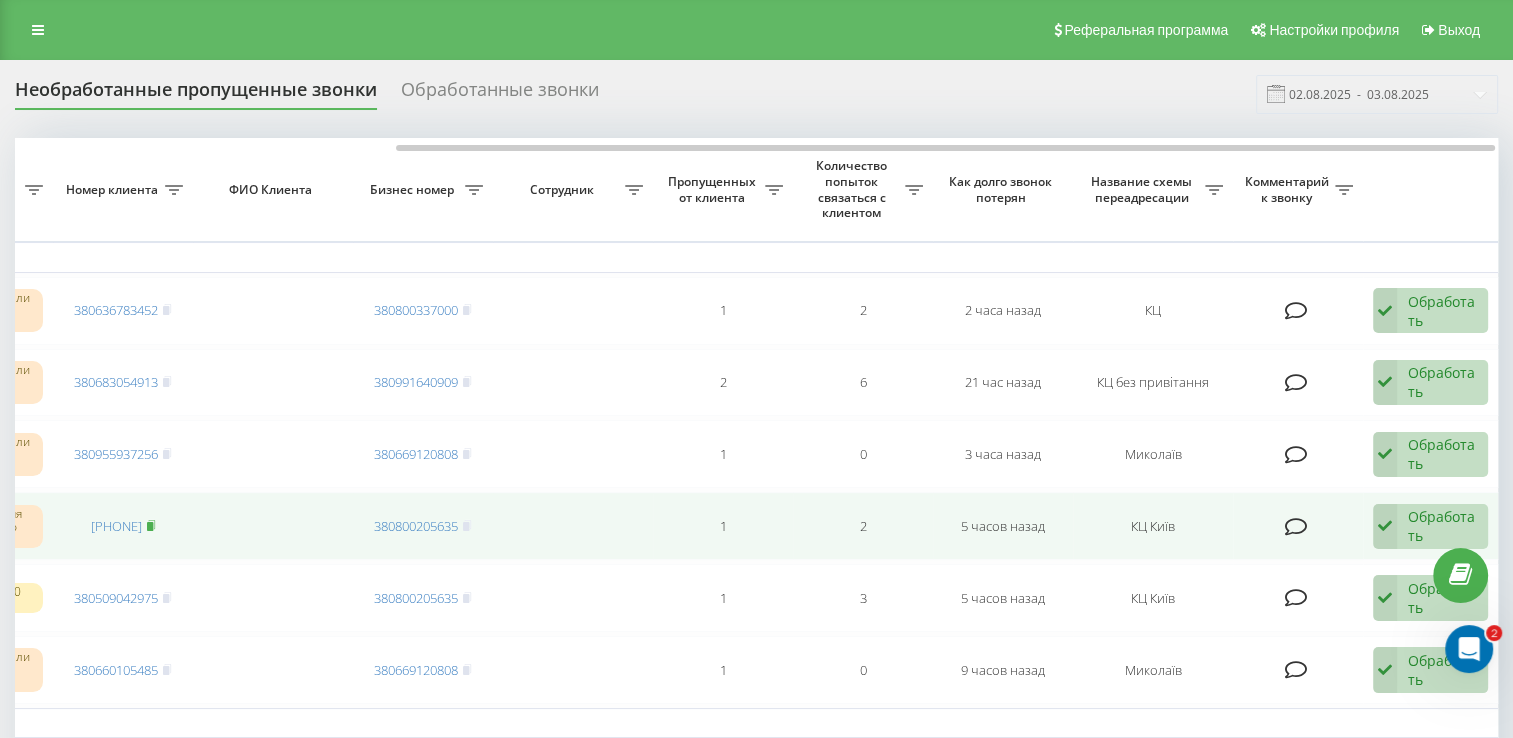 click 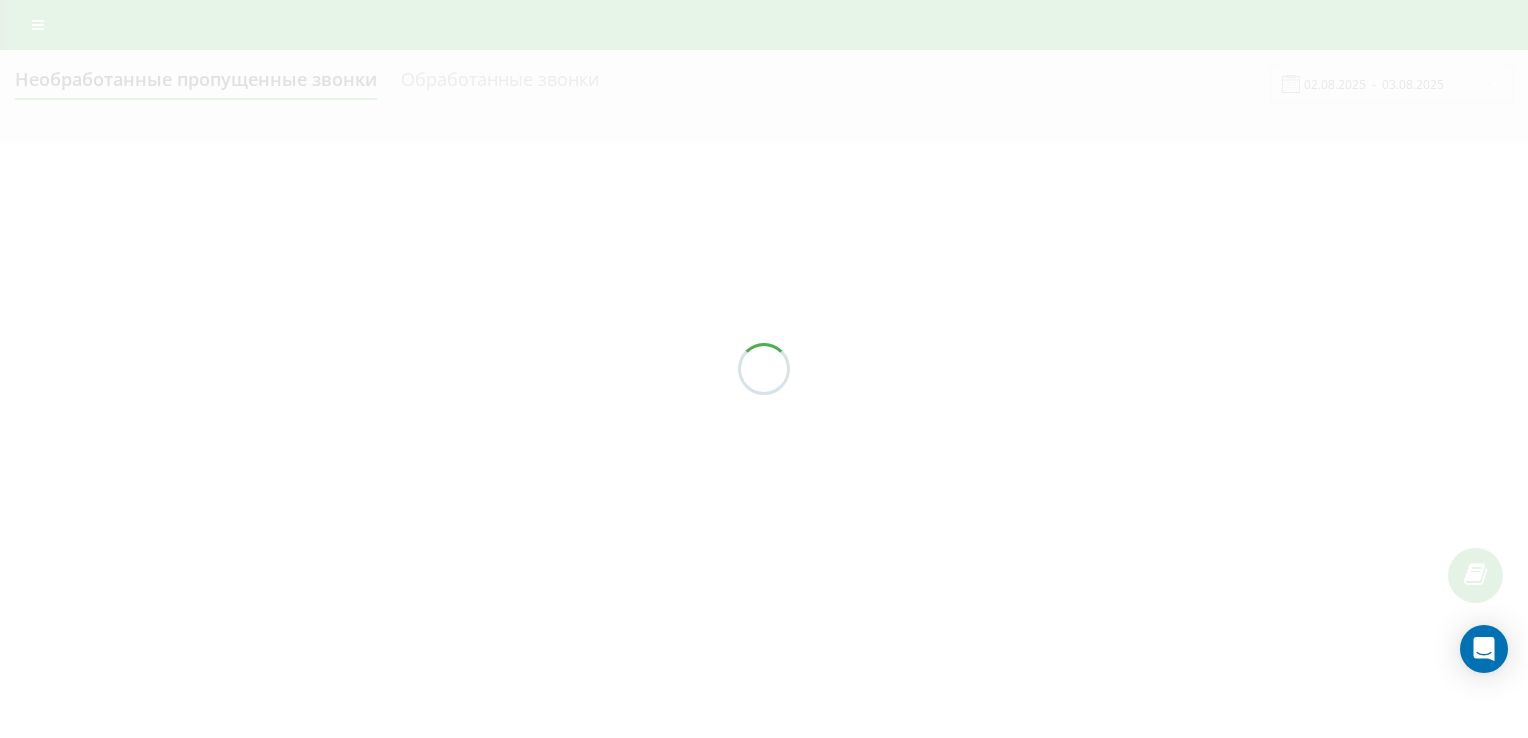 scroll, scrollTop: 0, scrollLeft: 0, axis: both 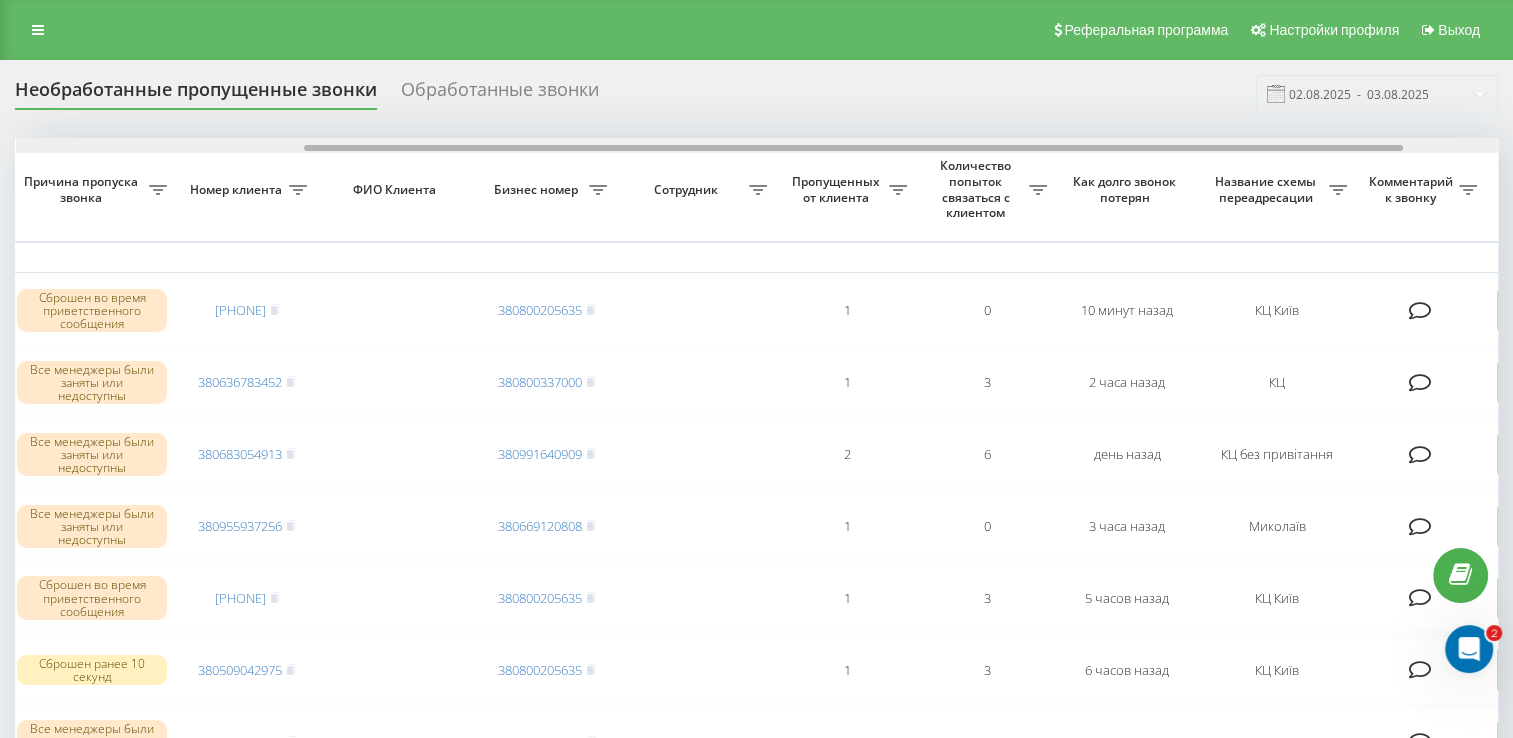 drag, startPoint x: 294, startPoint y: 147, endPoint x: 583, endPoint y: 158, distance: 289.20926 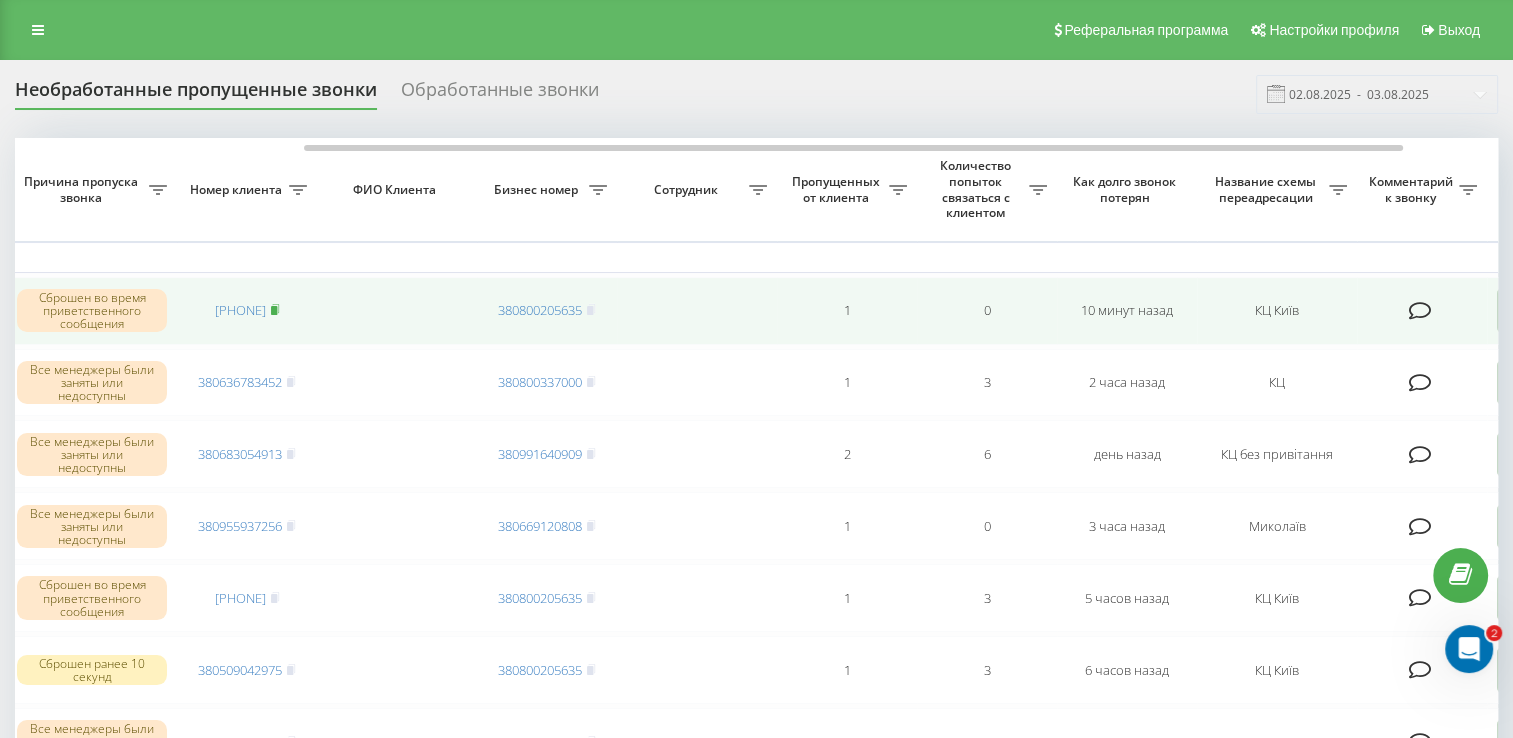 click 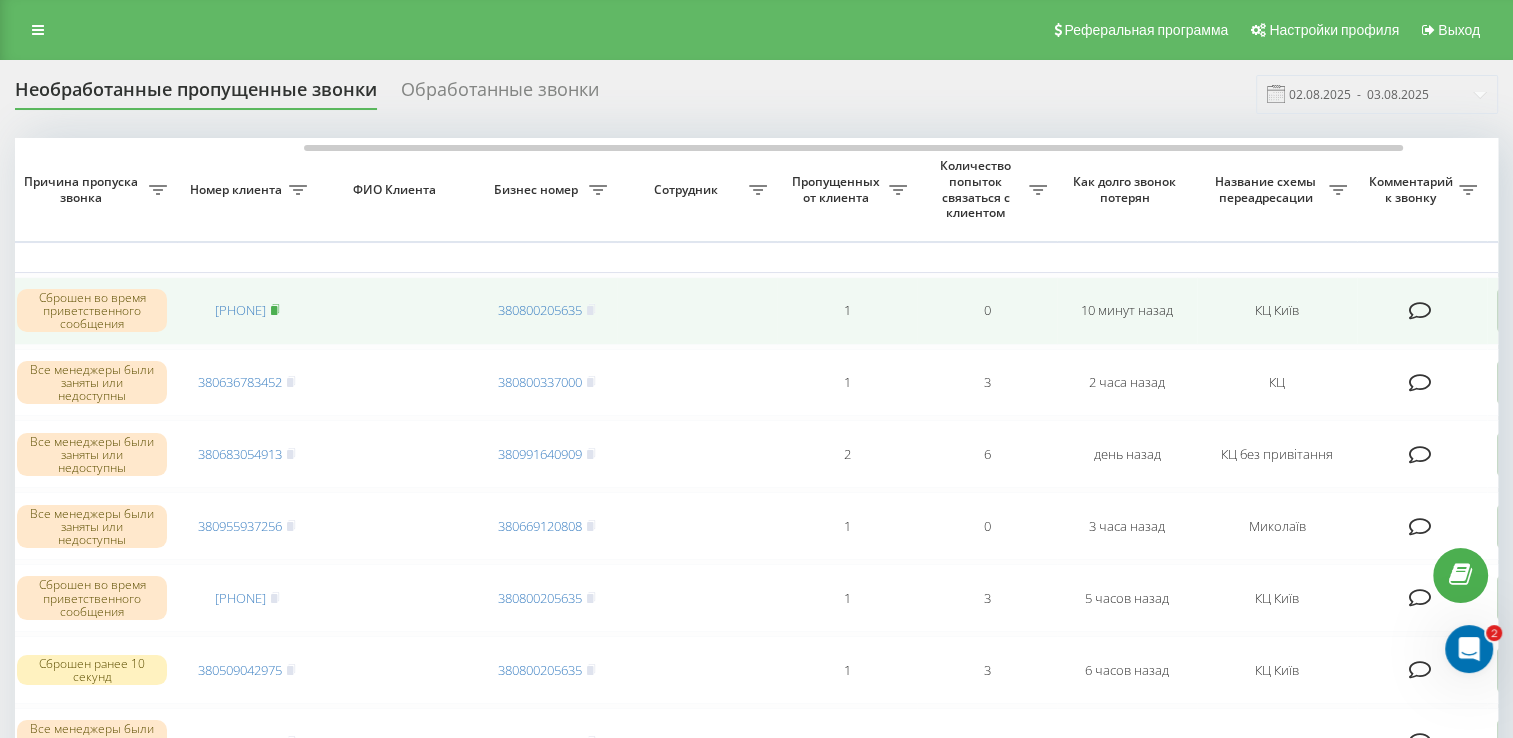 click 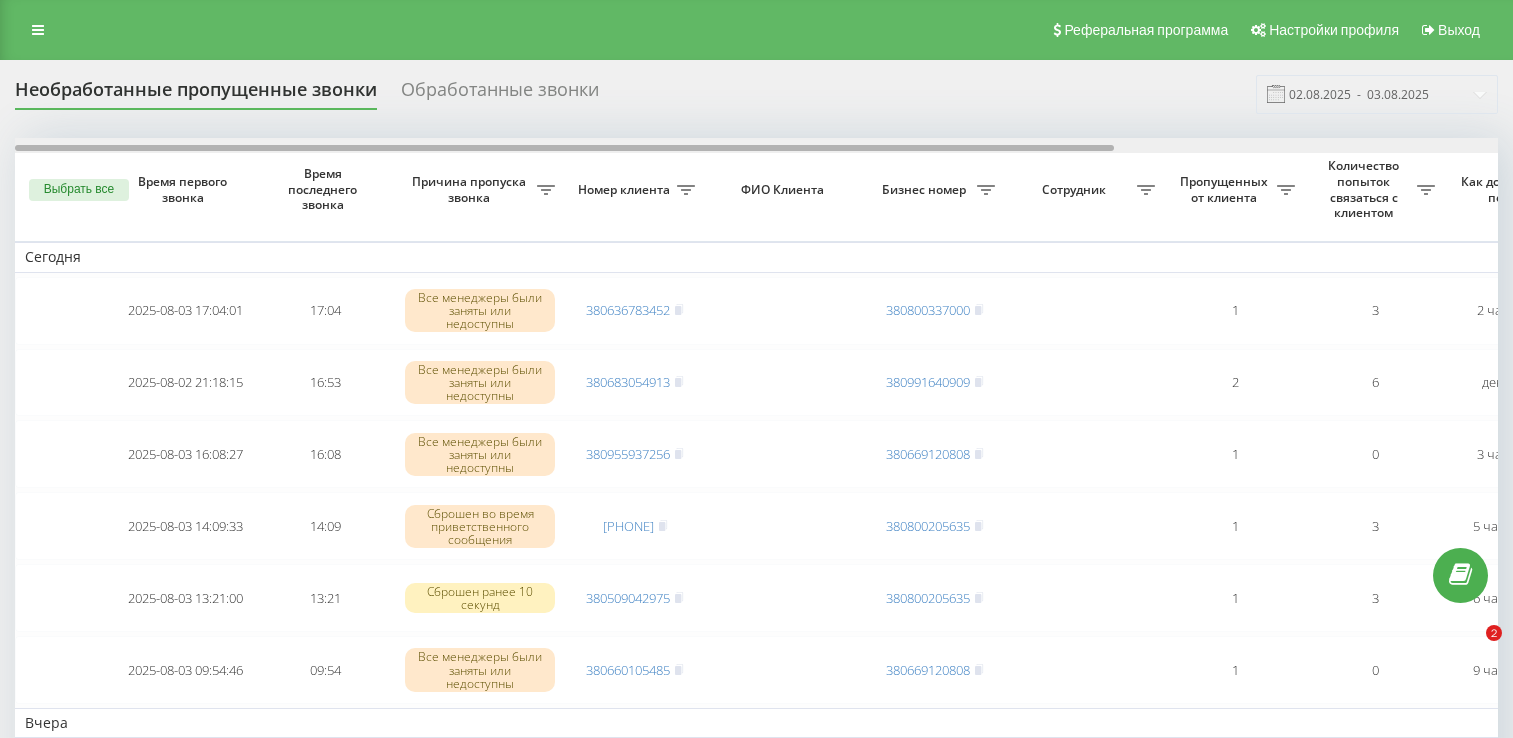 scroll, scrollTop: 0, scrollLeft: 0, axis: both 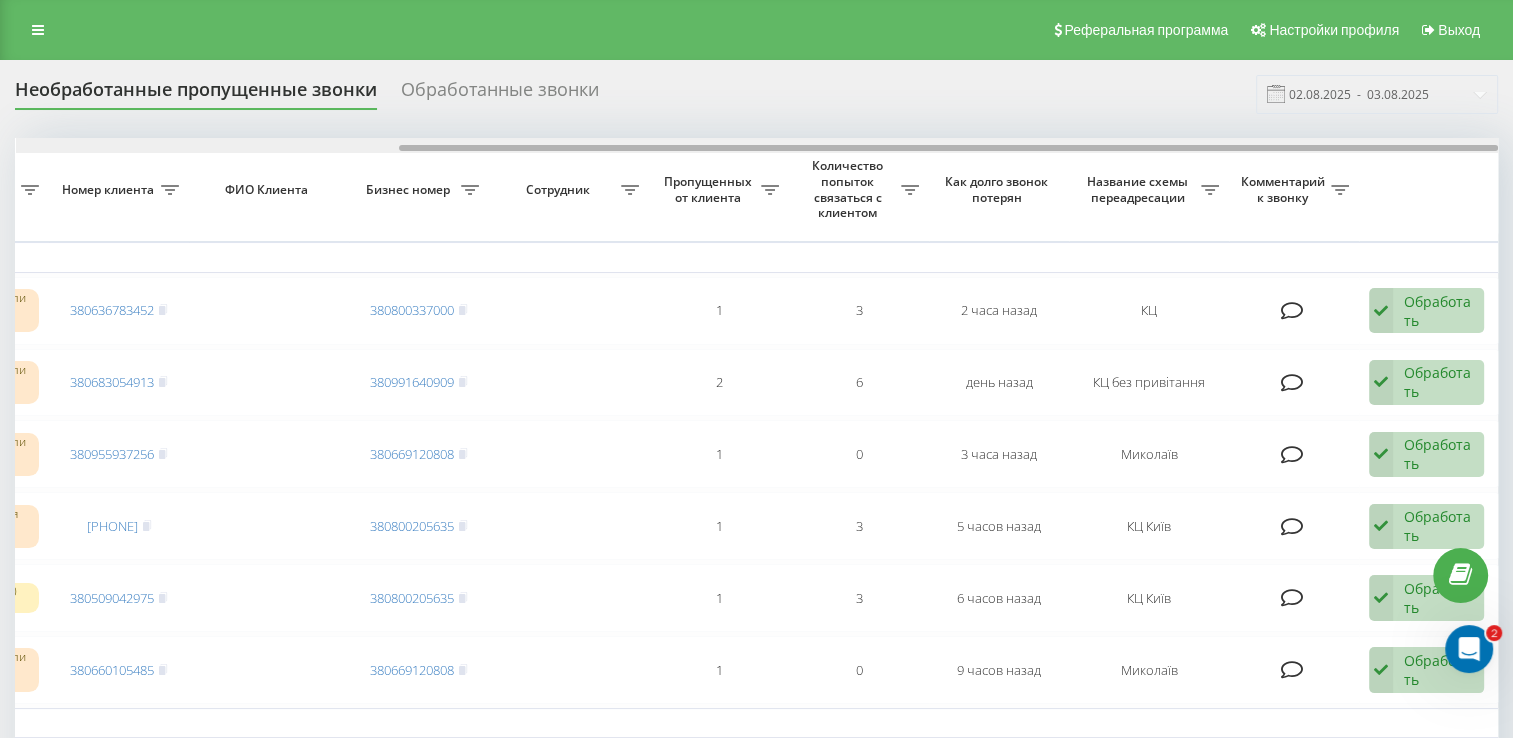 drag, startPoint x: 312, startPoint y: 145, endPoint x: 792, endPoint y: 185, distance: 481.6638 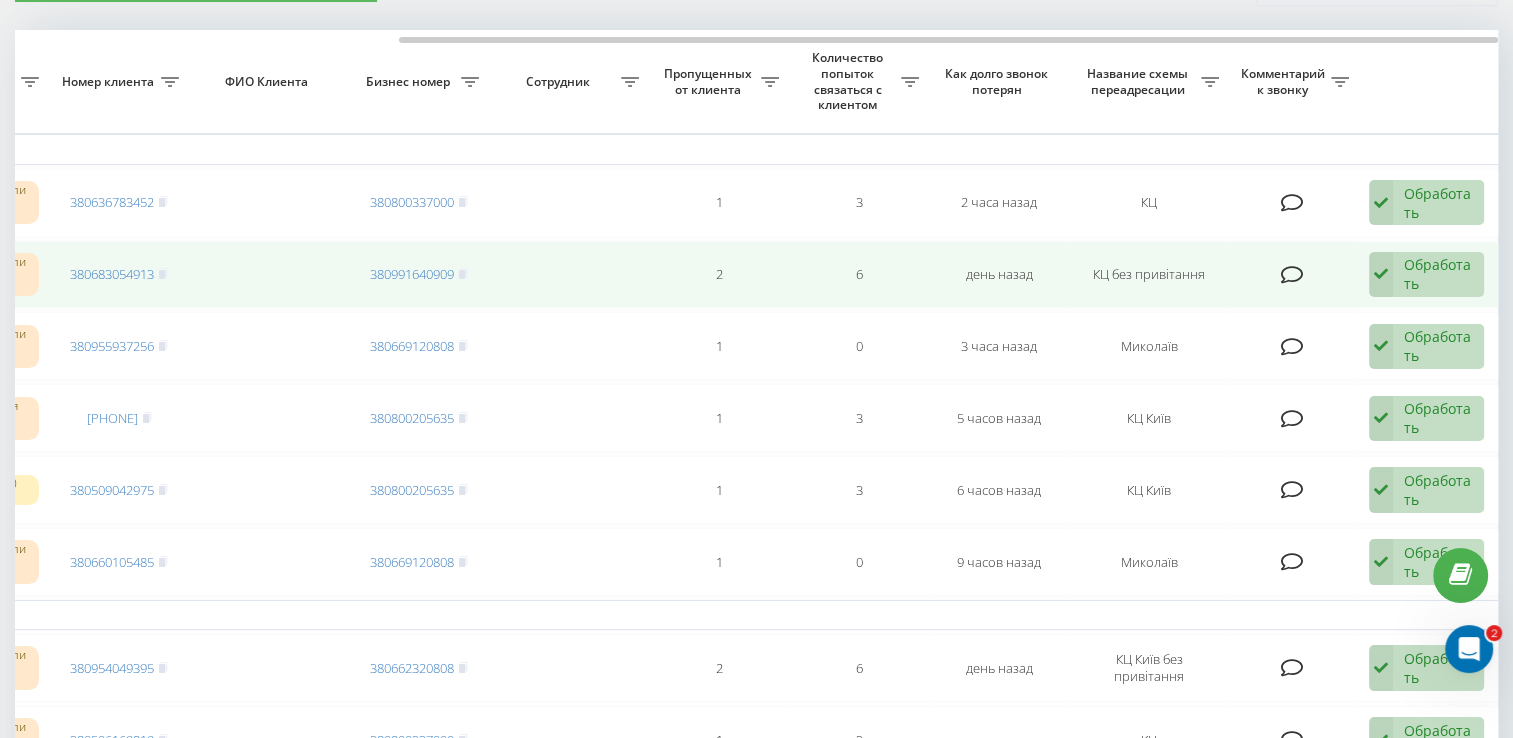scroll, scrollTop: 0, scrollLeft: 0, axis: both 